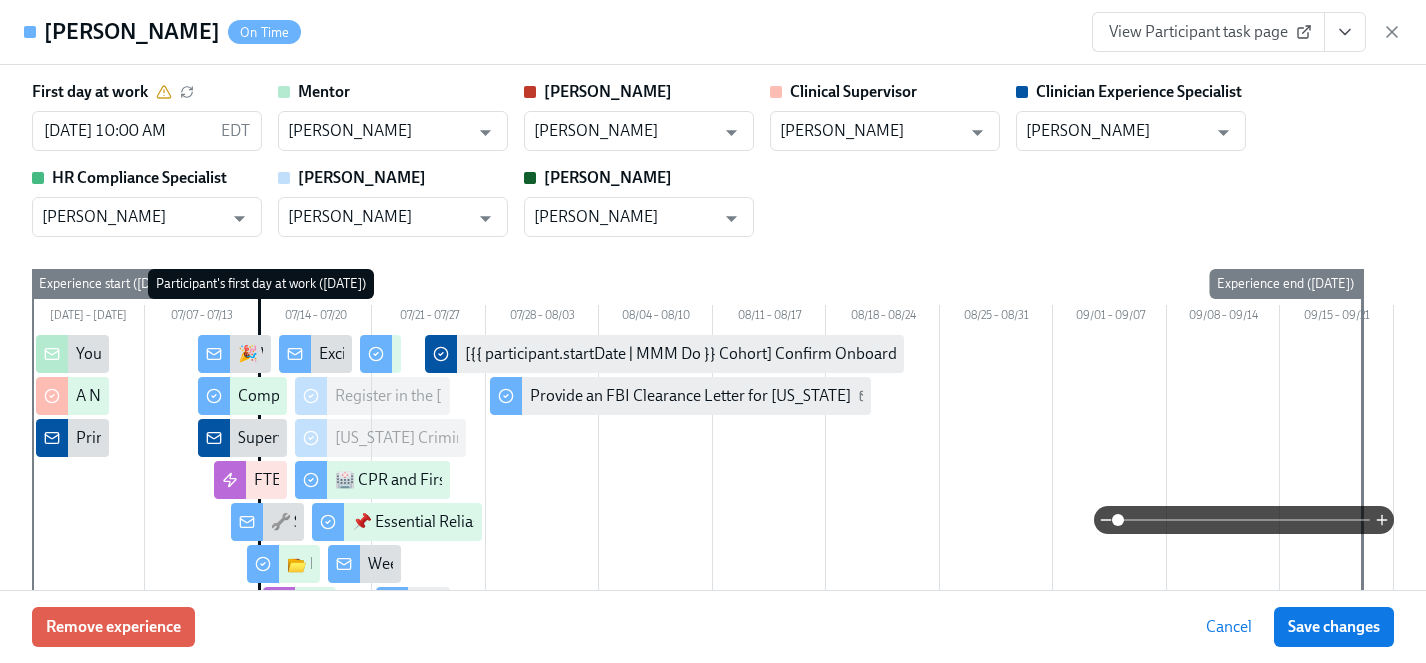 scroll, scrollTop: 0, scrollLeft: 0, axis: both 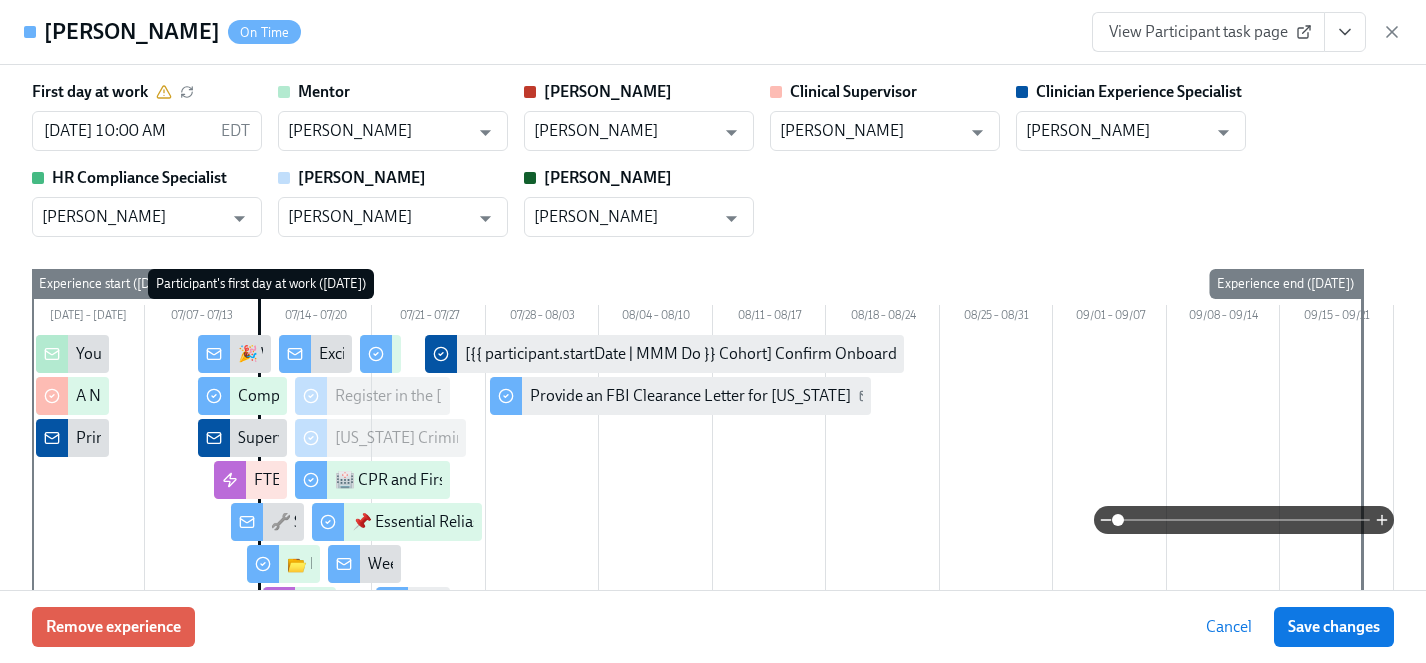 click on "[PERSON_NAME]" at bounding box center [132, 32] 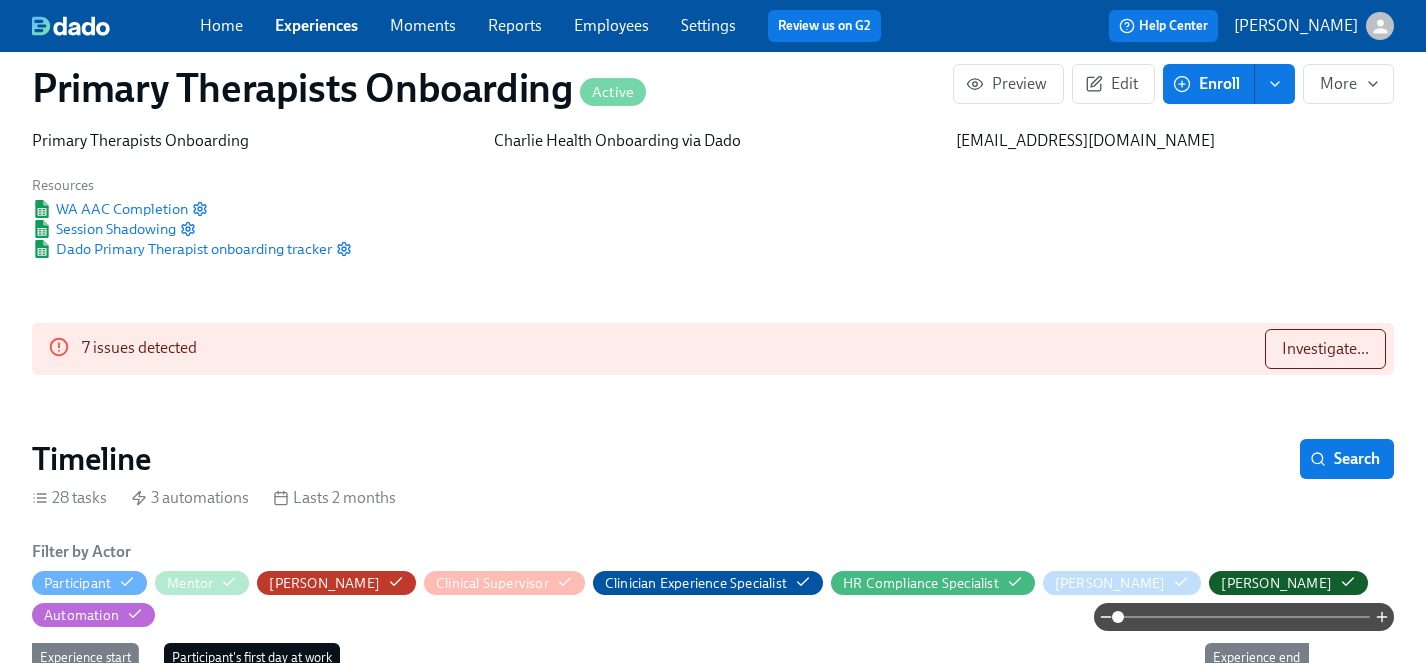 scroll, scrollTop: 97, scrollLeft: 0, axis: vertical 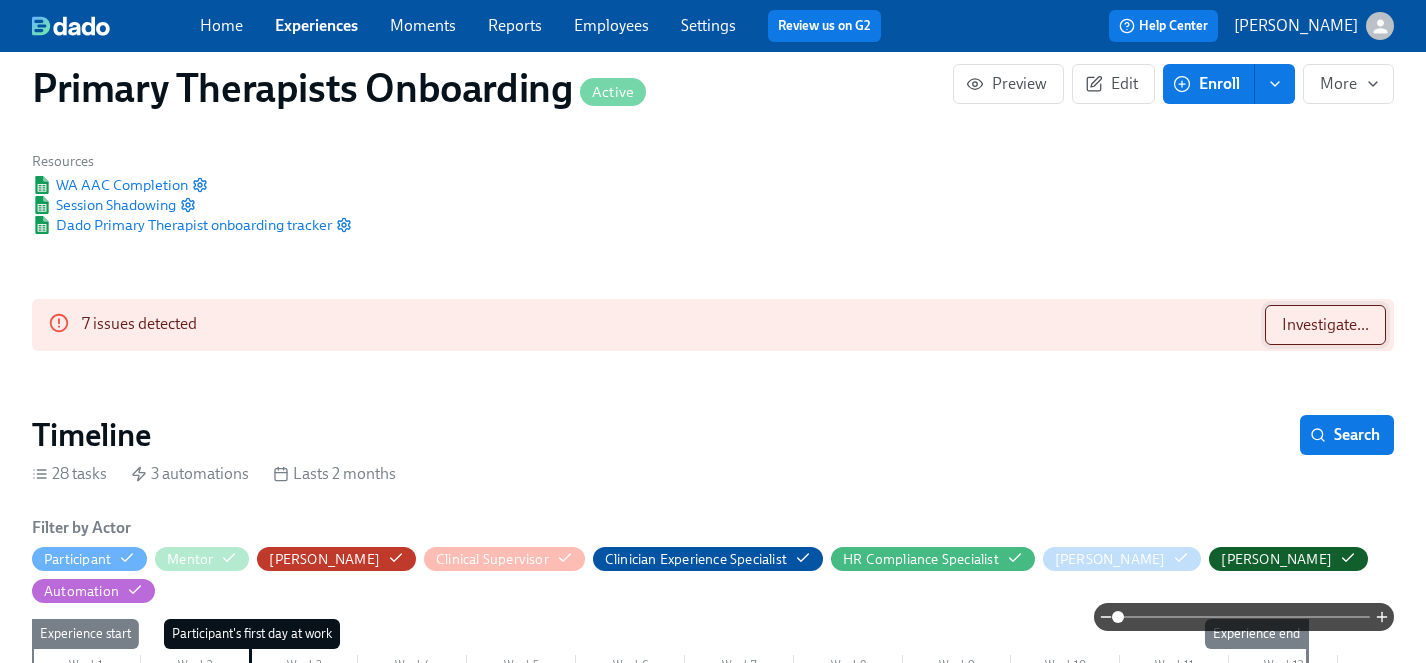click on "Investigate..." at bounding box center (1325, 325) 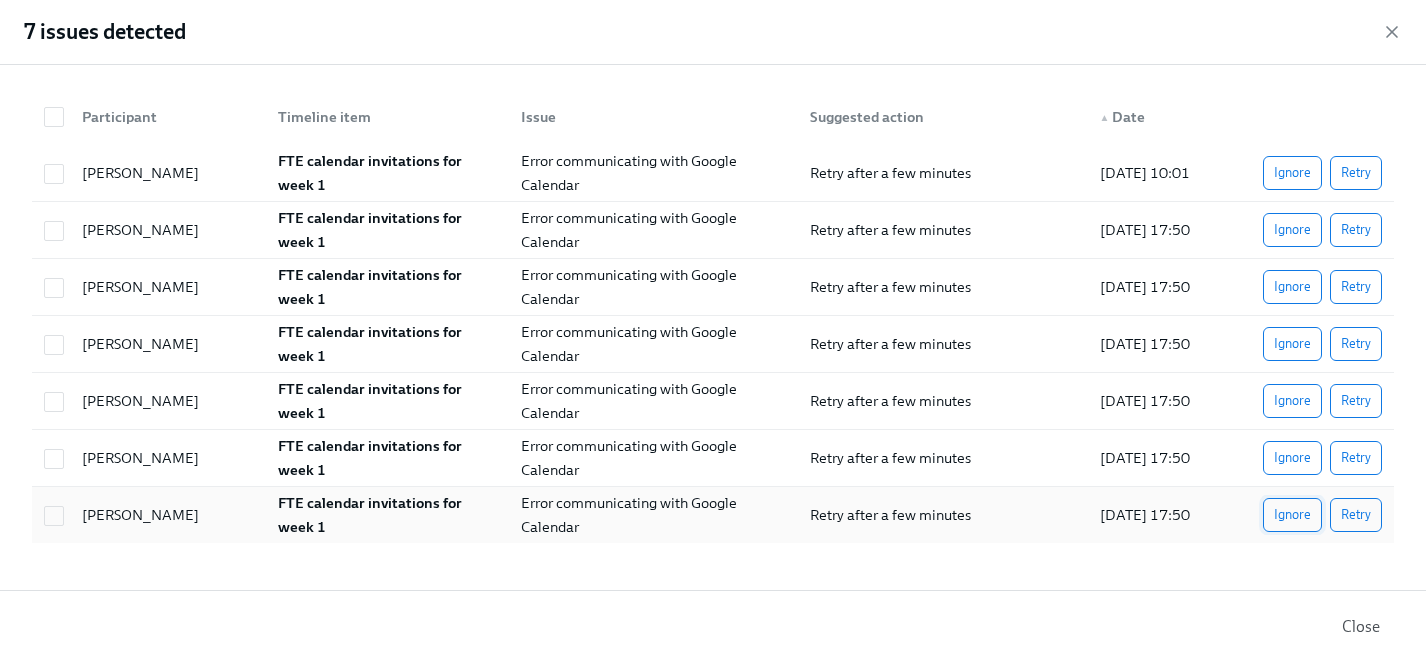 click on "Ignore" at bounding box center [1292, 515] 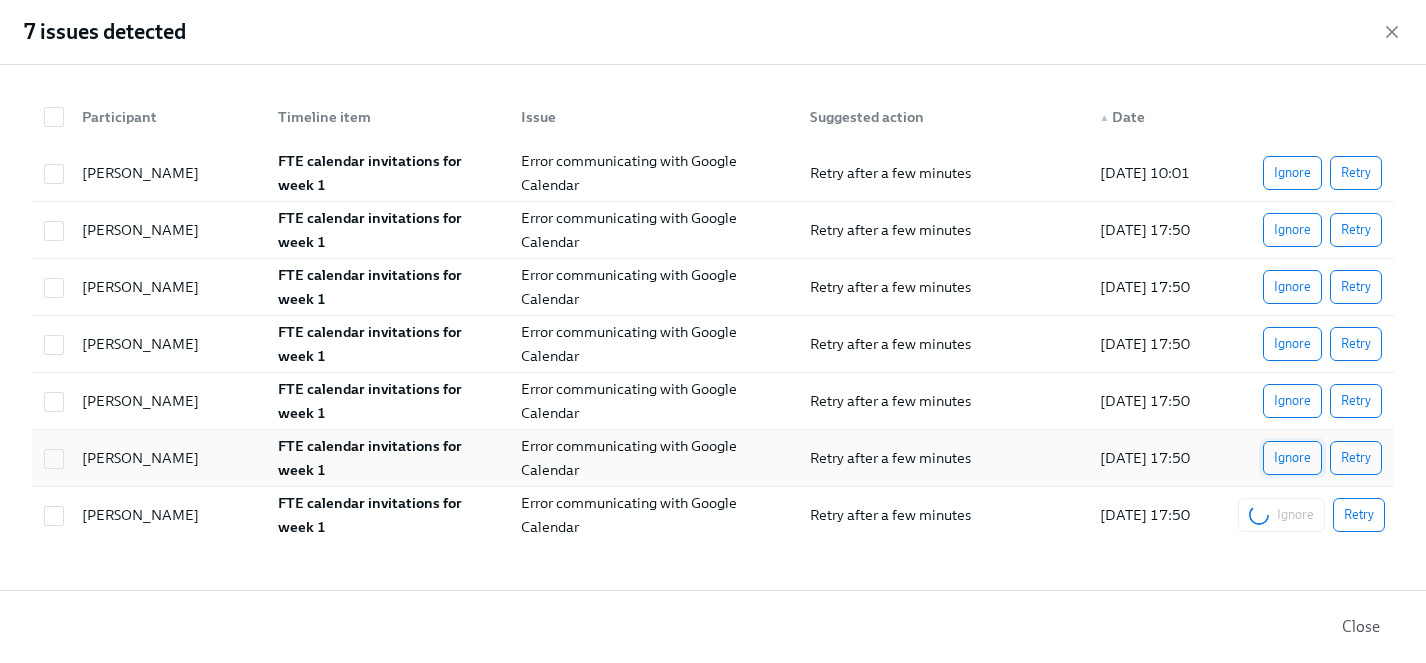 click on "Ignore" at bounding box center (1292, 458) 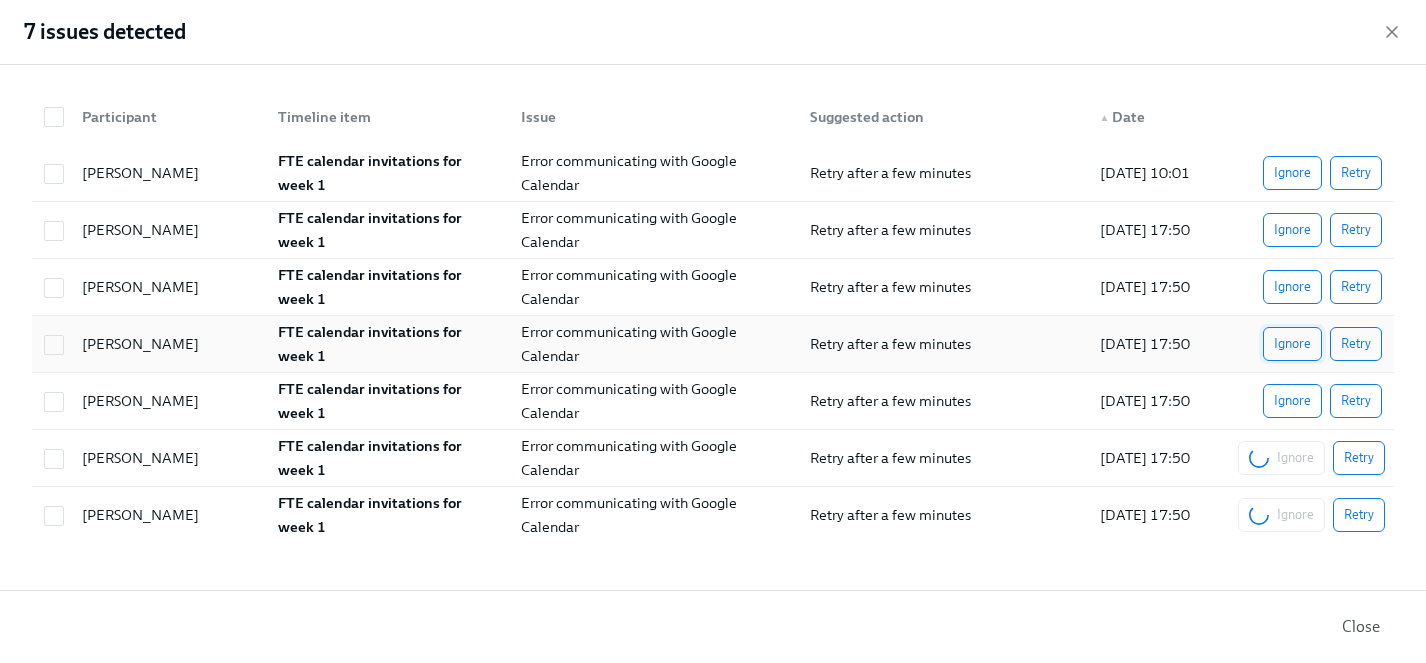 click on "Ignore" at bounding box center (1292, 401) 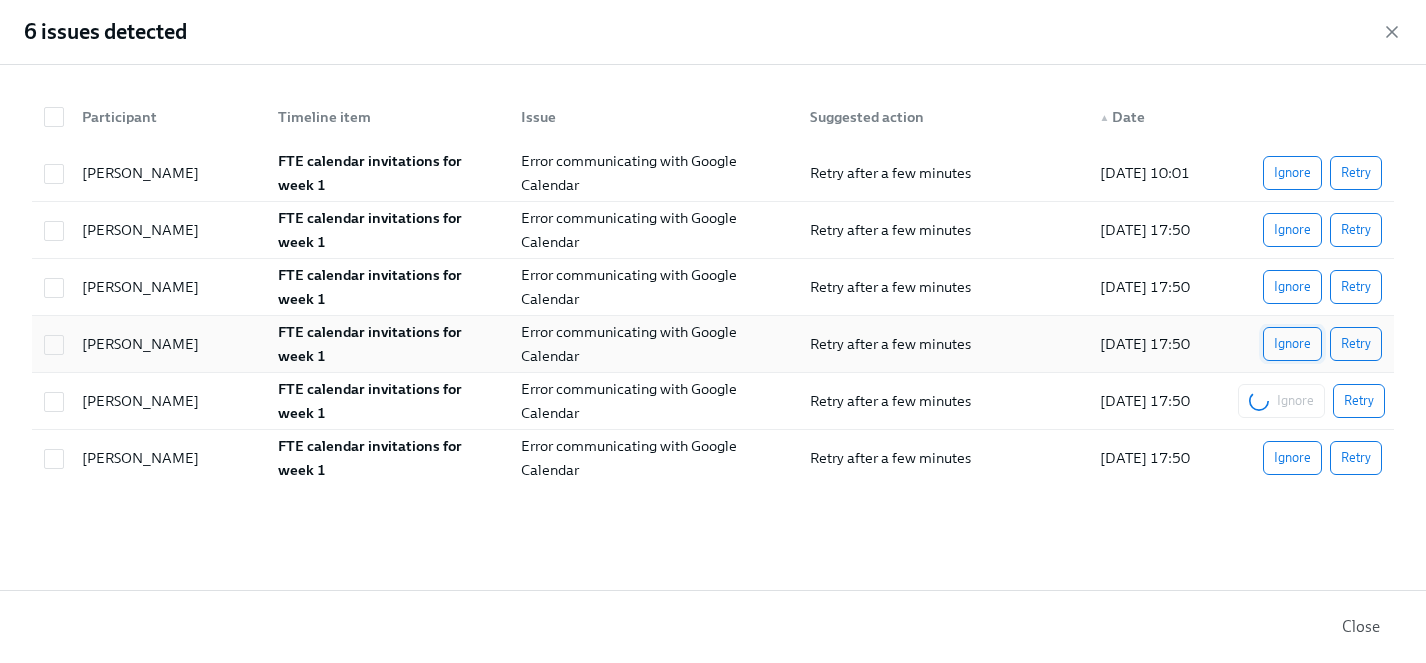 click on "Ignore" at bounding box center (1292, 344) 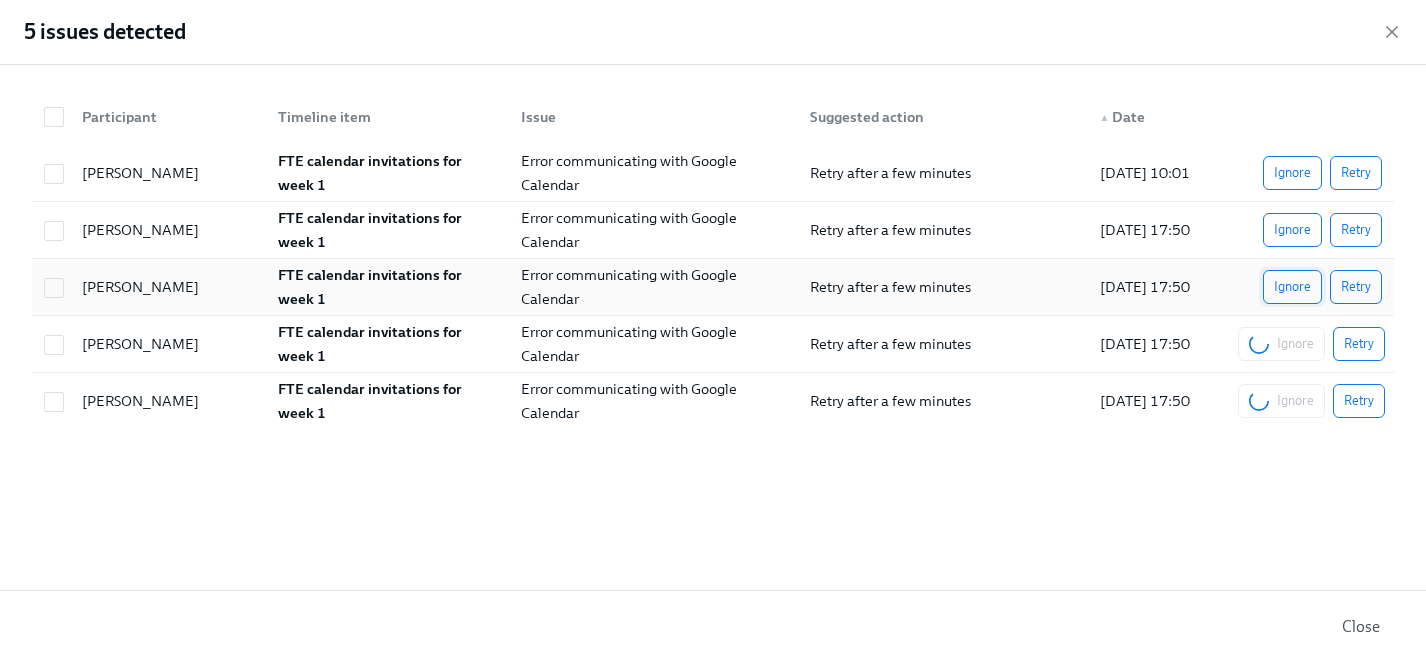 click on "Ignore" at bounding box center [1292, 287] 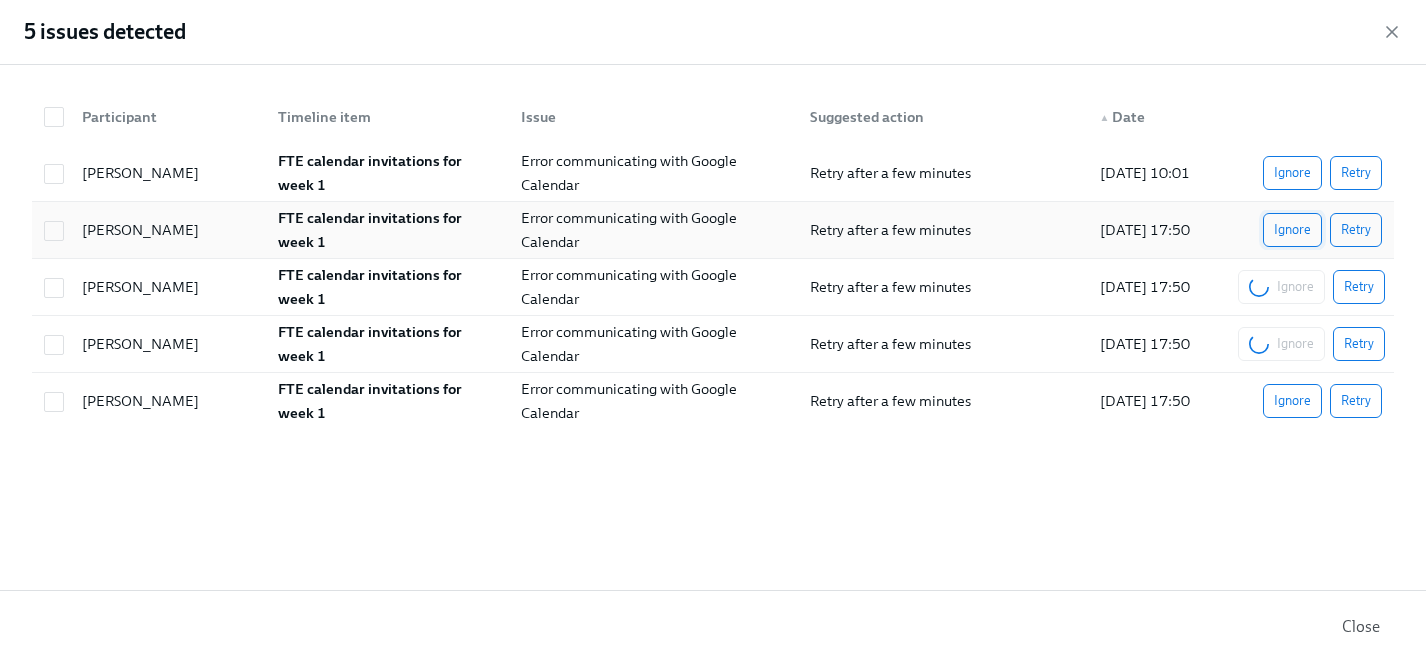 click on "Ignore" at bounding box center (1292, 230) 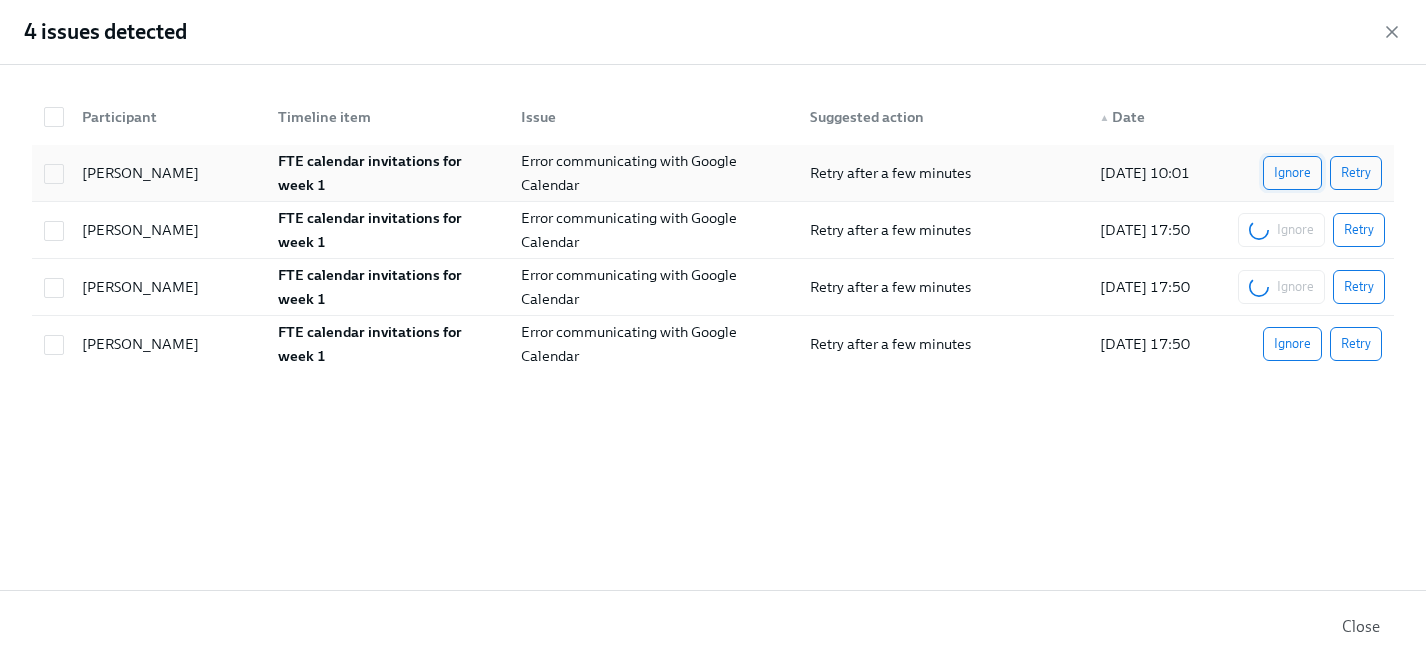 click on "Ignore" at bounding box center [1292, 173] 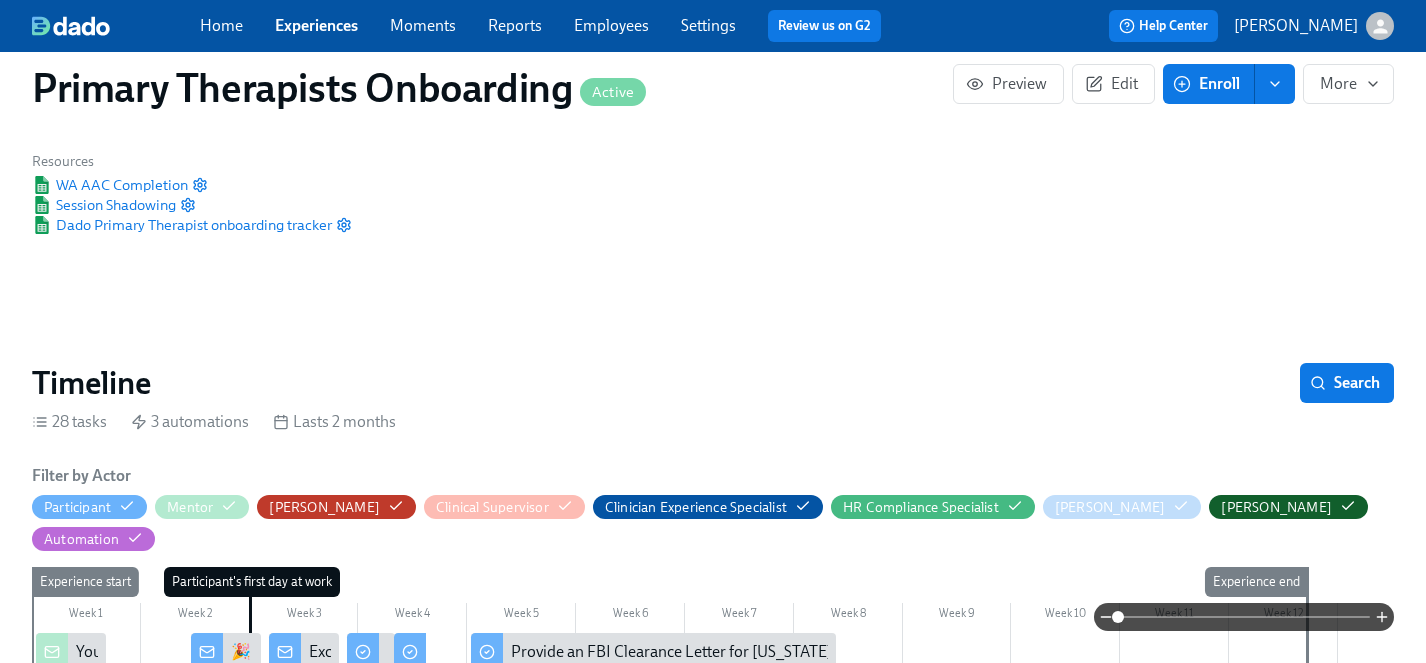 scroll, scrollTop: 0, scrollLeft: 0, axis: both 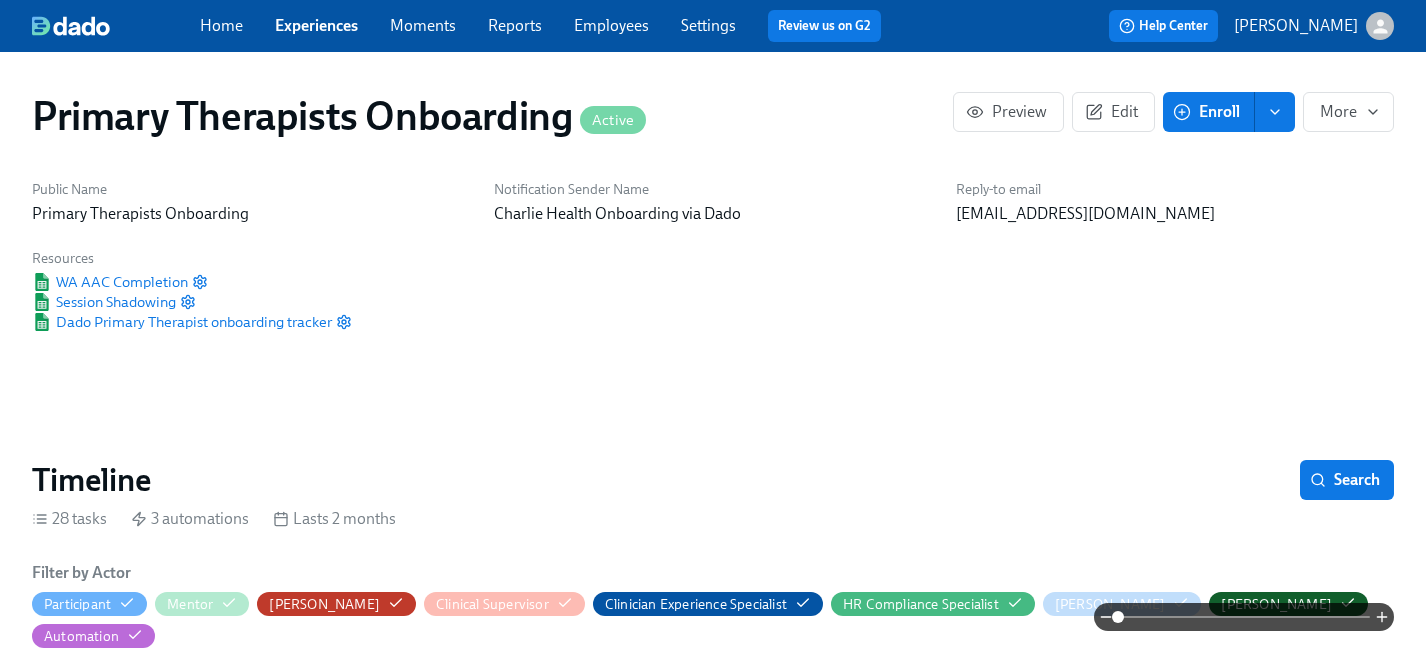 click on "Experiences" at bounding box center (316, 25) 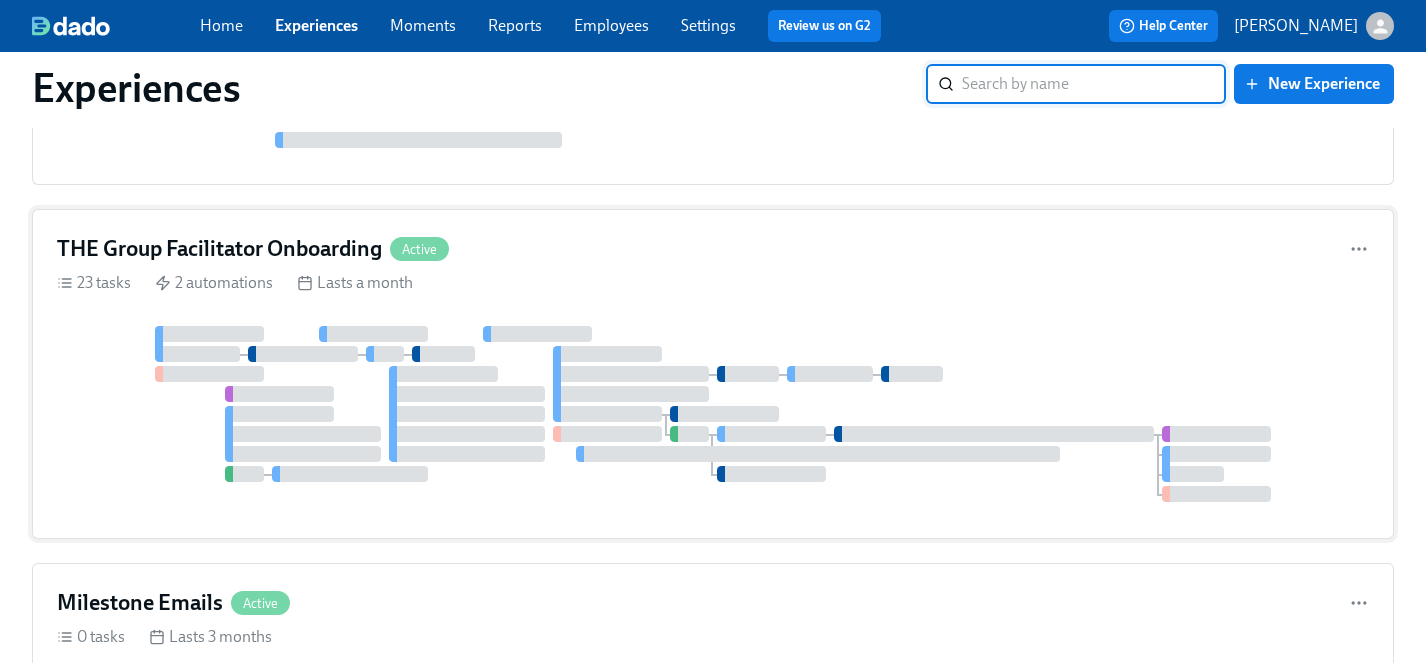 scroll, scrollTop: 2502, scrollLeft: 0, axis: vertical 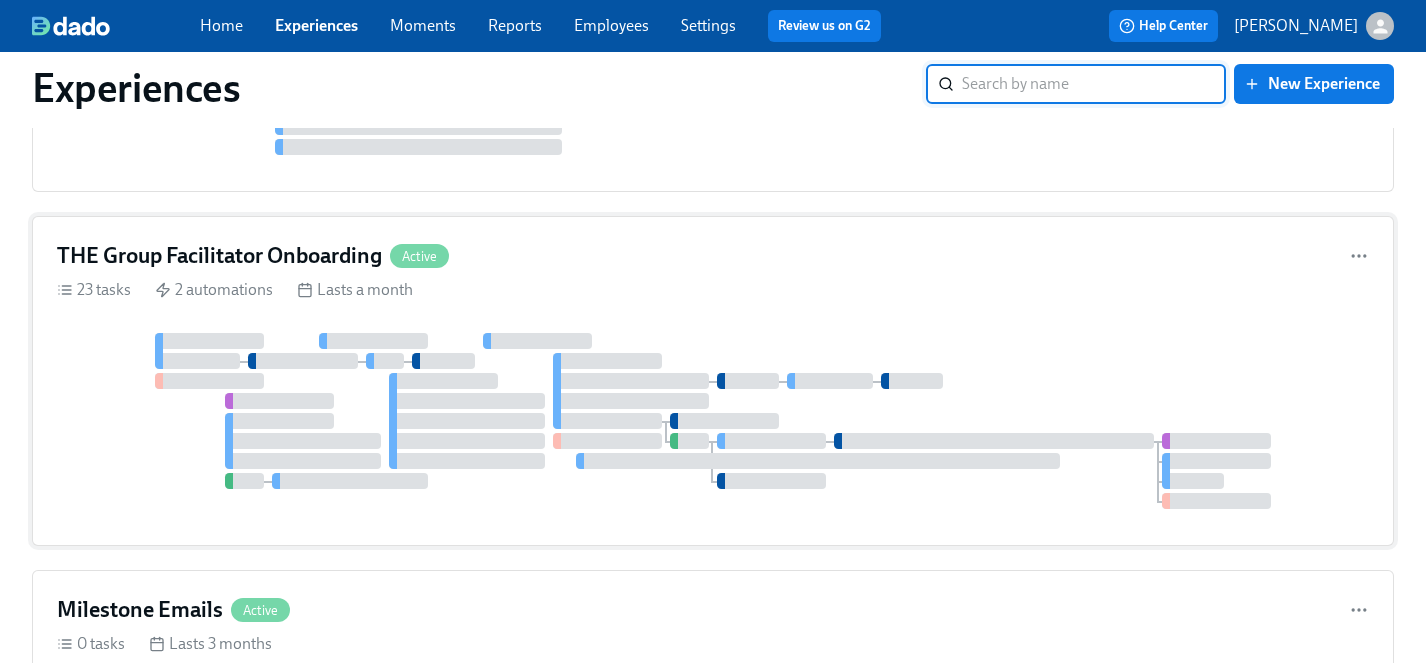 click on "THE Group Facilitator Onboarding Active 23 tasks   2 automations   Lasts   a month" at bounding box center [713, 381] 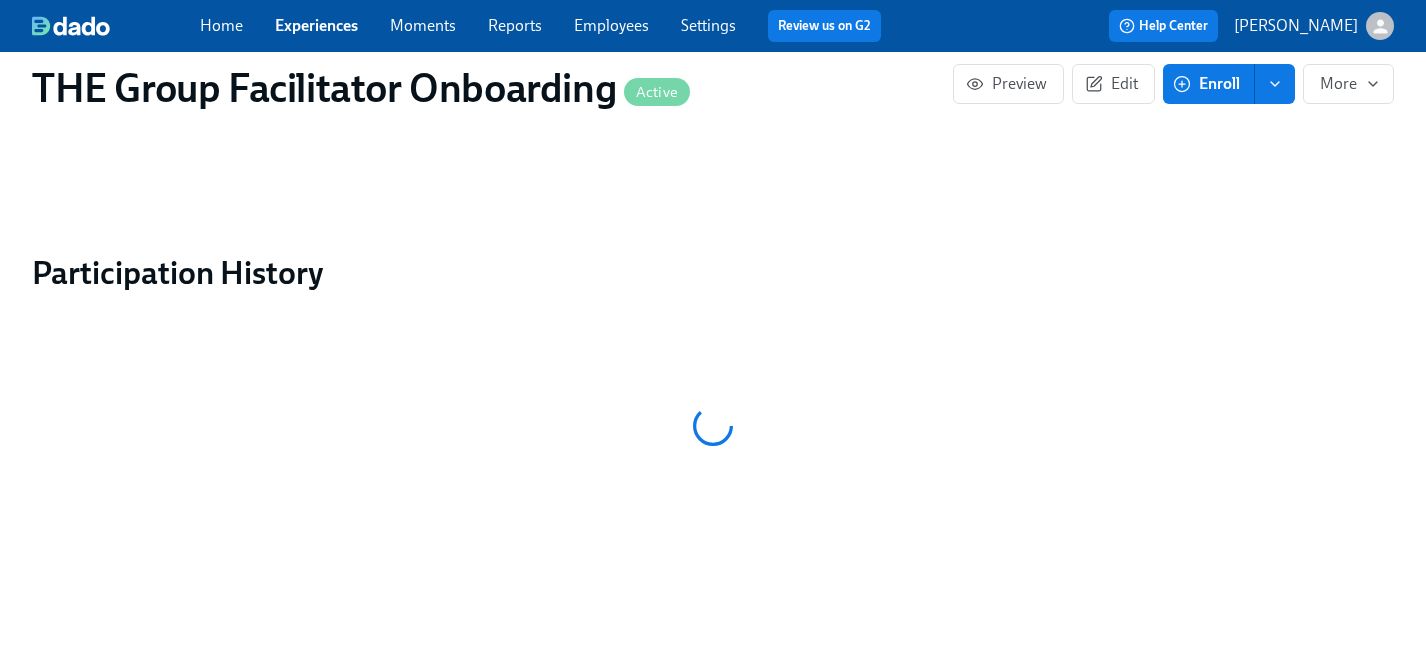 scroll, scrollTop: 0, scrollLeft: 0, axis: both 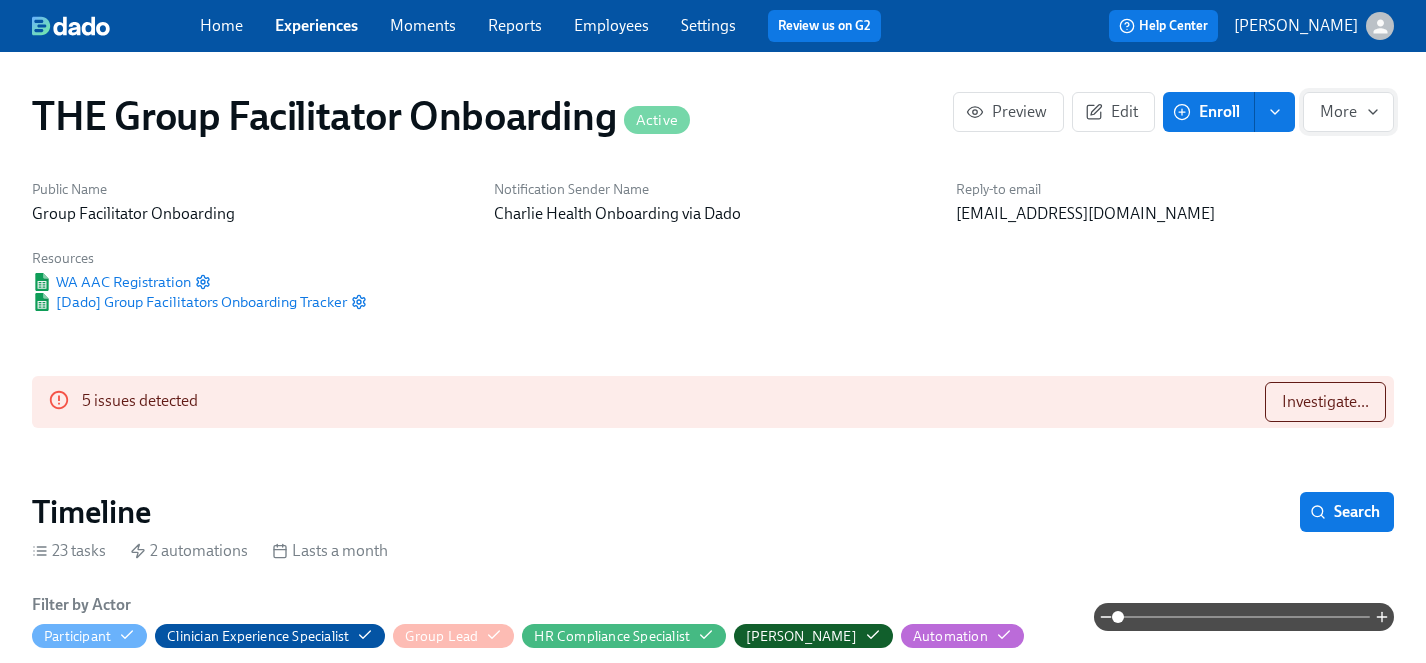click 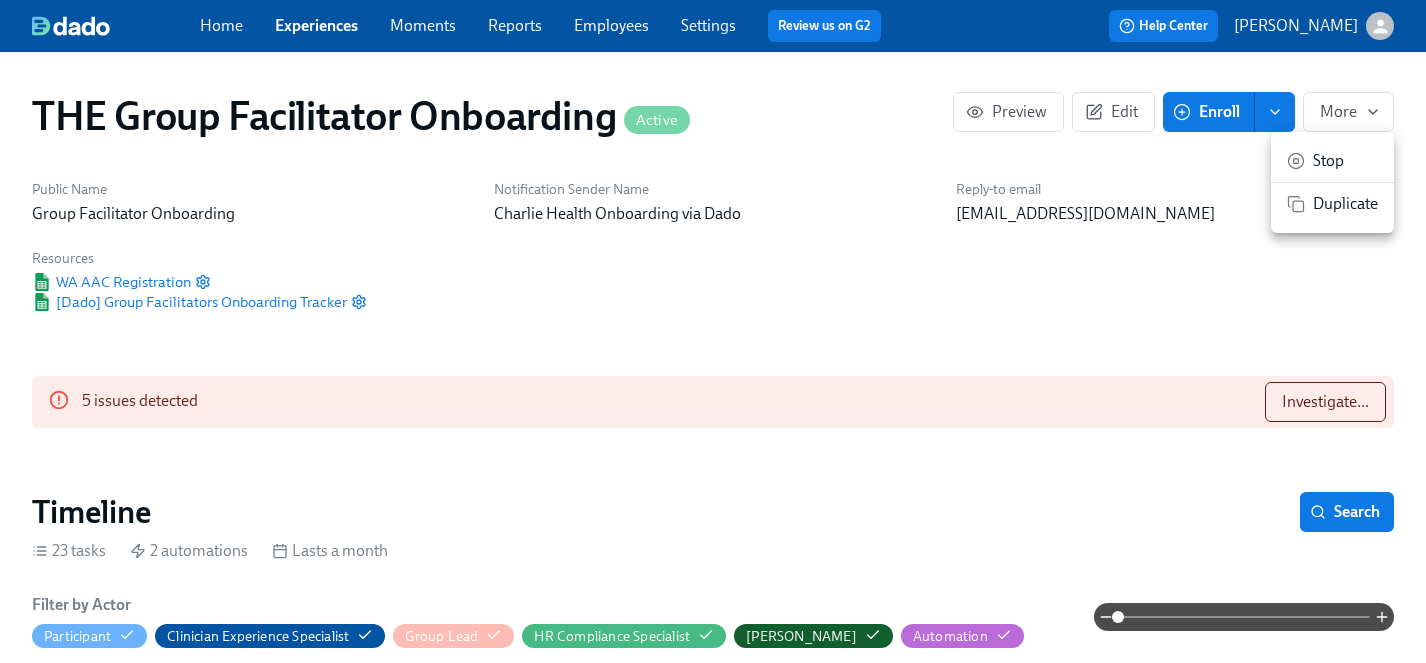 scroll, scrollTop: 0, scrollLeft: 22112, axis: horizontal 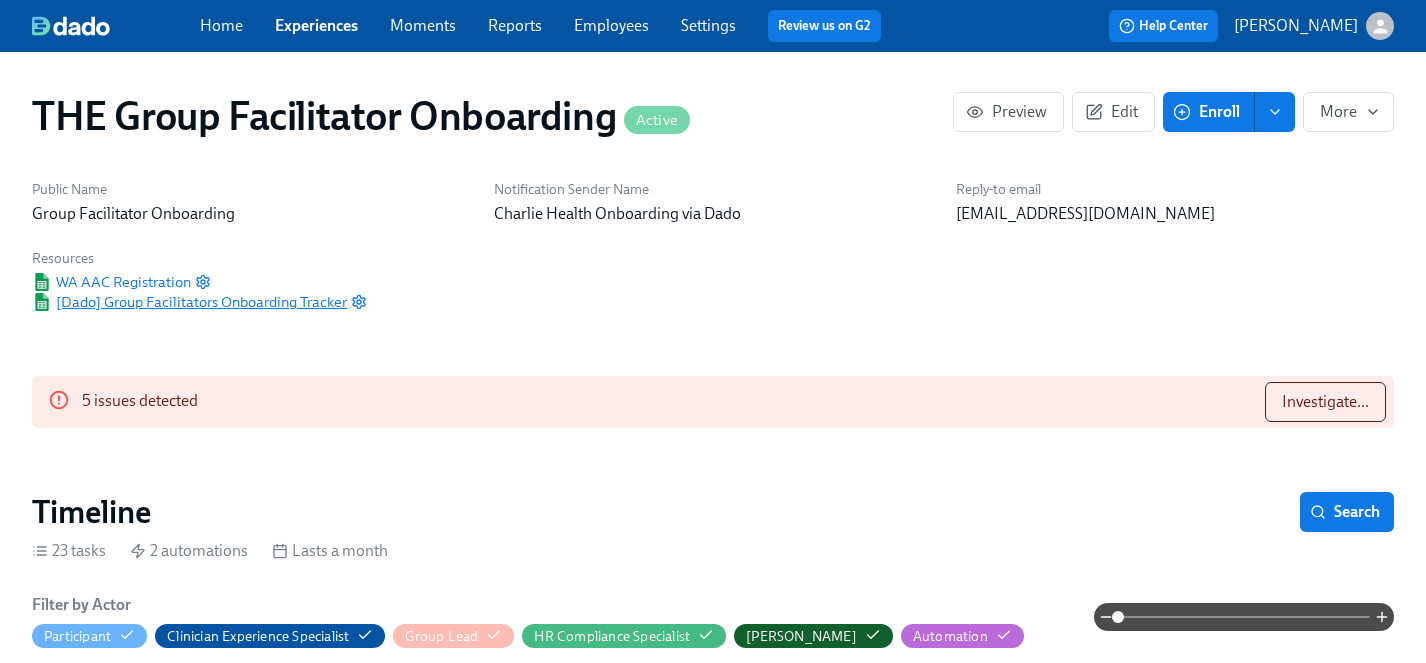 click on "[Dado] Group Facilitators Onboarding Tracker" at bounding box center (189, 302) 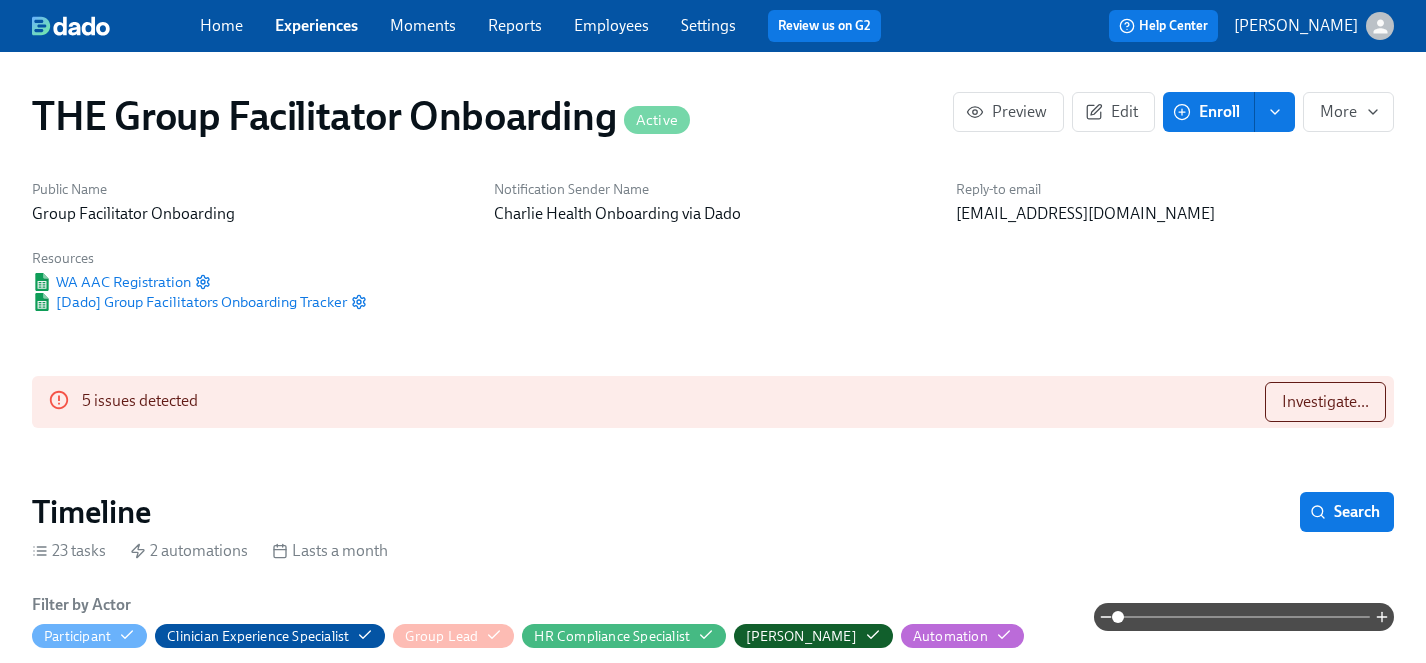 scroll, scrollTop: 0, scrollLeft: 24850, axis: horizontal 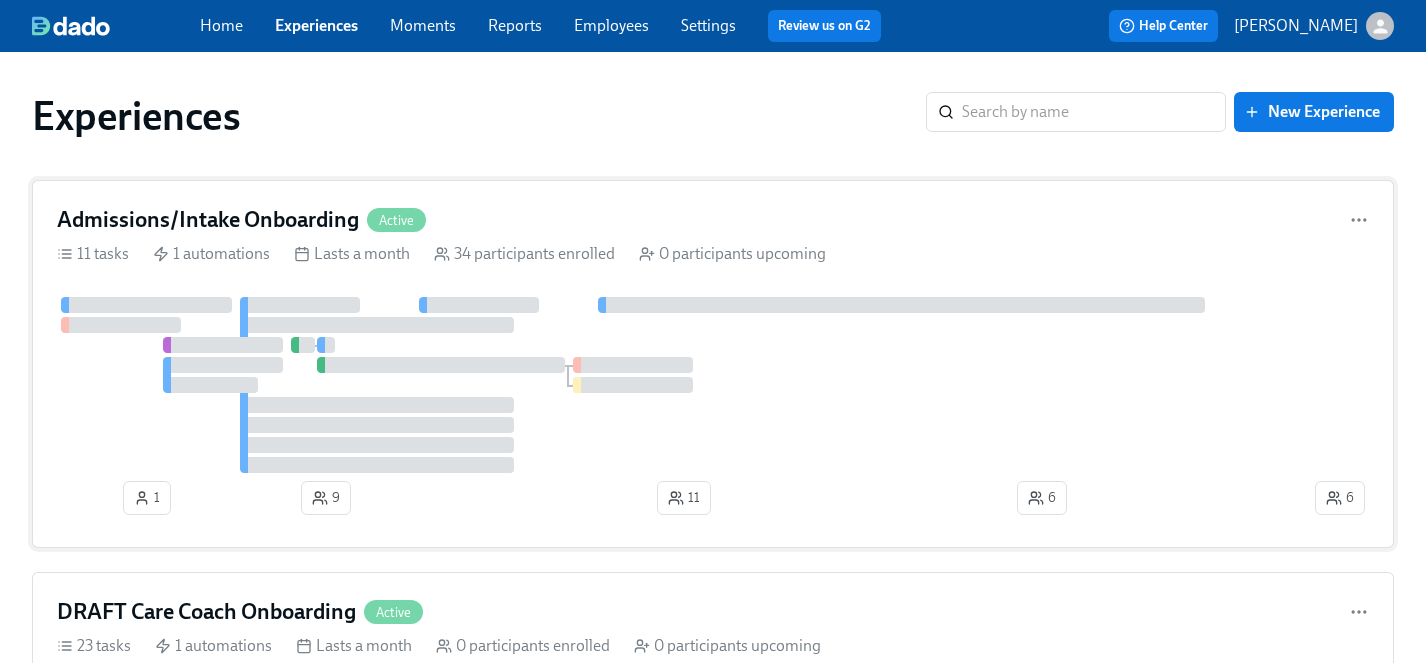 click at bounding box center [684, 385] 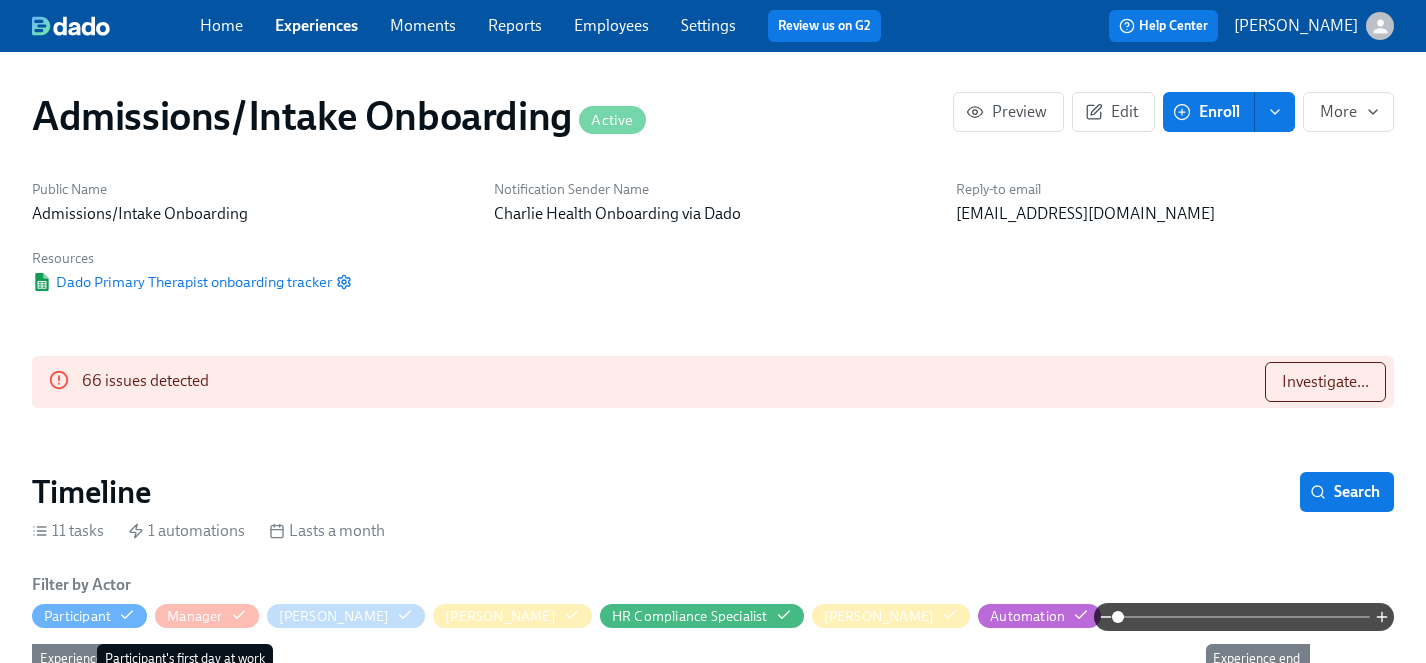 scroll, scrollTop: 0, scrollLeft: 7476, axis: horizontal 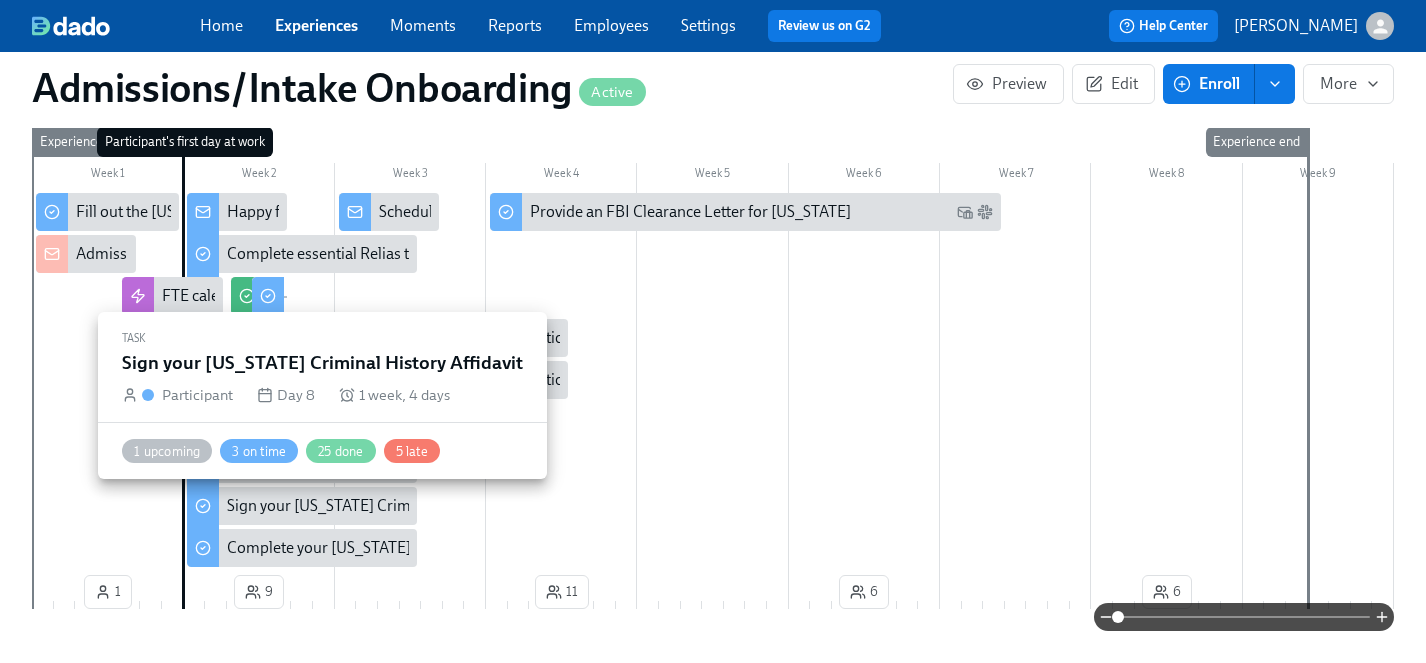click on "Sign your [US_STATE] Criminal History Affidavit" at bounding box center (388, 506) 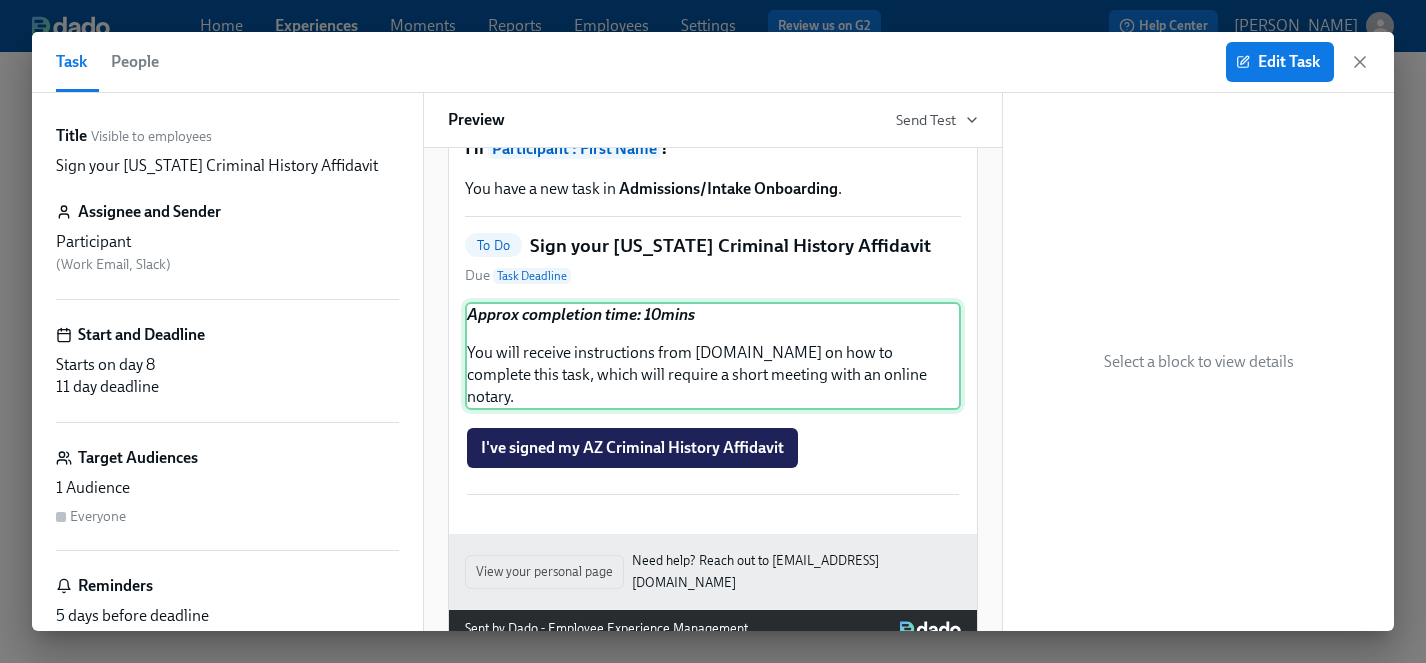 scroll, scrollTop: 0, scrollLeft: 0, axis: both 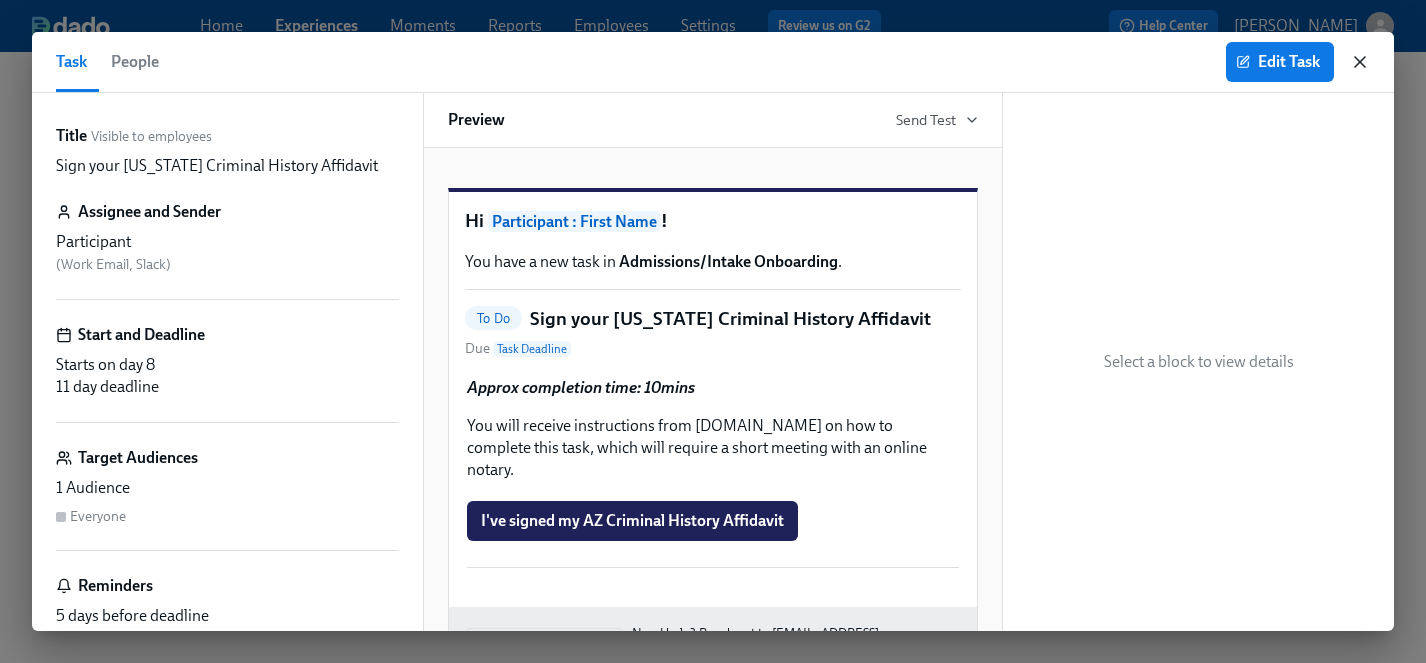 click 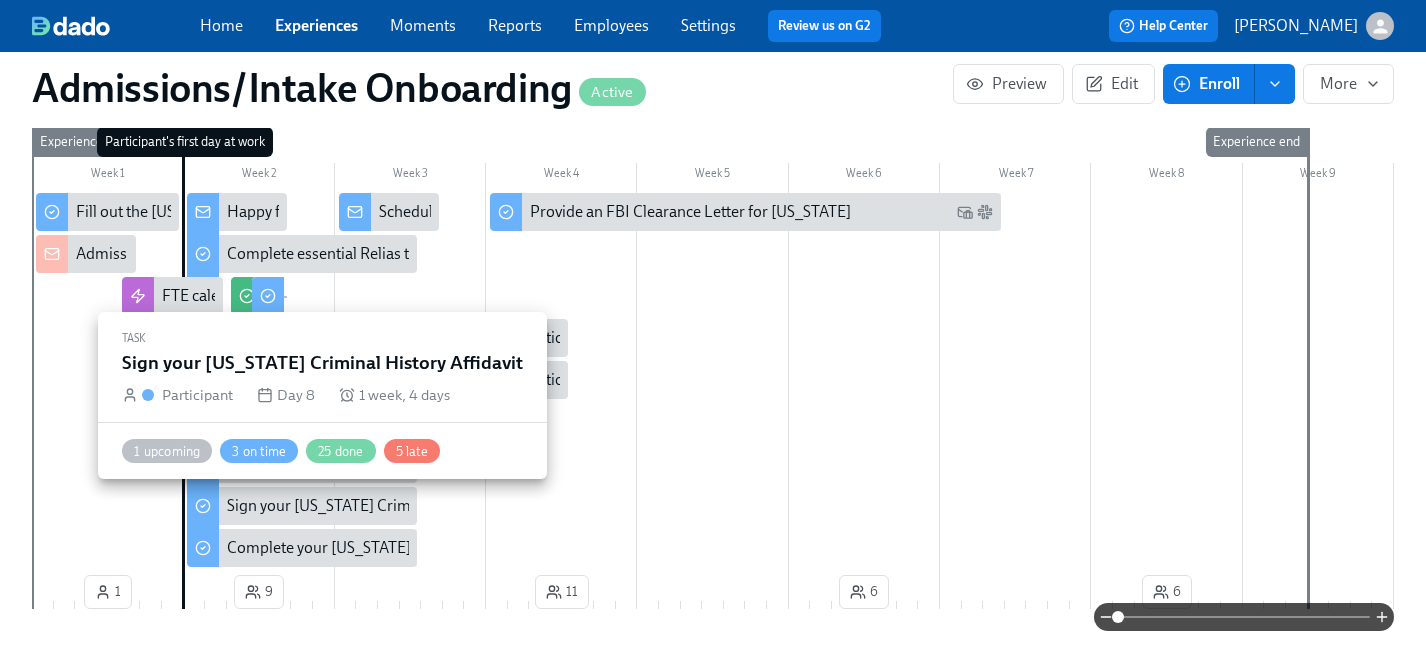 click on "Sign your [US_STATE] Criminal History Affidavit" at bounding box center (388, 506) 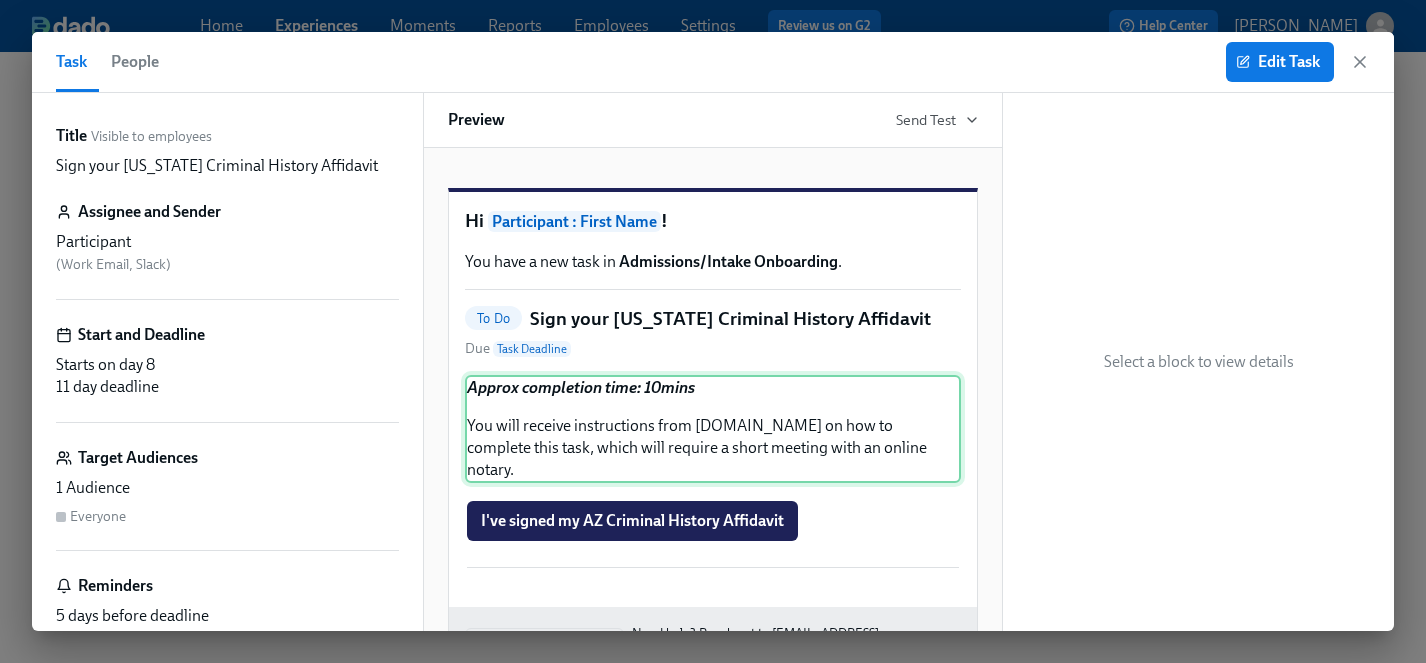 click on "Approx completion time: 10mins
You will receive instructions from [DOMAIN_NAME] on how to complete this task, which will require a short meeting with an online notary." at bounding box center [713, 429] 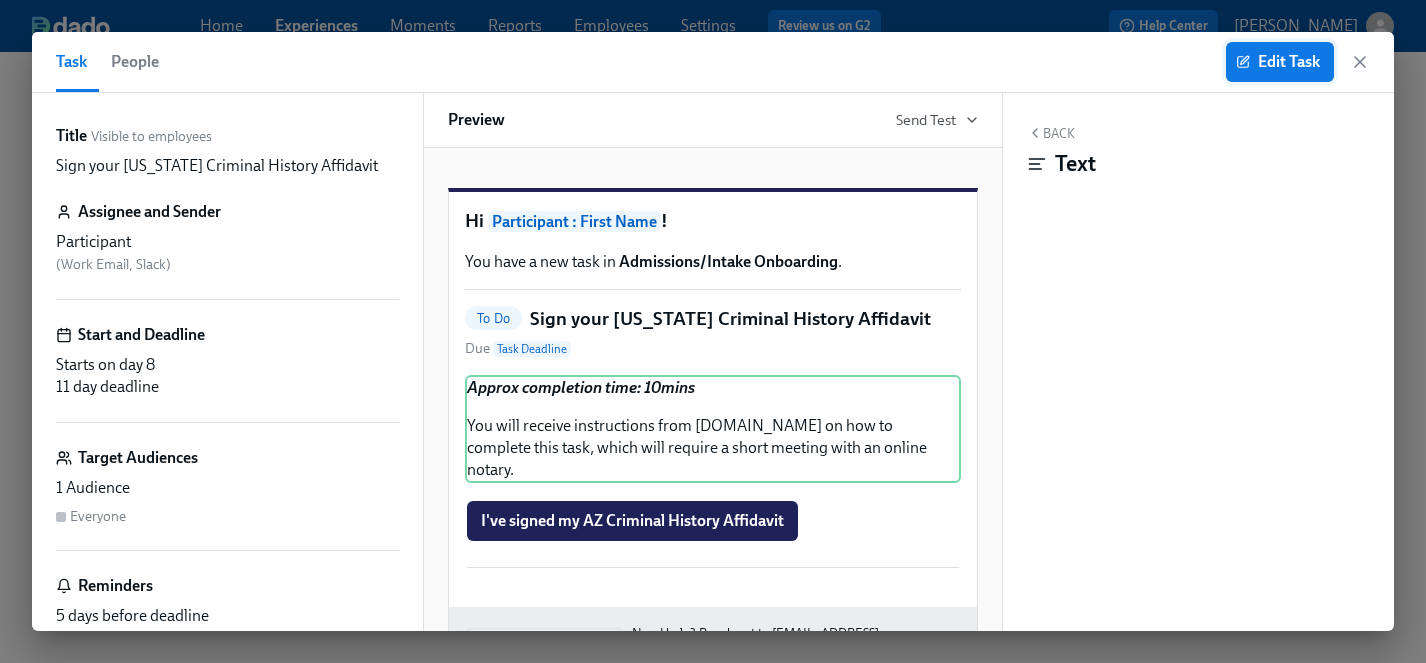 click on "Edit Task" at bounding box center [1280, 62] 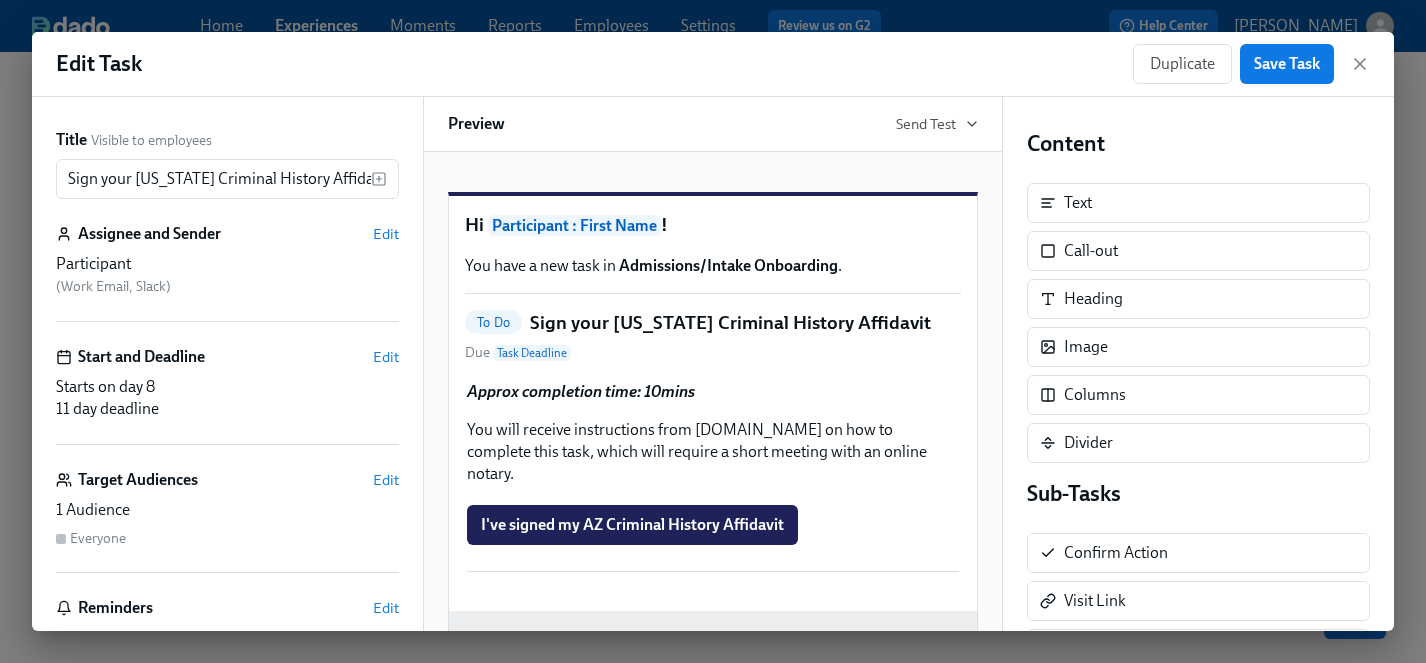 scroll, scrollTop: 0, scrollLeft: 0, axis: both 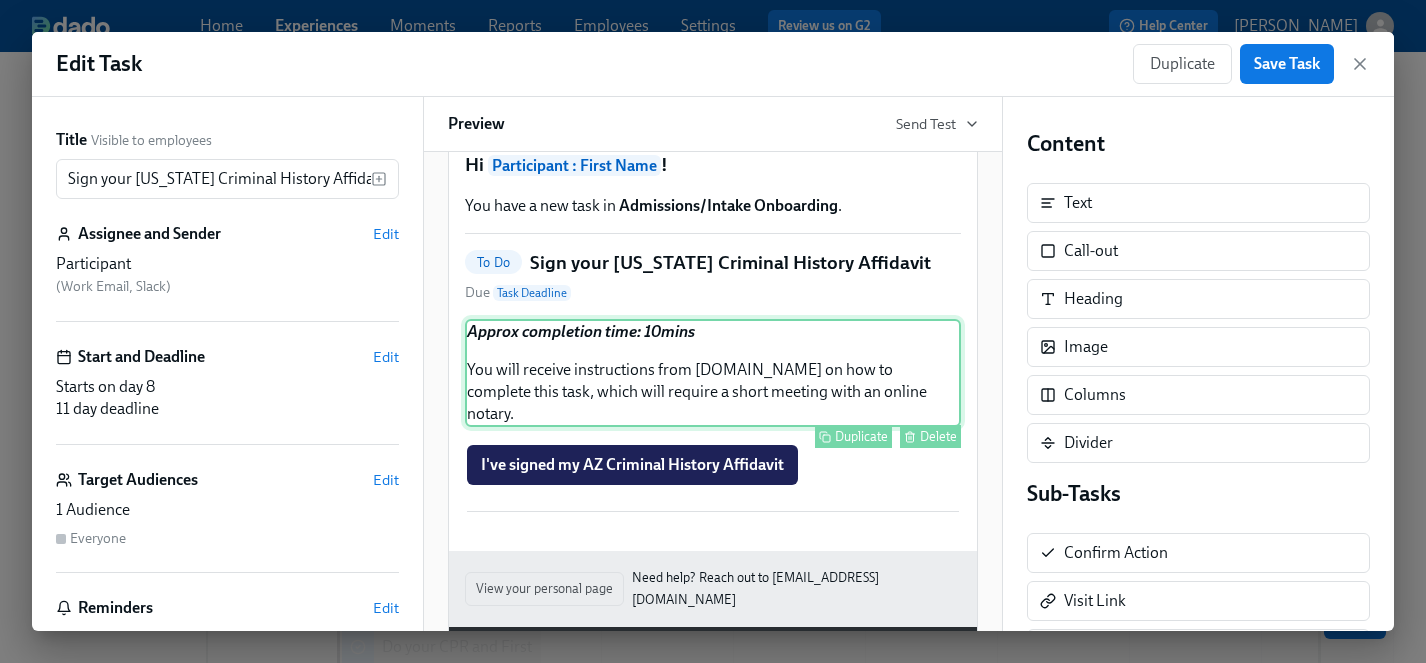 click on "Approx completion time: 10mins
You will receive instructions from [DOMAIN_NAME] on how to complete this task, which will require a short meeting with an online notary.   Duplicate   Delete" at bounding box center (713, 373) 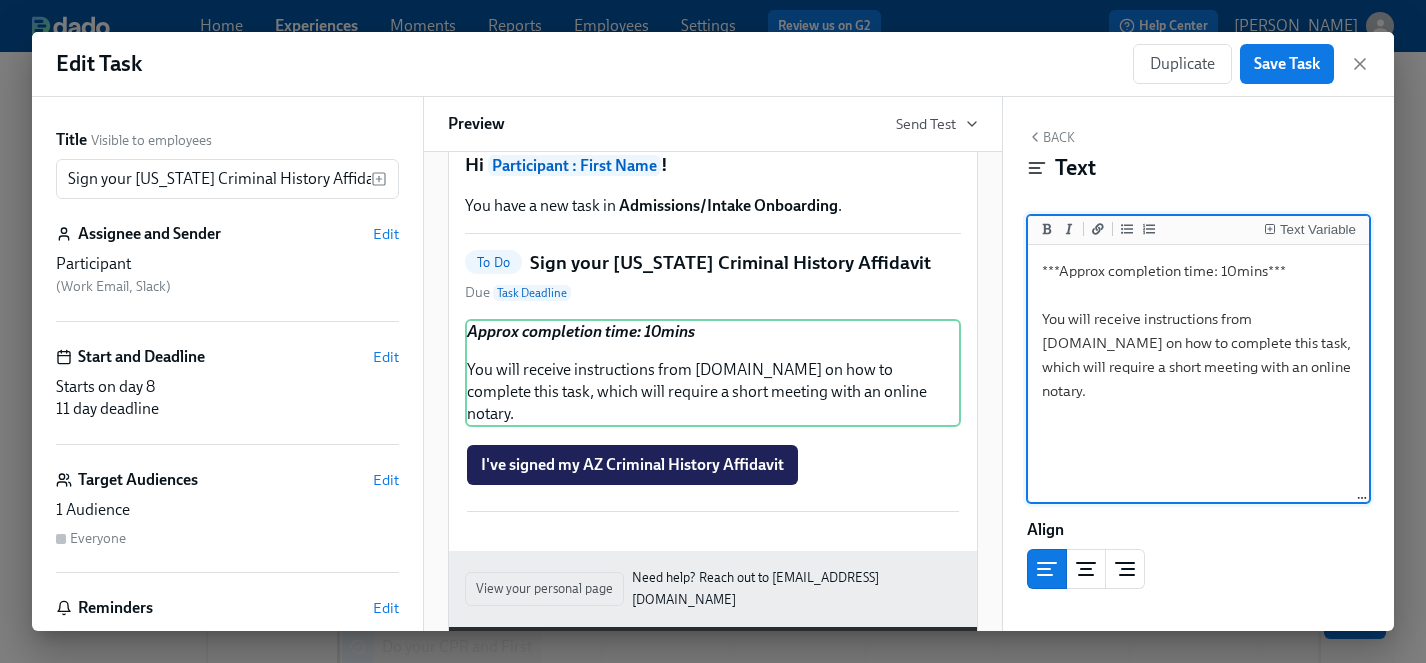 click on "***Approx completion time: 10mins***
You will receive instructions from [DOMAIN_NAME] on how to complete this task, which will require a short meeting with an online notary." at bounding box center [1198, 374] 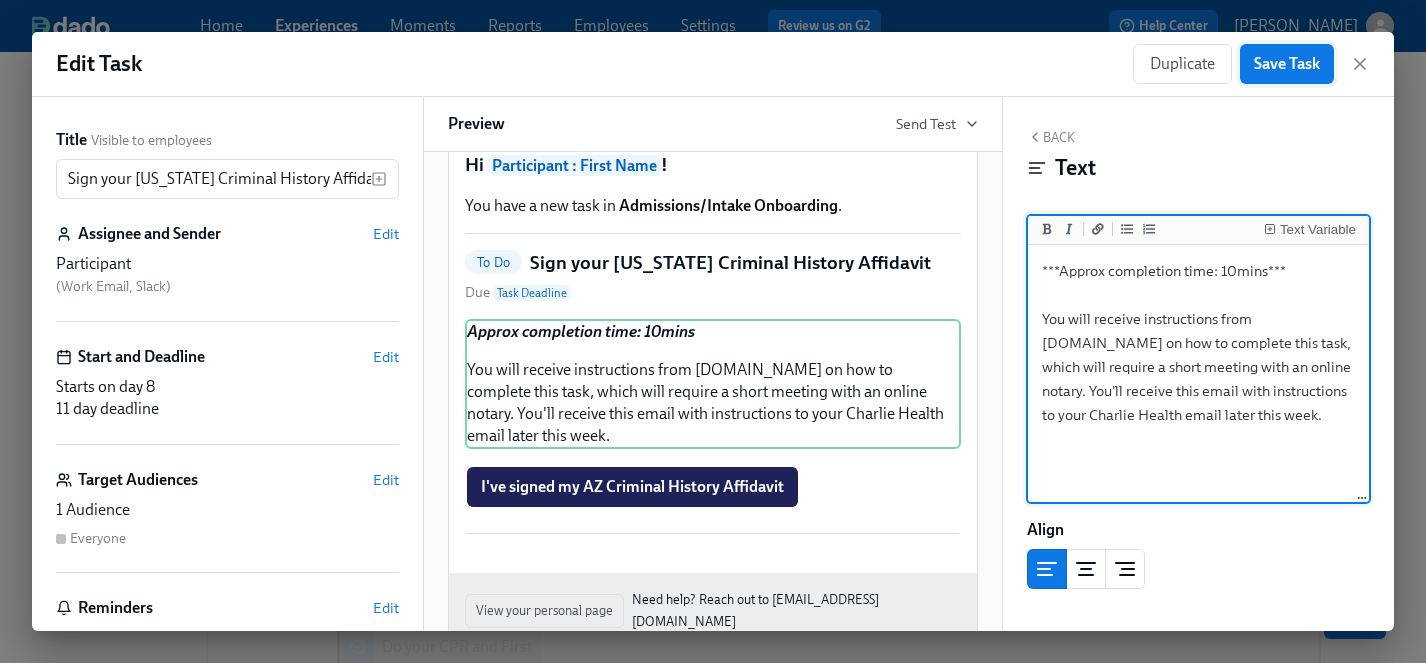 type on "***Approx completion time: 10mins***
You will receive instructions from [DOMAIN_NAME] on how to complete this task, which will require a short meeting with an online notary. You'll receive this email with instructions to your Charlie Health email later this week." 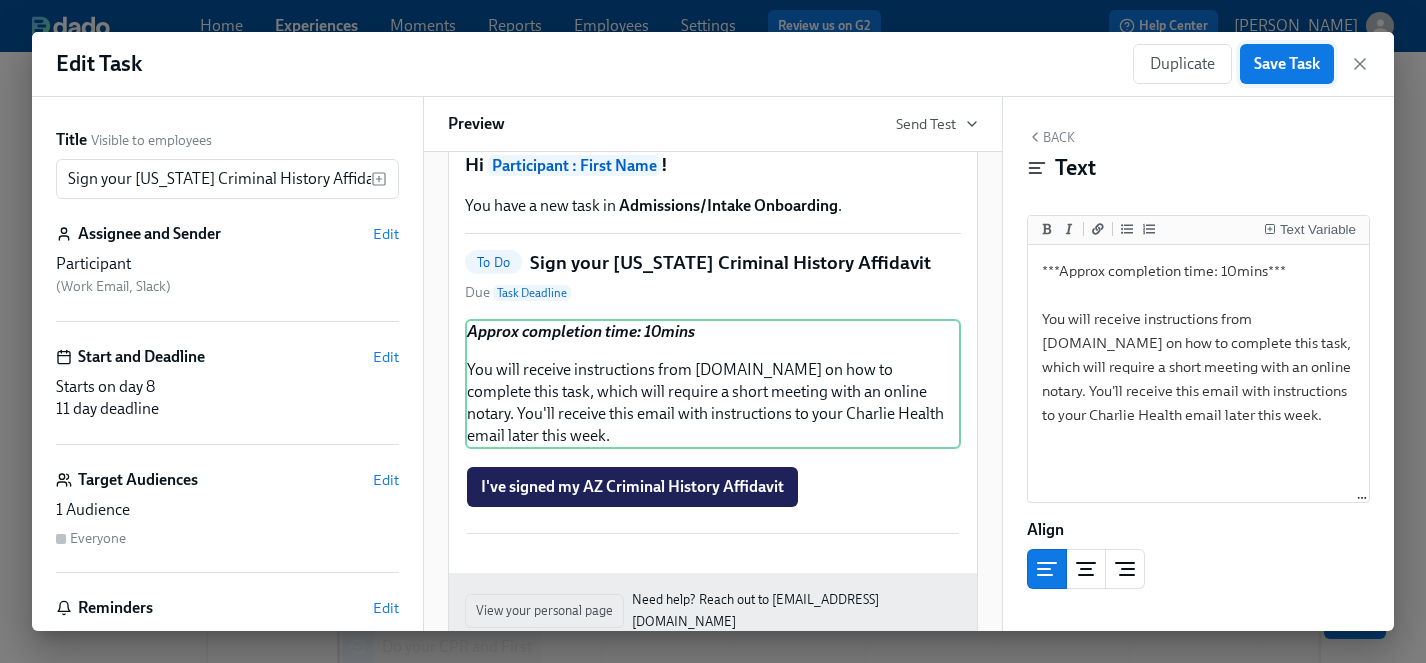 click on "Save Task" at bounding box center [1287, 64] 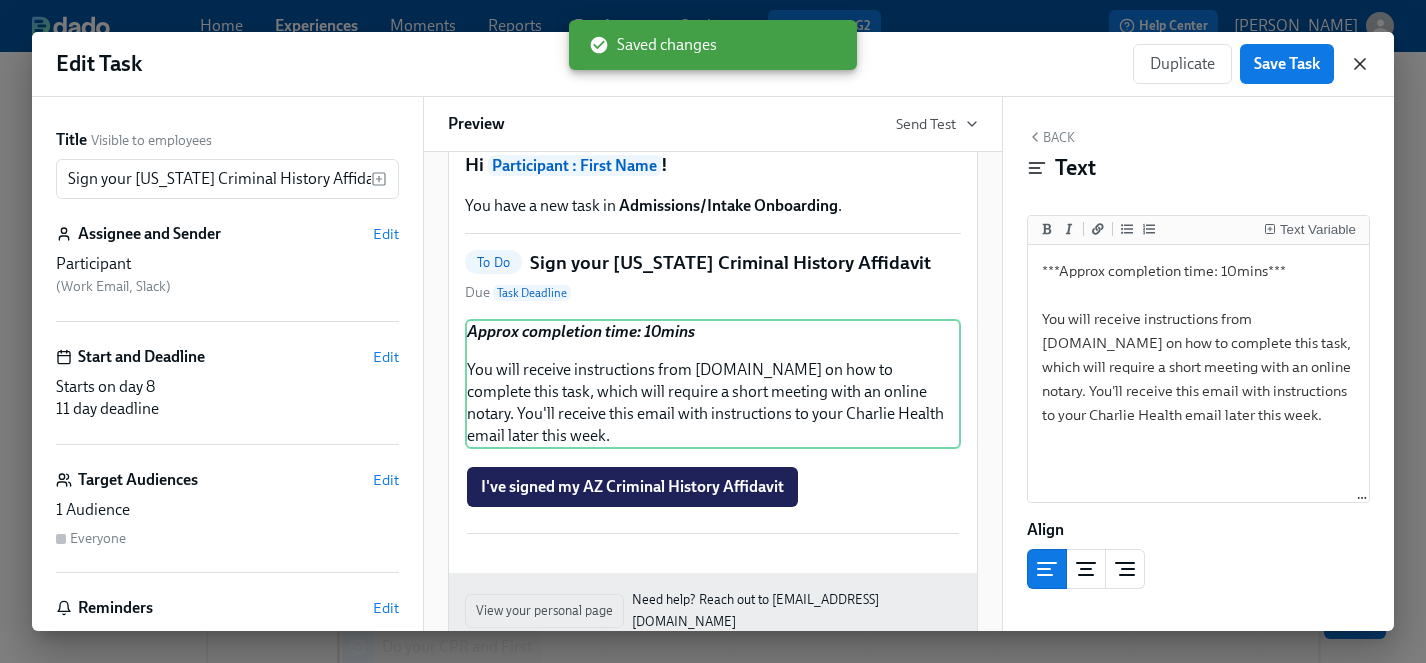 click 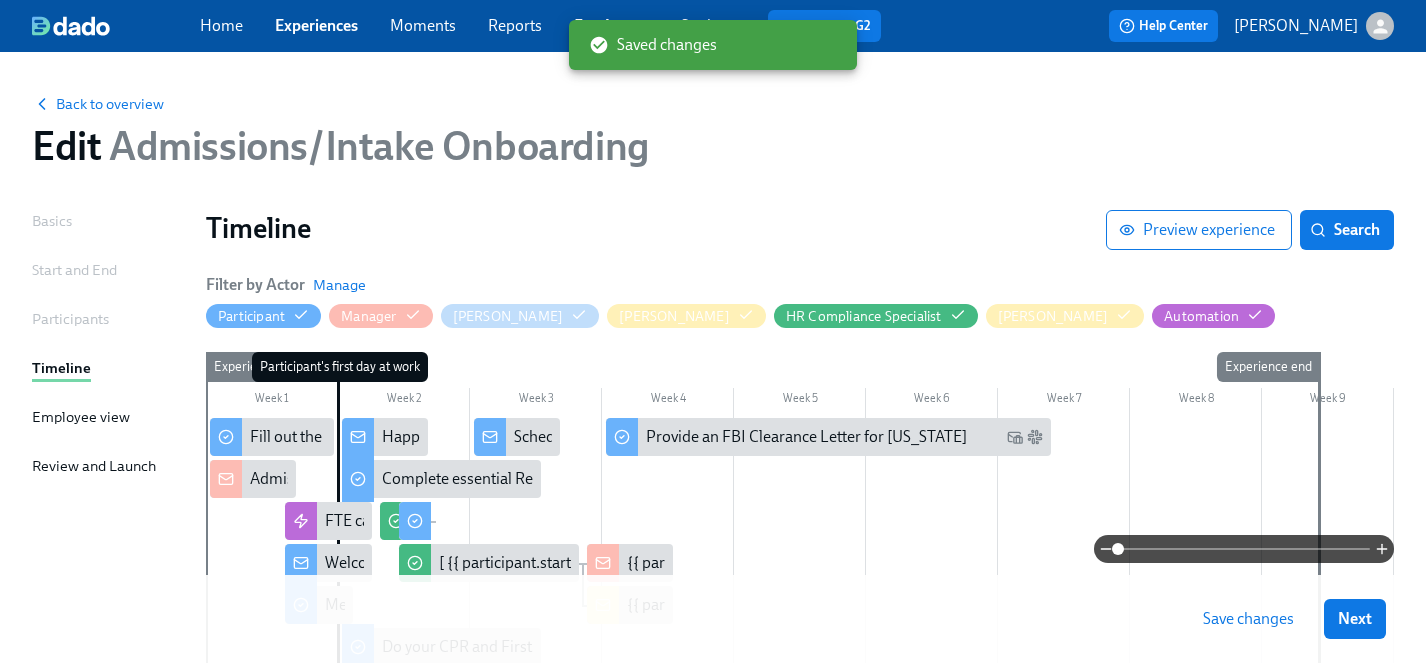 click on "Save changes" at bounding box center [1248, 619] 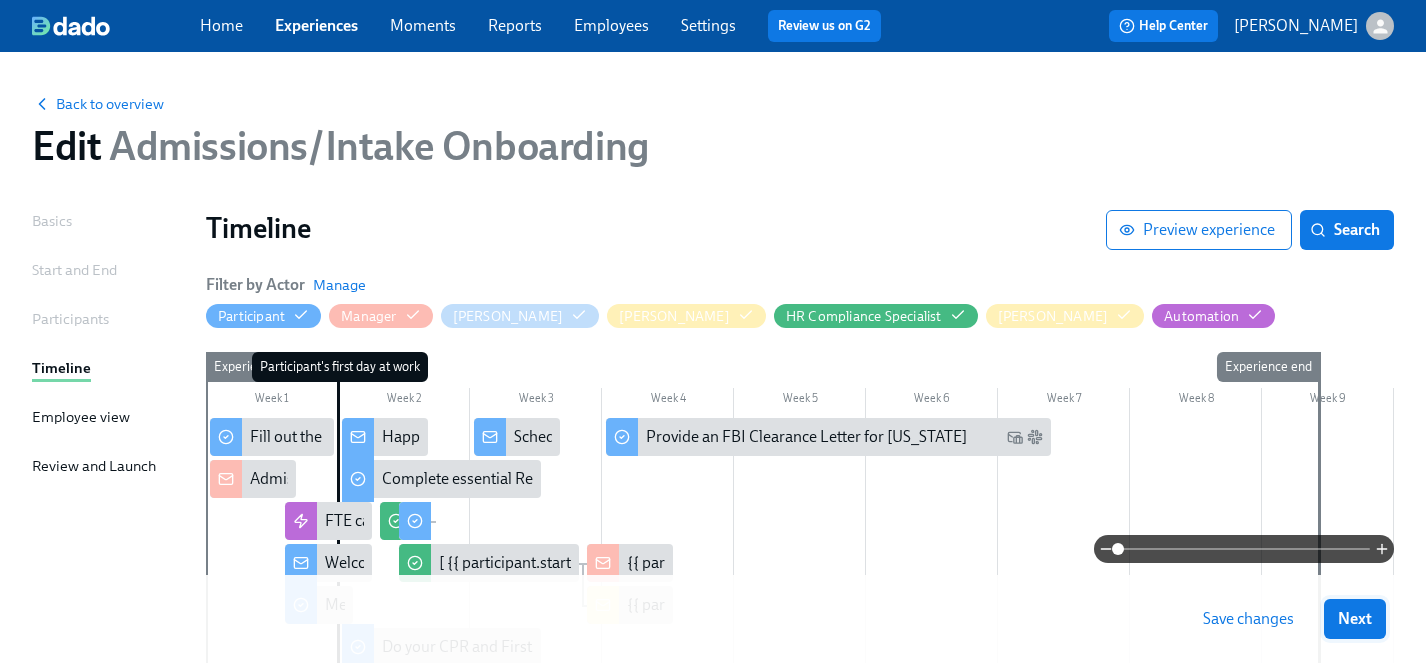 click on "Next" at bounding box center (1355, 619) 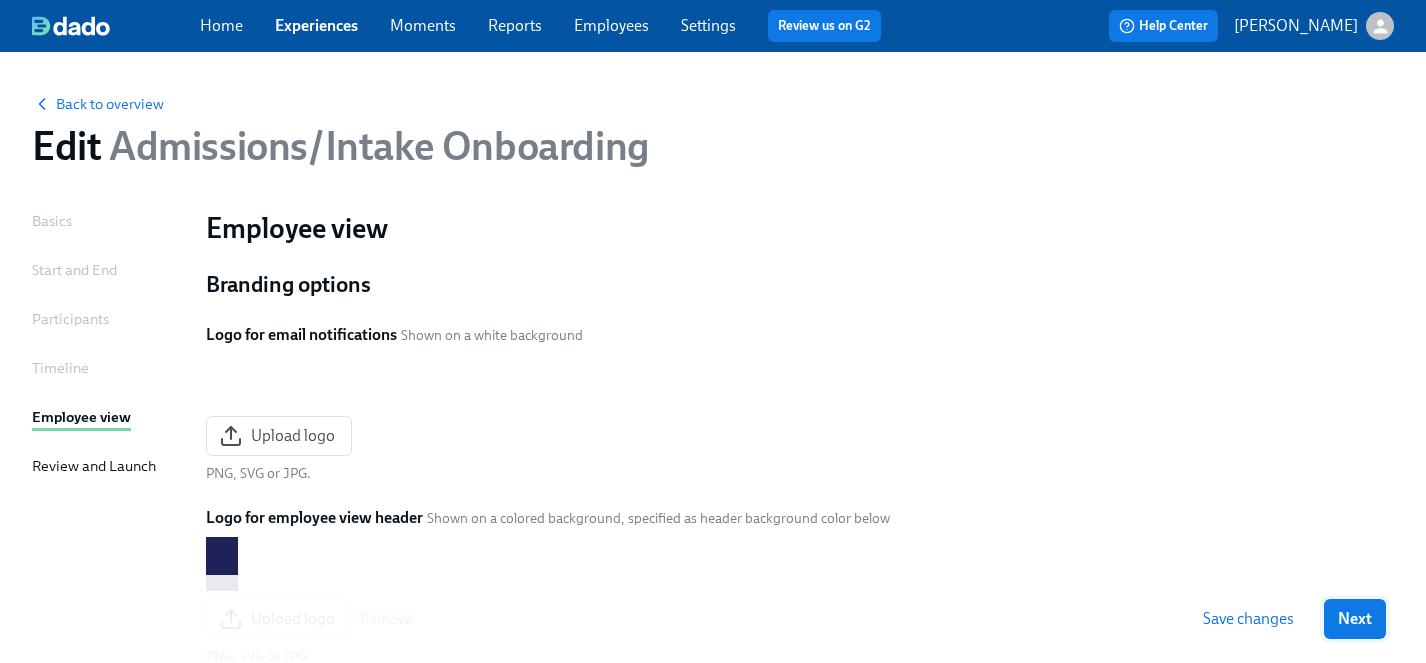 click on "Next" at bounding box center (1355, 619) 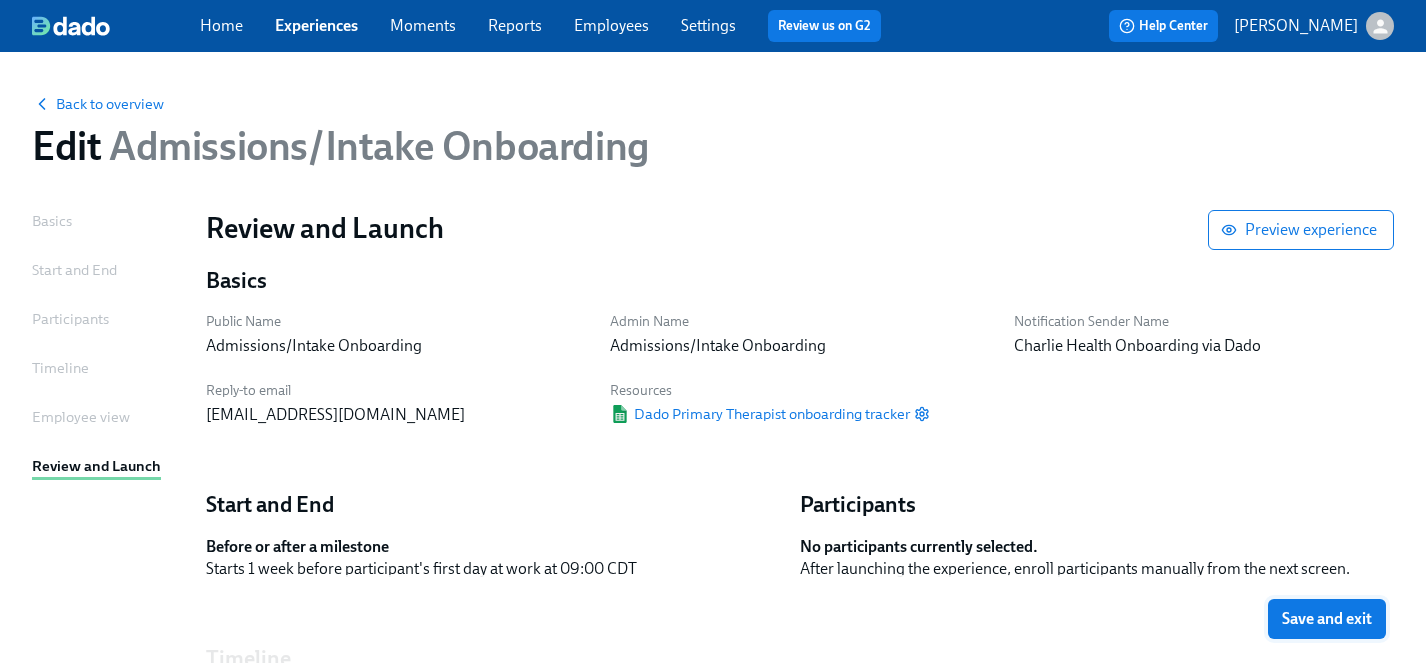 click on "Save and exit" at bounding box center [1327, 619] 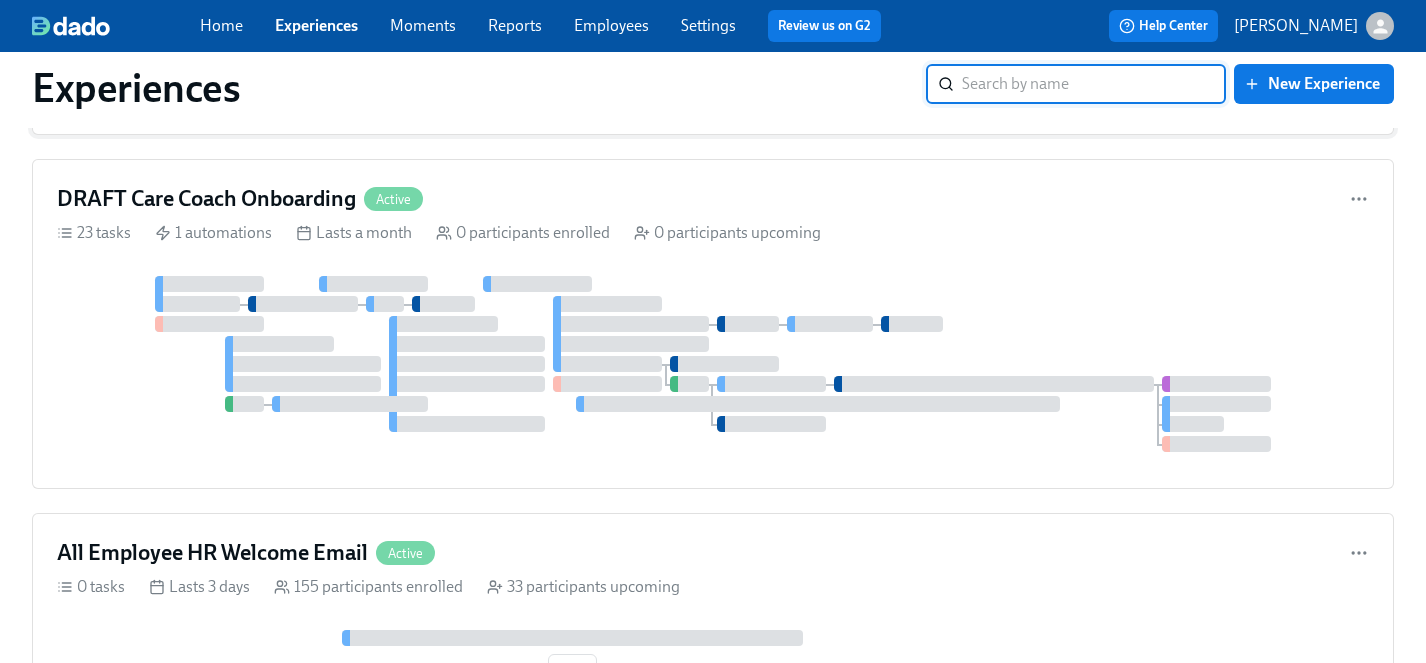scroll, scrollTop: 409, scrollLeft: 0, axis: vertical 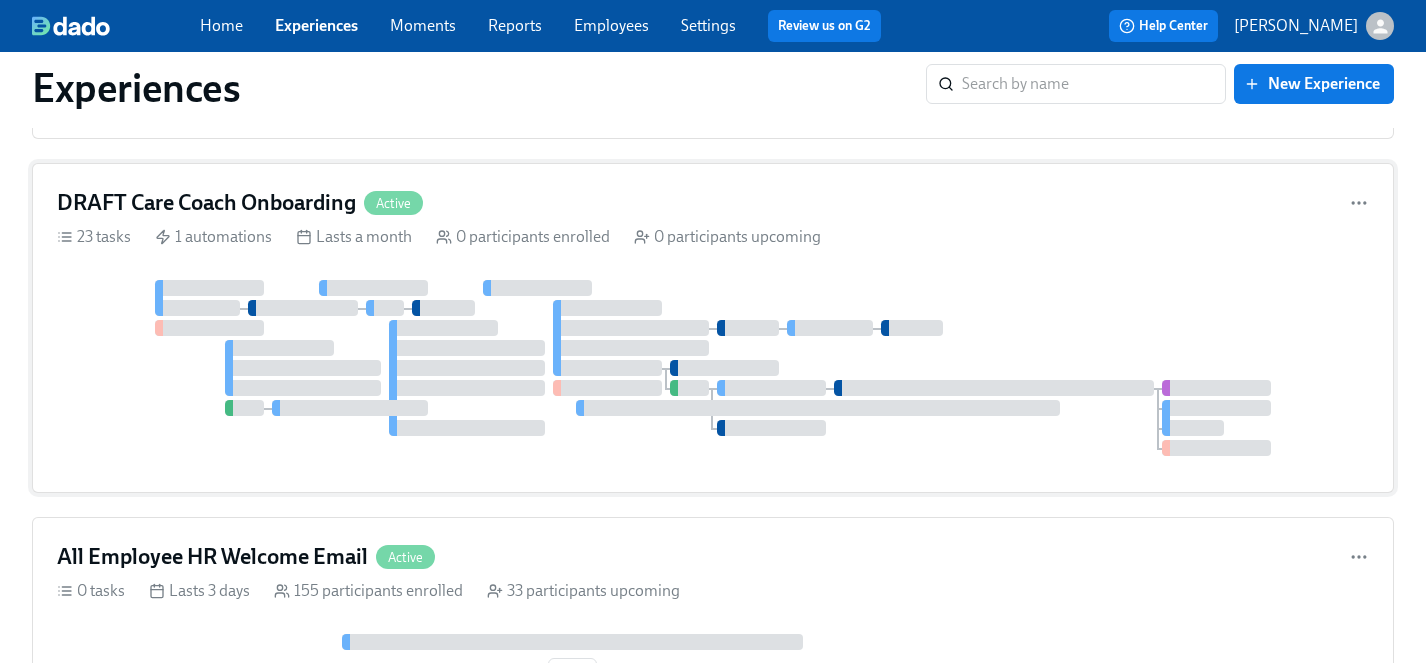 click on "DRAFT Care Coach Onboarding Active 23 tasks   1 automations   Lasts   a month   0 participants   enrolled     0 participants   upcoming" at bounding box center (713, 328) 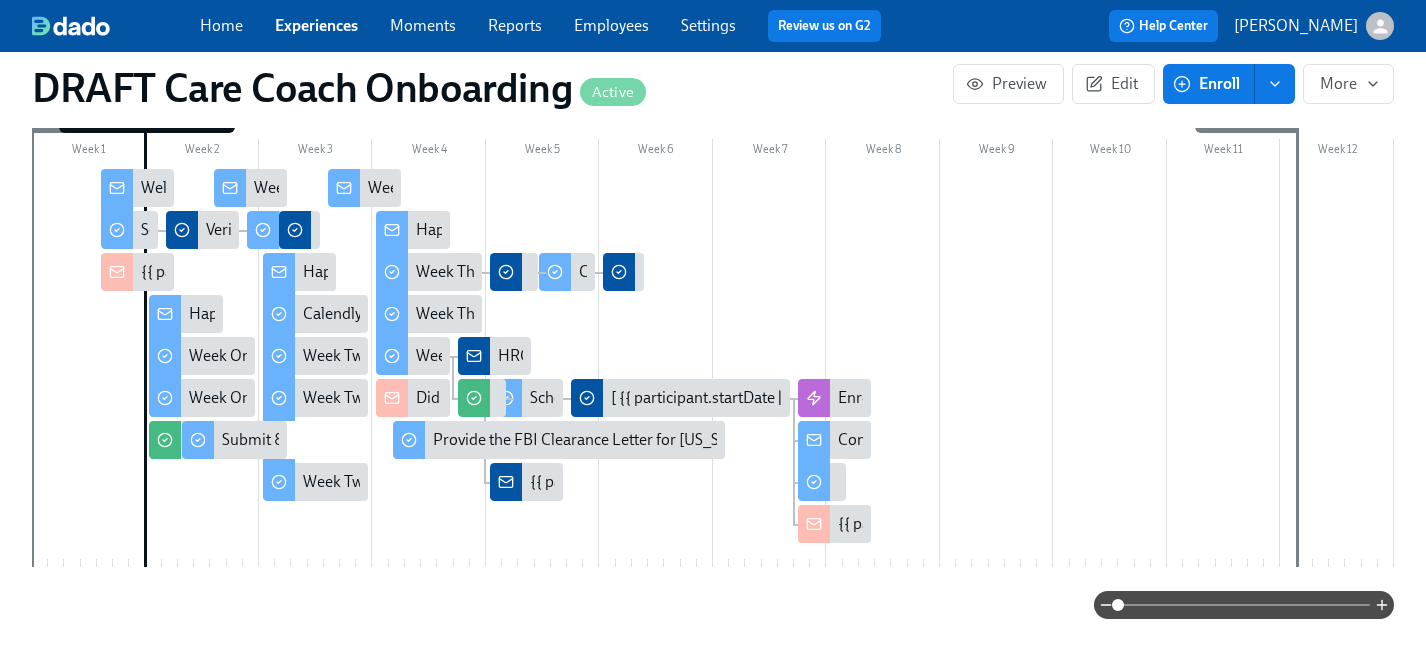 scroll, scrollTop: 514, scrollLeft: 0, axis: vertical 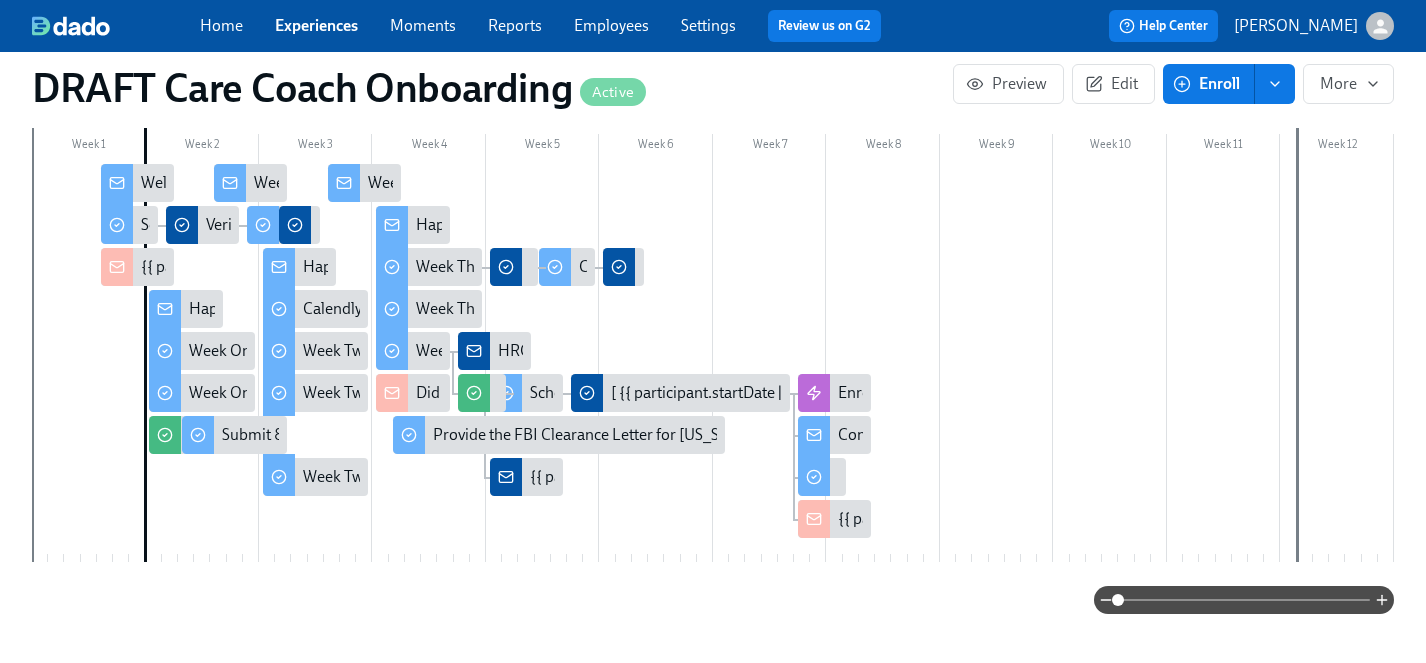 click on "Experiences" at bounding box center (316, 25) 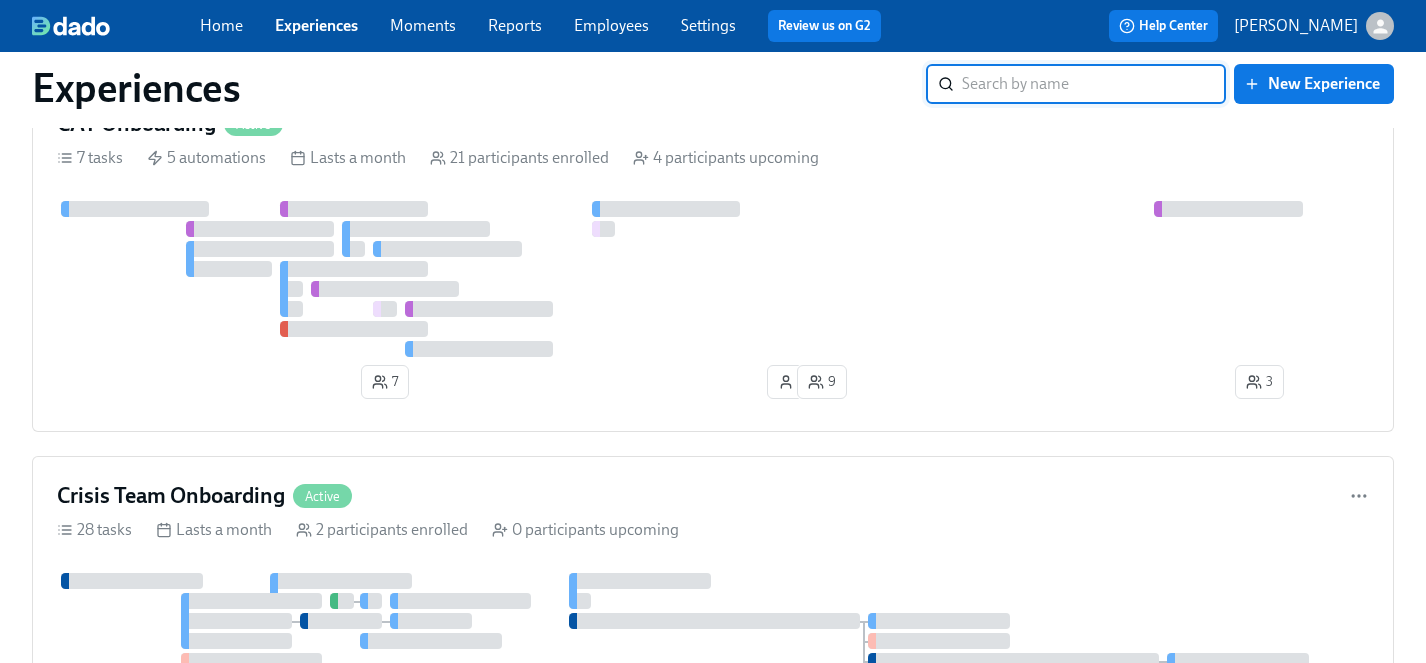 scroll, scrollTop: 1487, scrollLeft: 0, axis: vertical 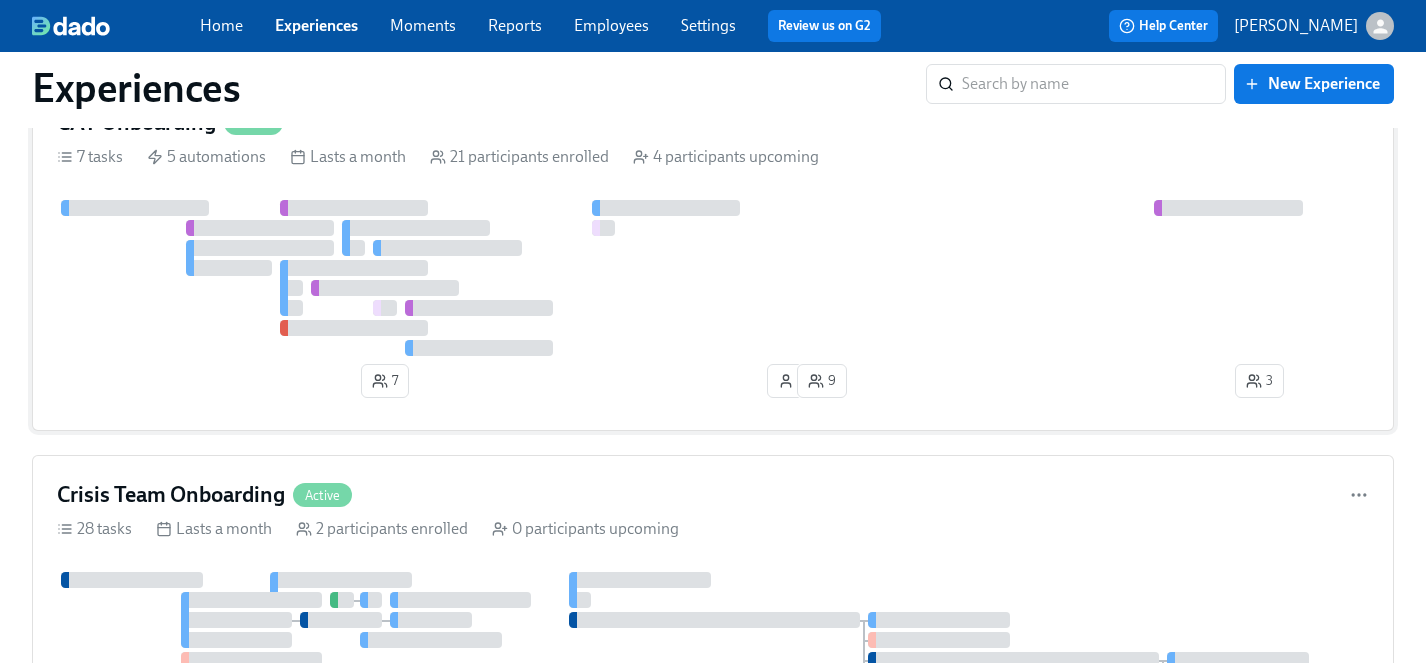 click at bounding box center (713, 278) 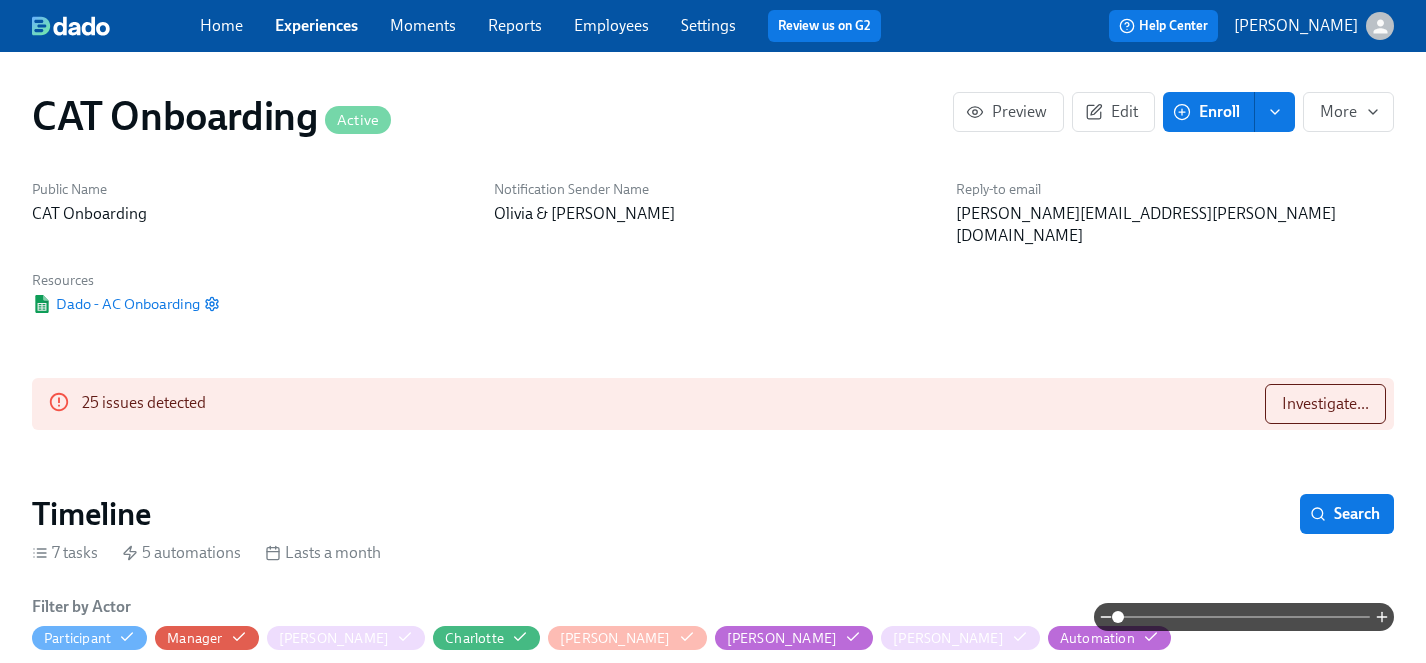 scroll, scrollTop: 0, scrollLeft: 6964, axis: horizontal 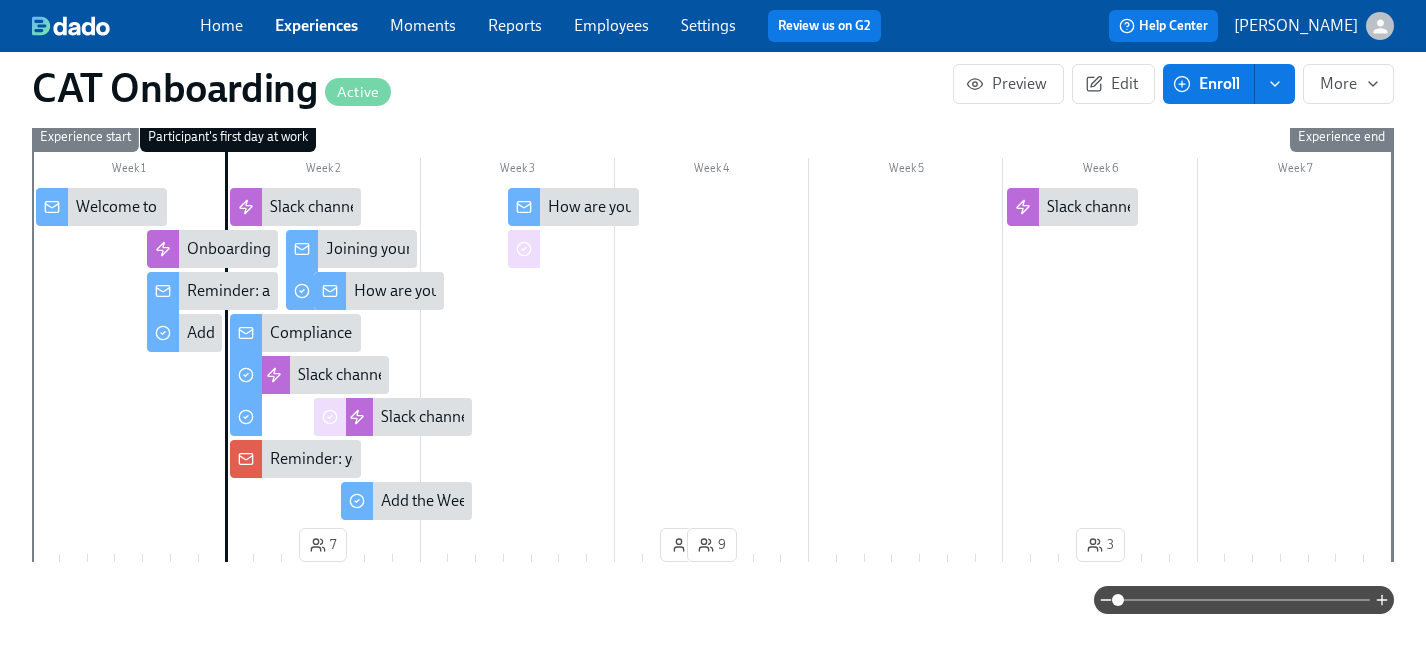 click on "Compliance Requirements Instructions" at bounding box center (403, 333) 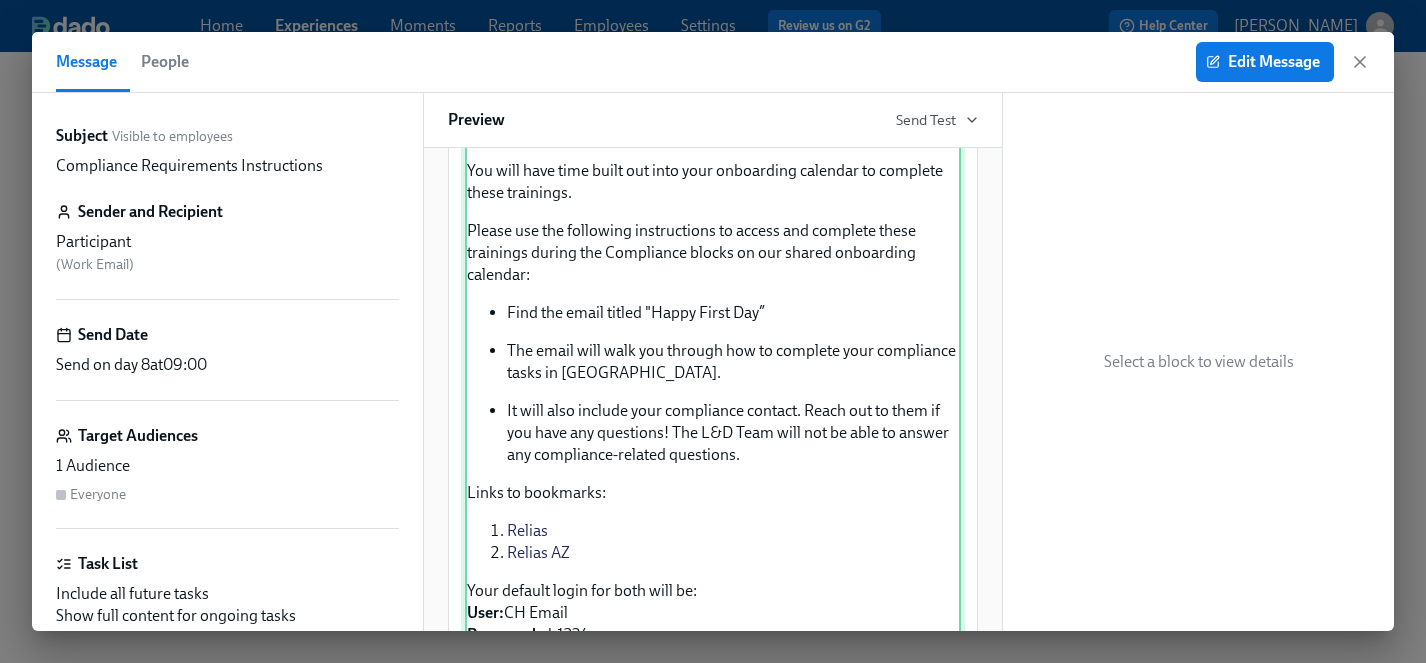 scroll, scrollTop: 0, scrollLeft: 0, axis: both 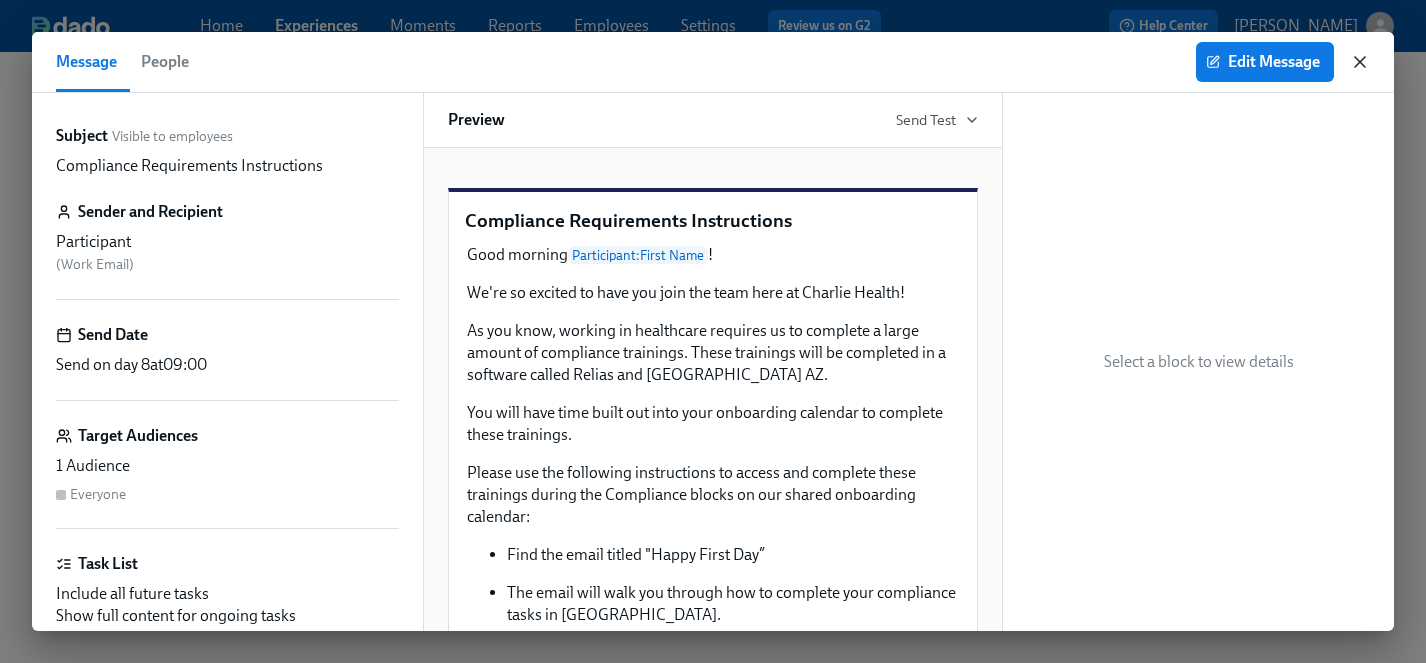 click 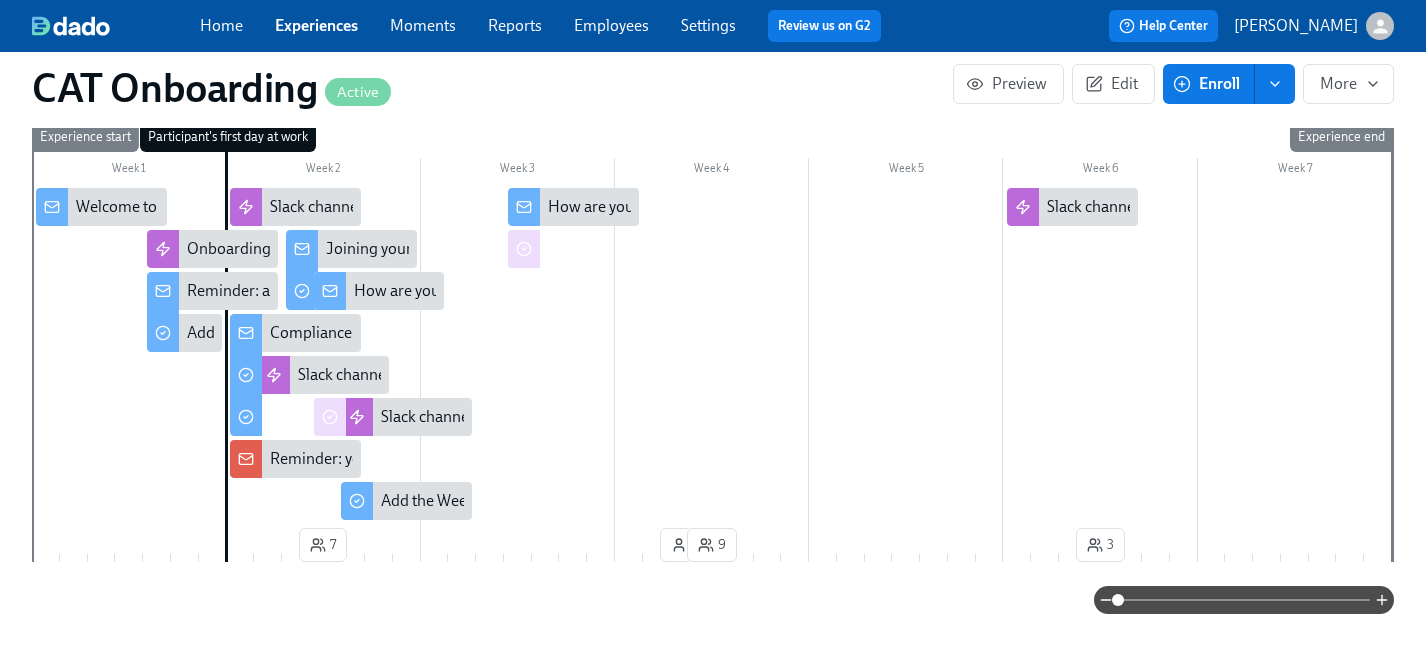 click on "Experiences" at bounding box center (316, 25) 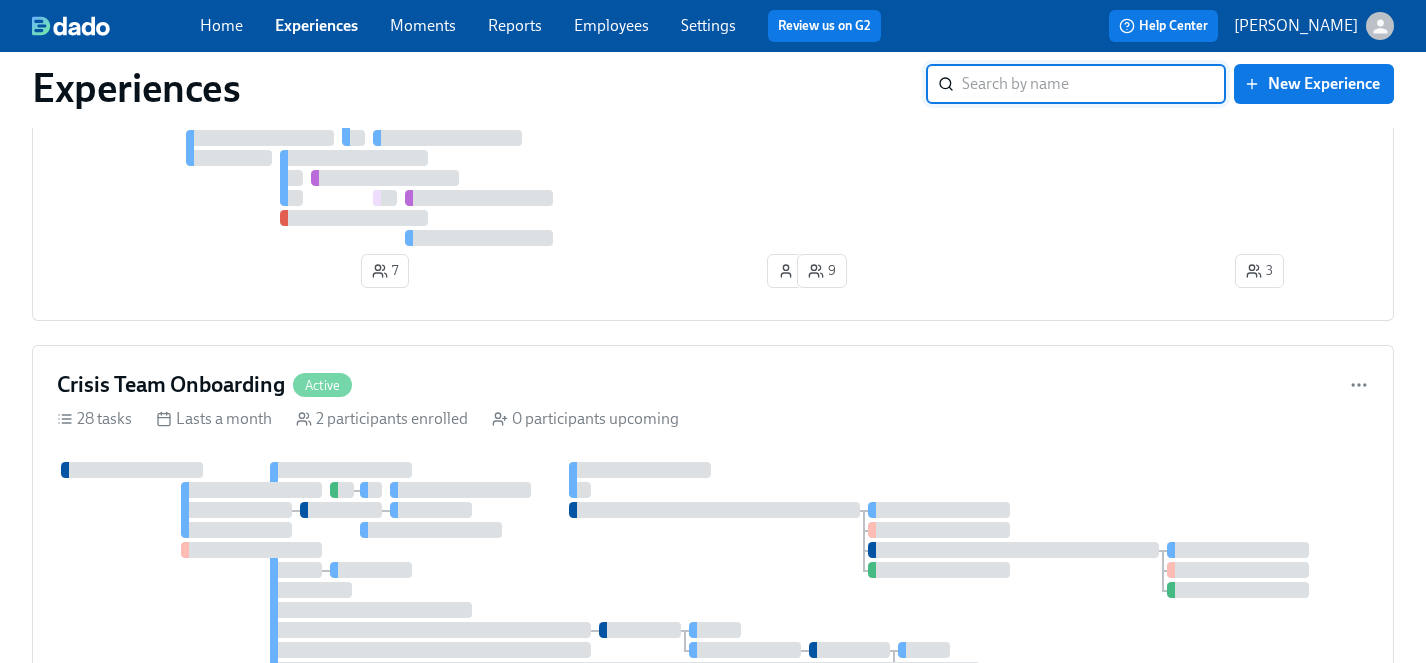 scroll, scrollTop: 1620, scrollLeft: 0, axis: vertical 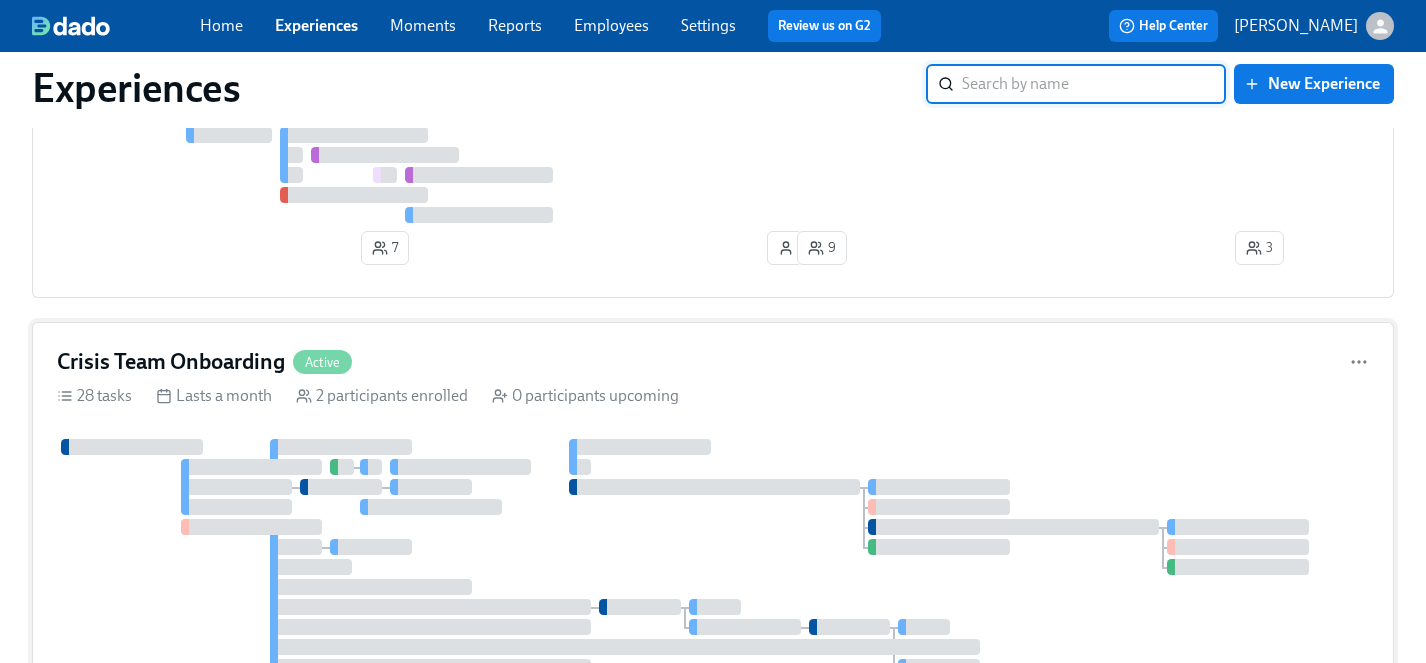 click at bounding box center (685, 597) 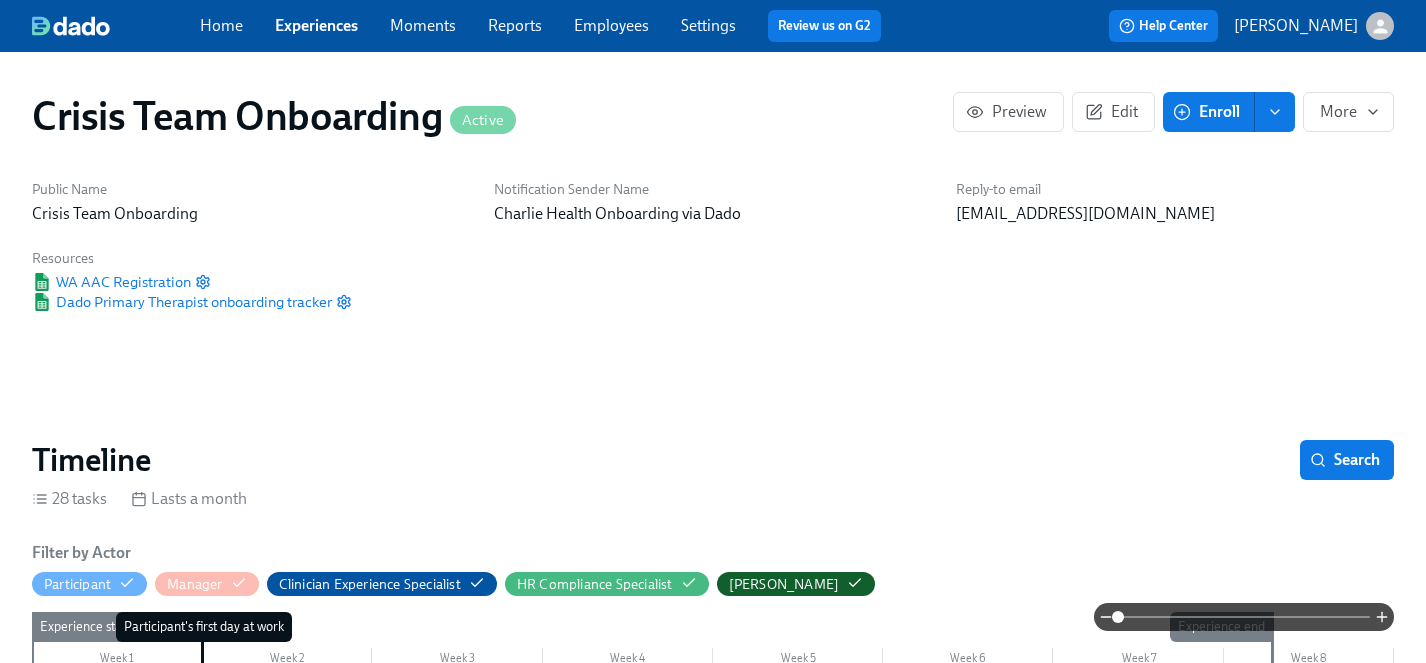 scroll, scrollTop: 0, scrollLeft: 3046, axis: horizontal 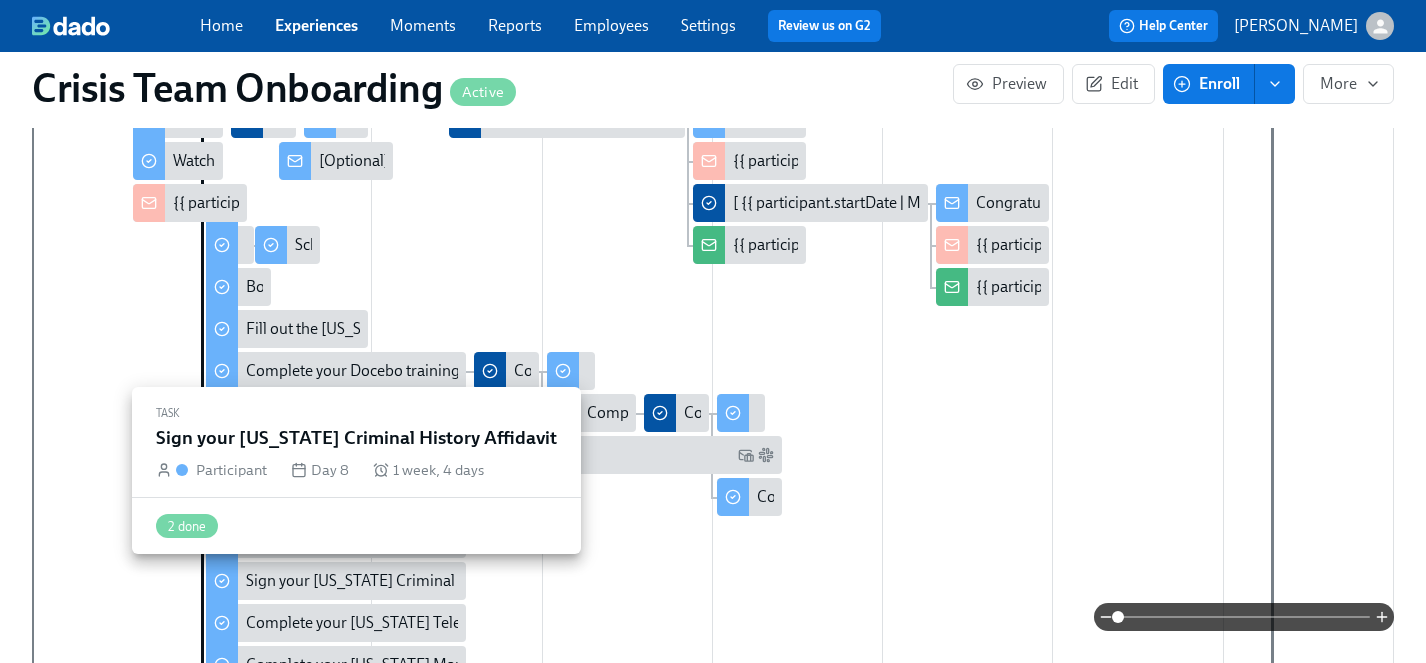 click on "Sign your [US_STATE] Criminal History Affidavit" at bounding box center (407, 581) 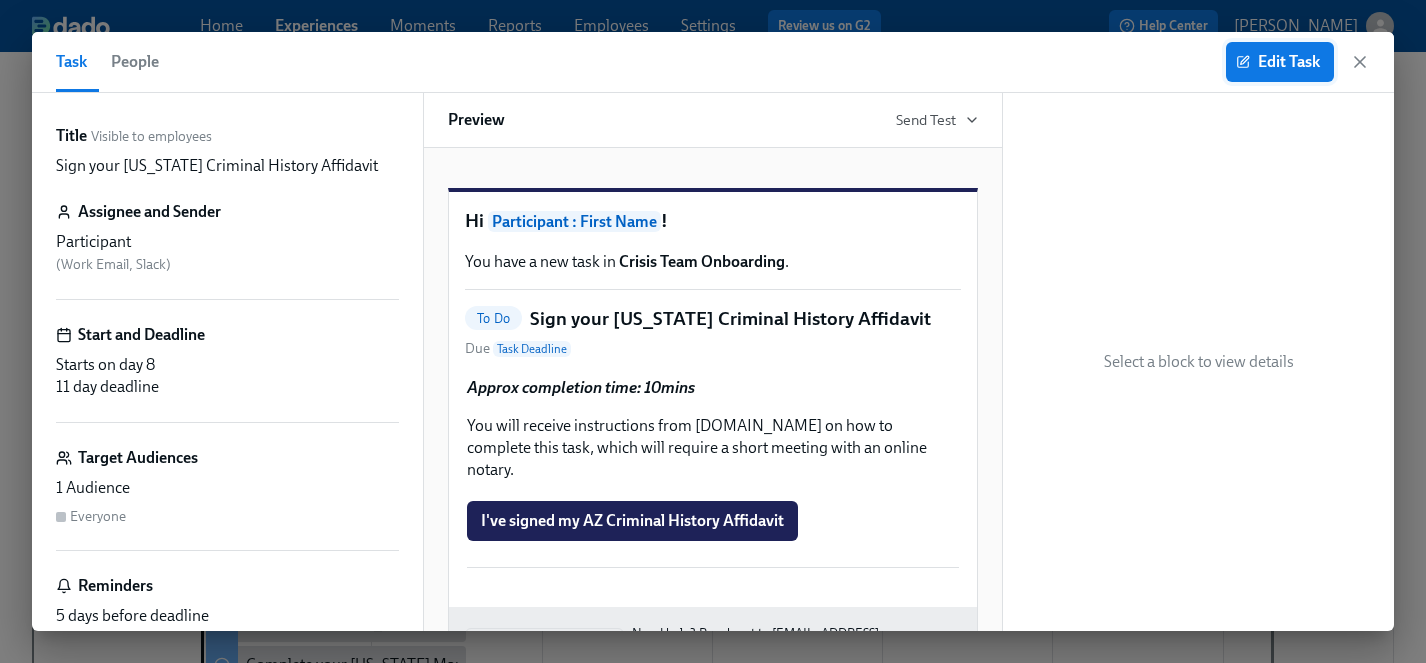 click on "Edit Task" at bounding box center (1280, 62) 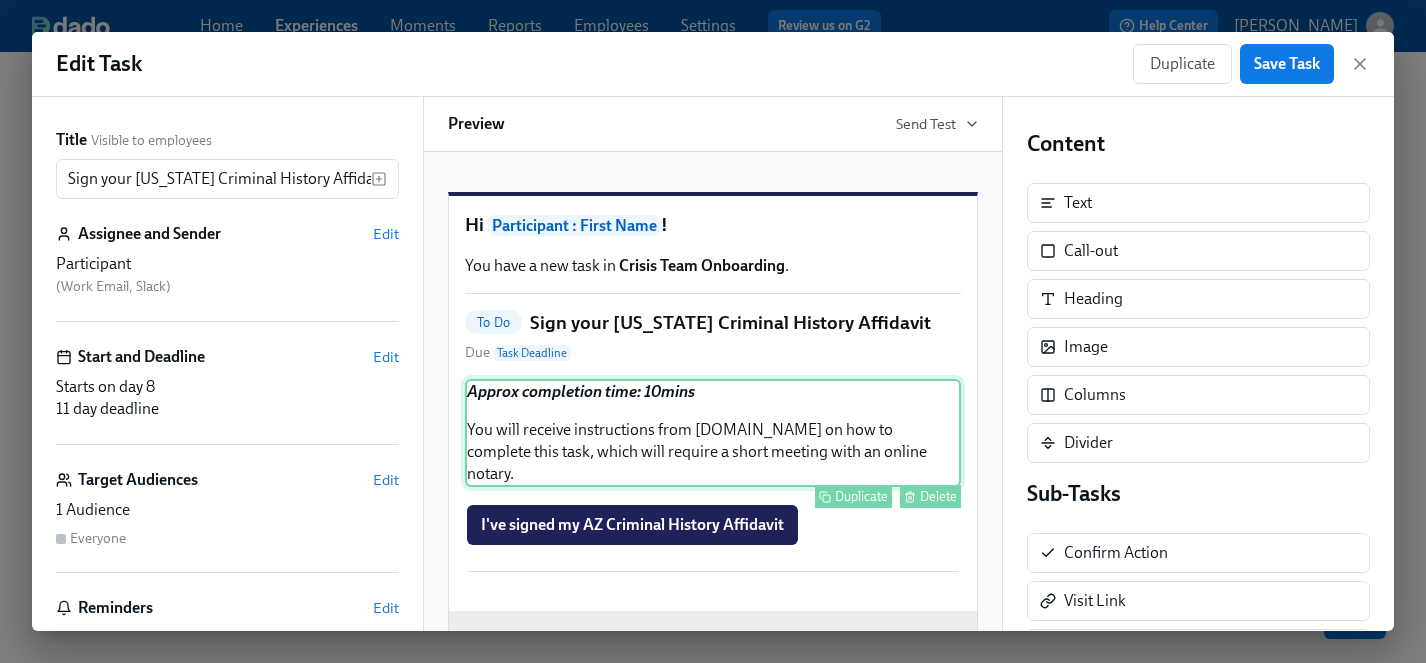 scroll, scrollTop: 0, scrollLeft: 0, axis: both 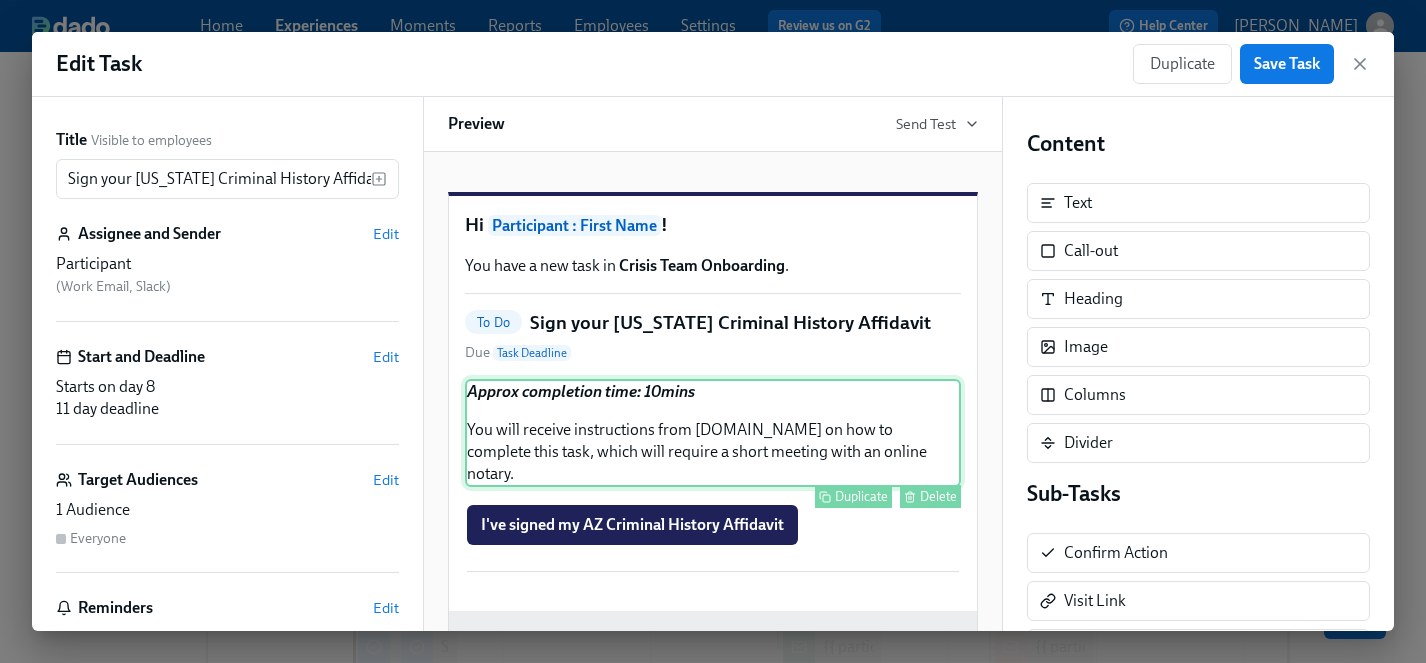 click on "Approx completion time: 10mins
You will receive instructions from [DOMAIN_NAME] on how to complete this task, which will require a short meeting with an online notary.   Duplicate   Delete" at bounding box center [713, 433] 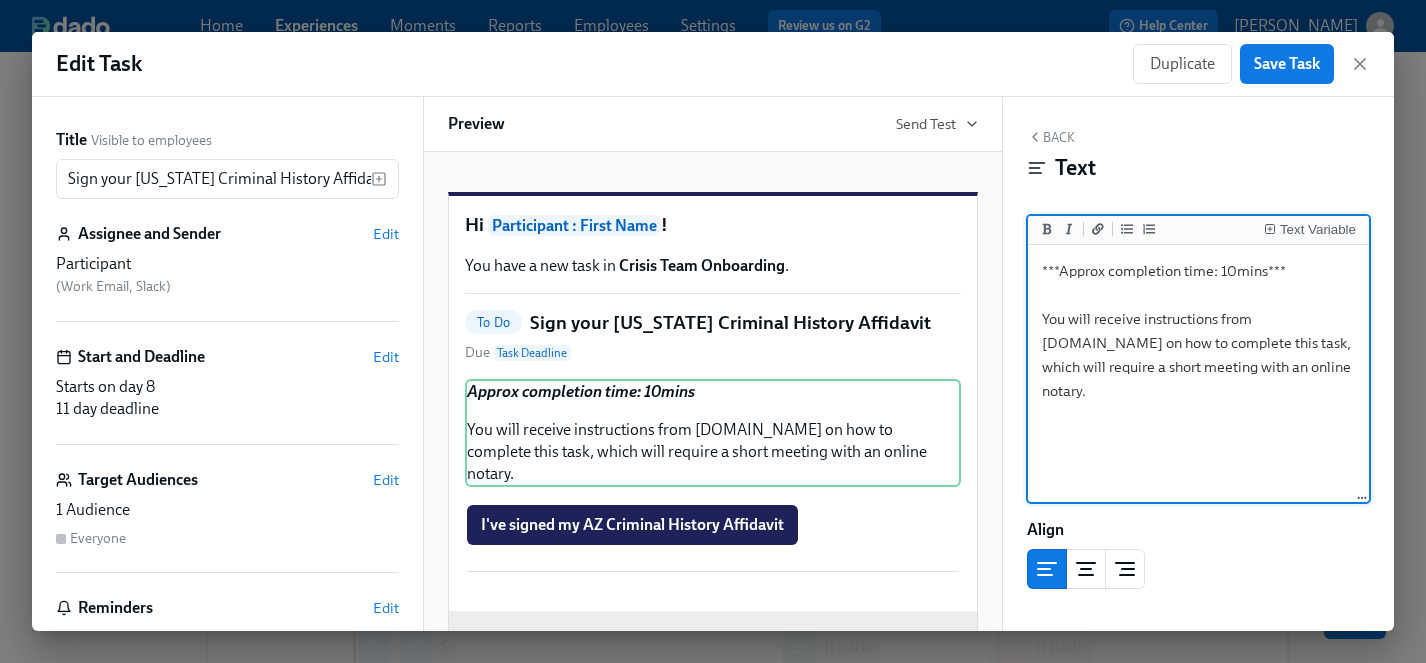 click on "***Approx completion time: 10mins***
You will receive instructions from [DOMAIN_NAME] on how to complete this task, which will require a short meeting with an online notary." at bounding box center (1198, 374) 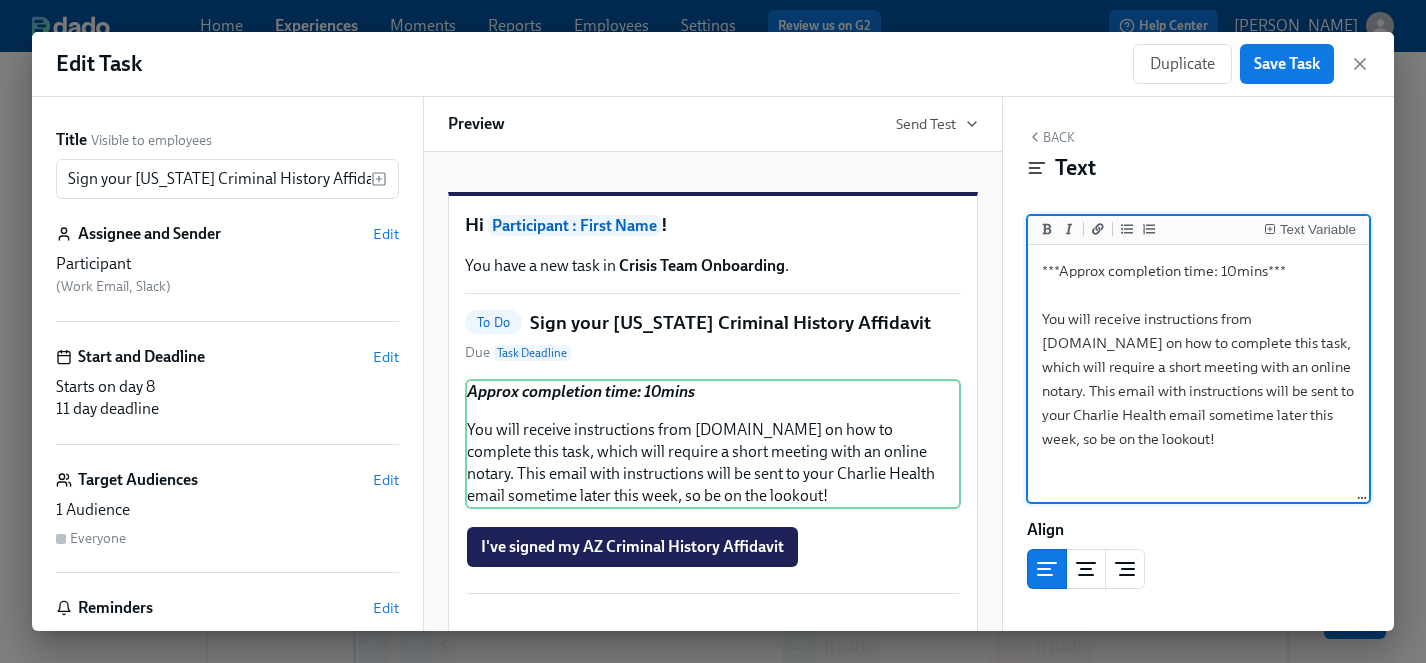 drag, startPoint x: 1068, startPoint y: 395, endPoint x: 1042, endPoint y: 394, distance: 26.019224 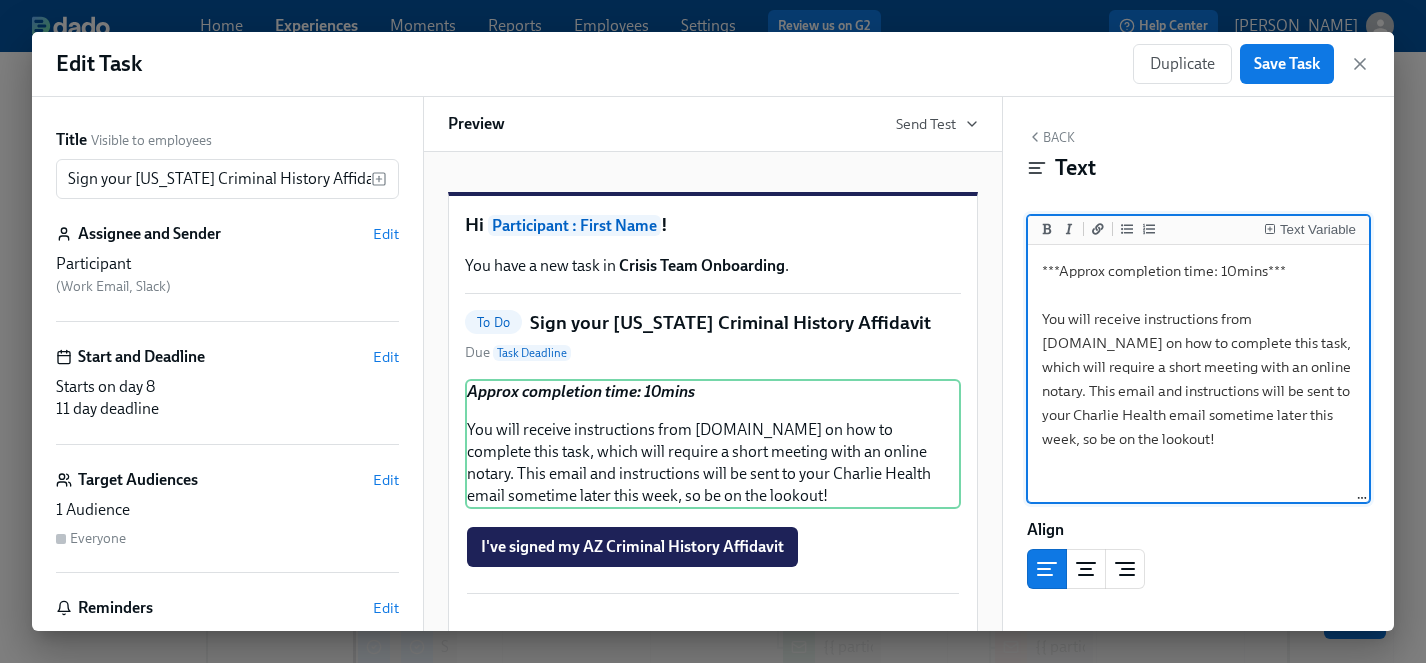 click on "***Approx completion time: 10mins***
You will receive instructions from [DOMAIN_NAME] on how to complete this task, which will require a short meeting with an online notary. This email and instructions will be sent to your Charlie Health email sometime later this week, so be on the lookout!" at bounding box center (1198, 374) 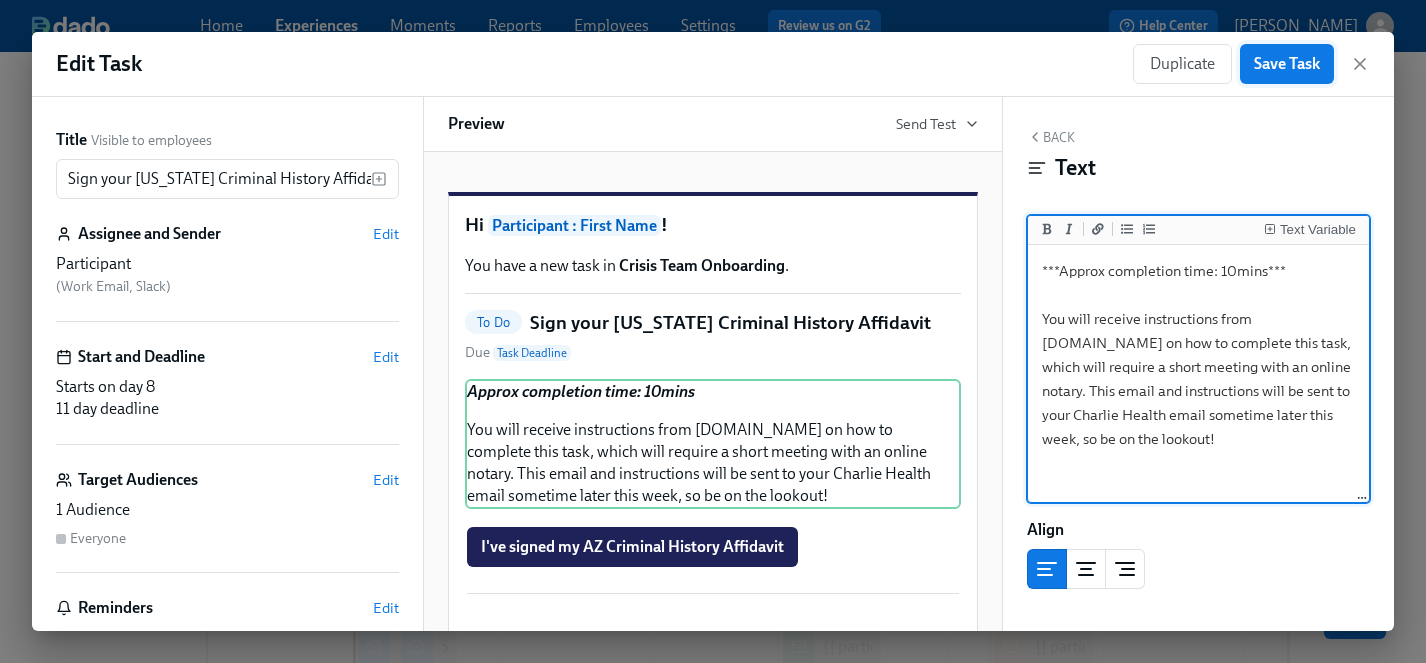 type on "***Approx completion time: 10mins***
You will receive instructions from [DOMAIN_NAME] on how to complete this task, which will require a short meeting with an online notary. This email and instructions will be sent to your Charlie Health email sometime later this week, so be on the lookout!" 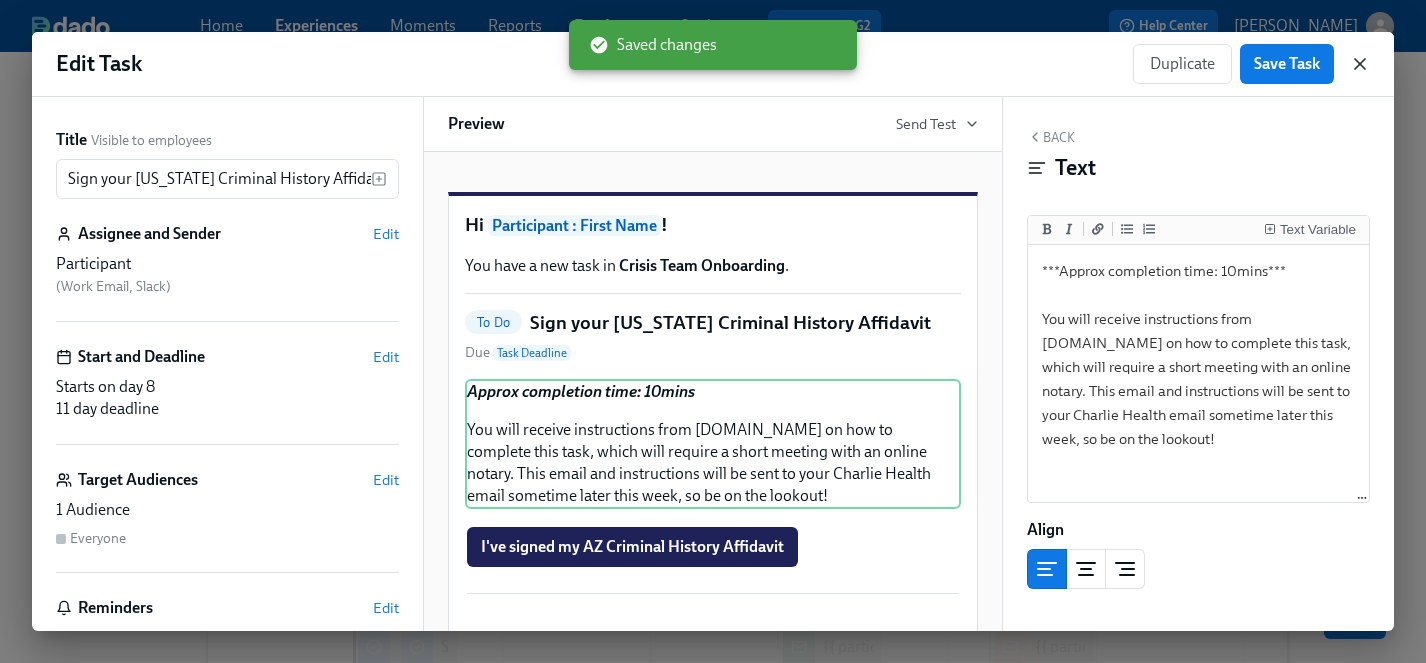click 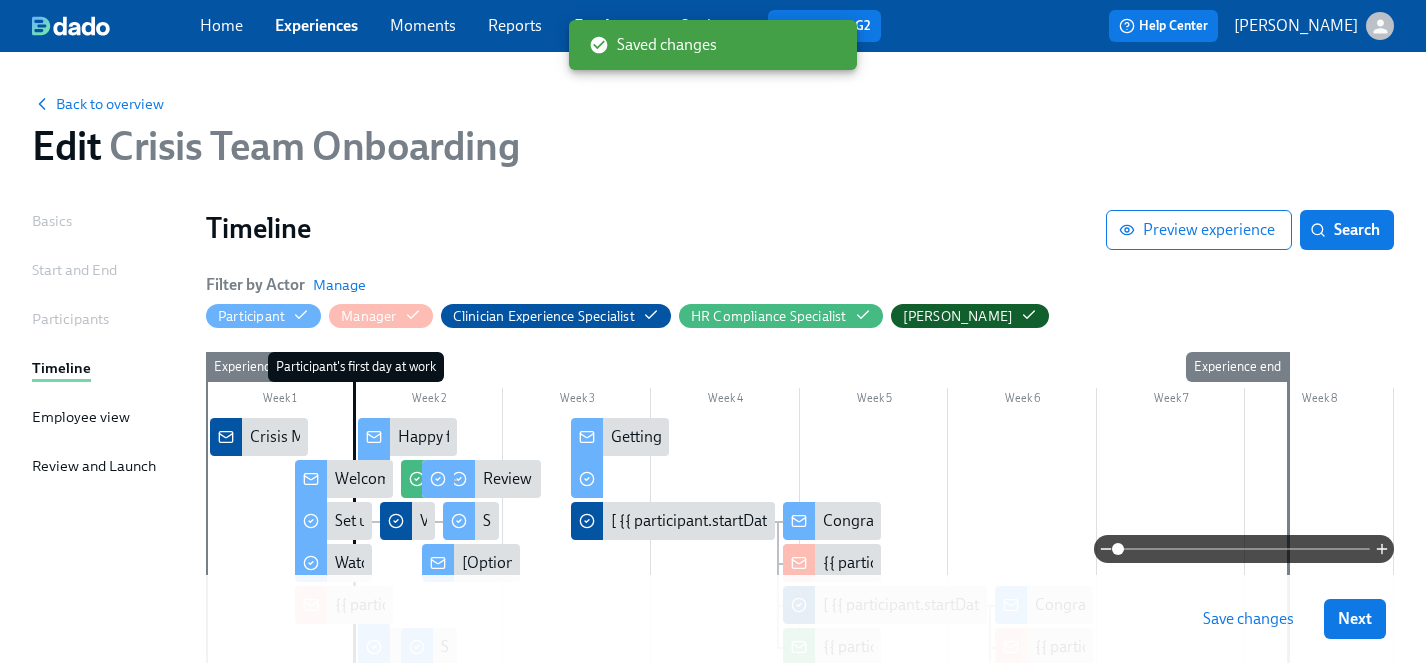 click on "Save changes" at bounding box center [1248, 619] 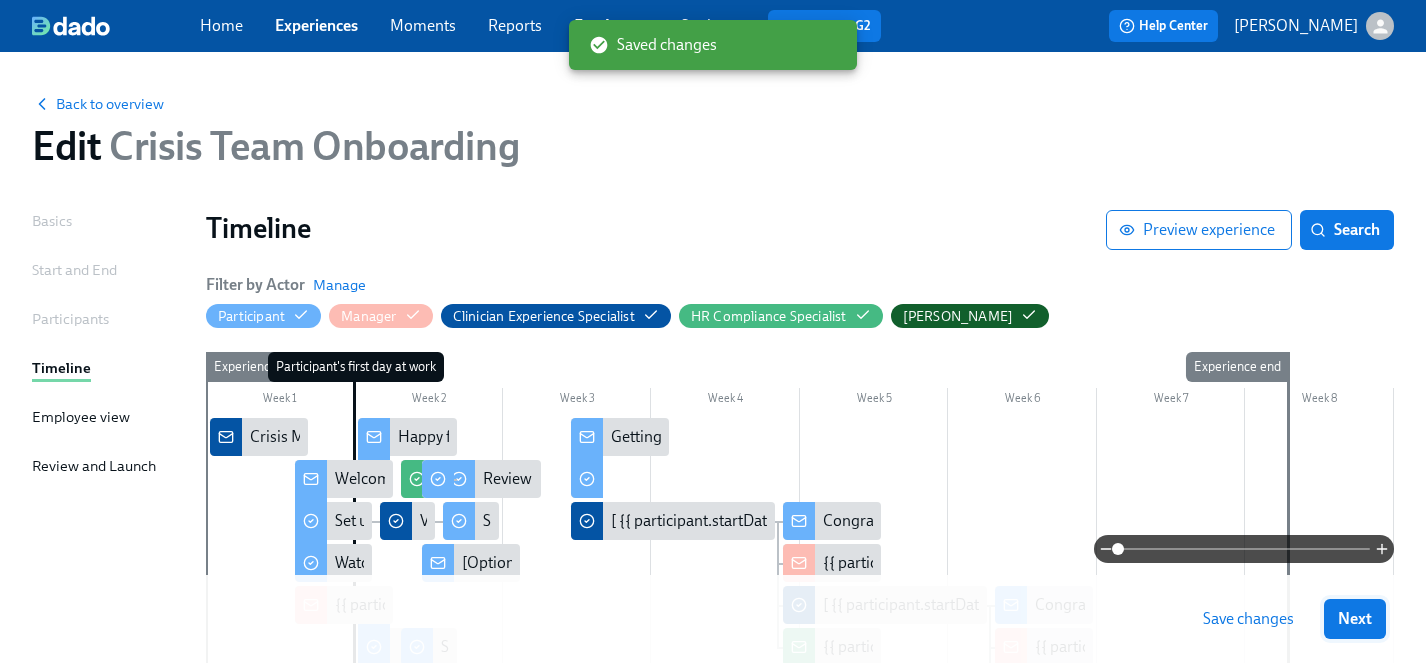 click on "Next" at bounding box center [1355, 619] 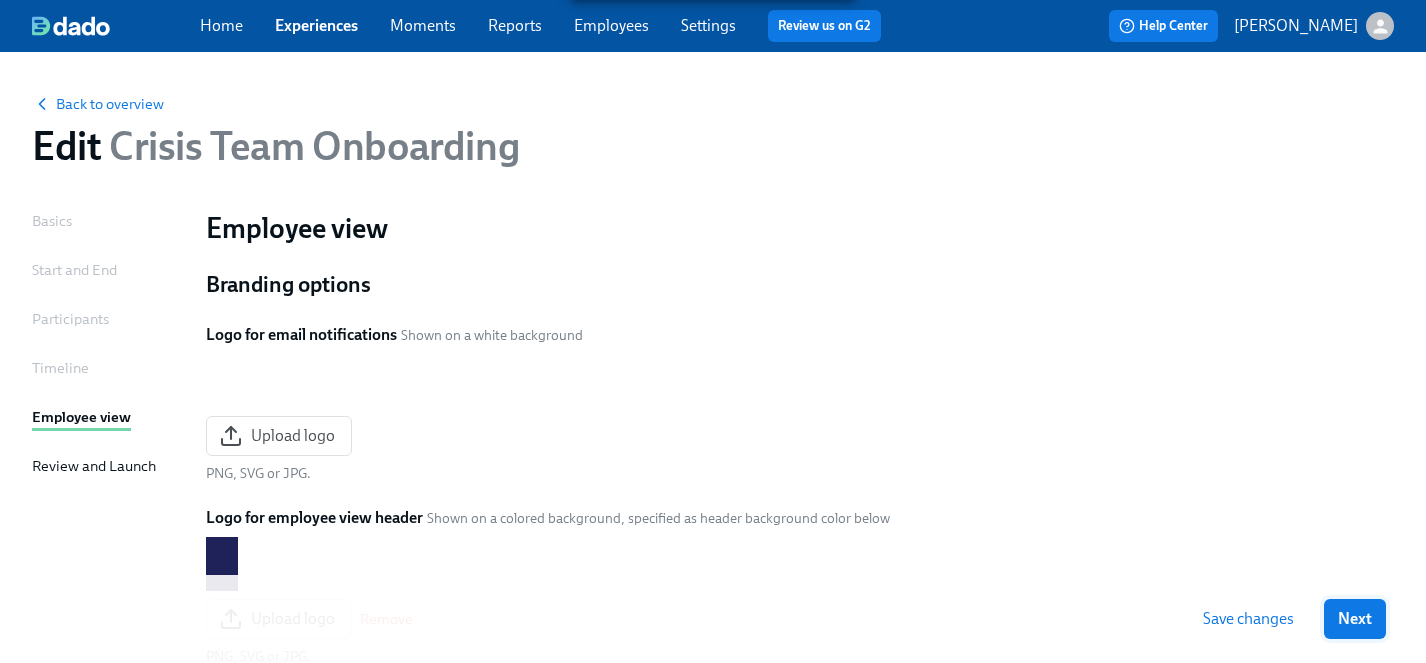 click on "Next" at bounding box center [1355, 619] 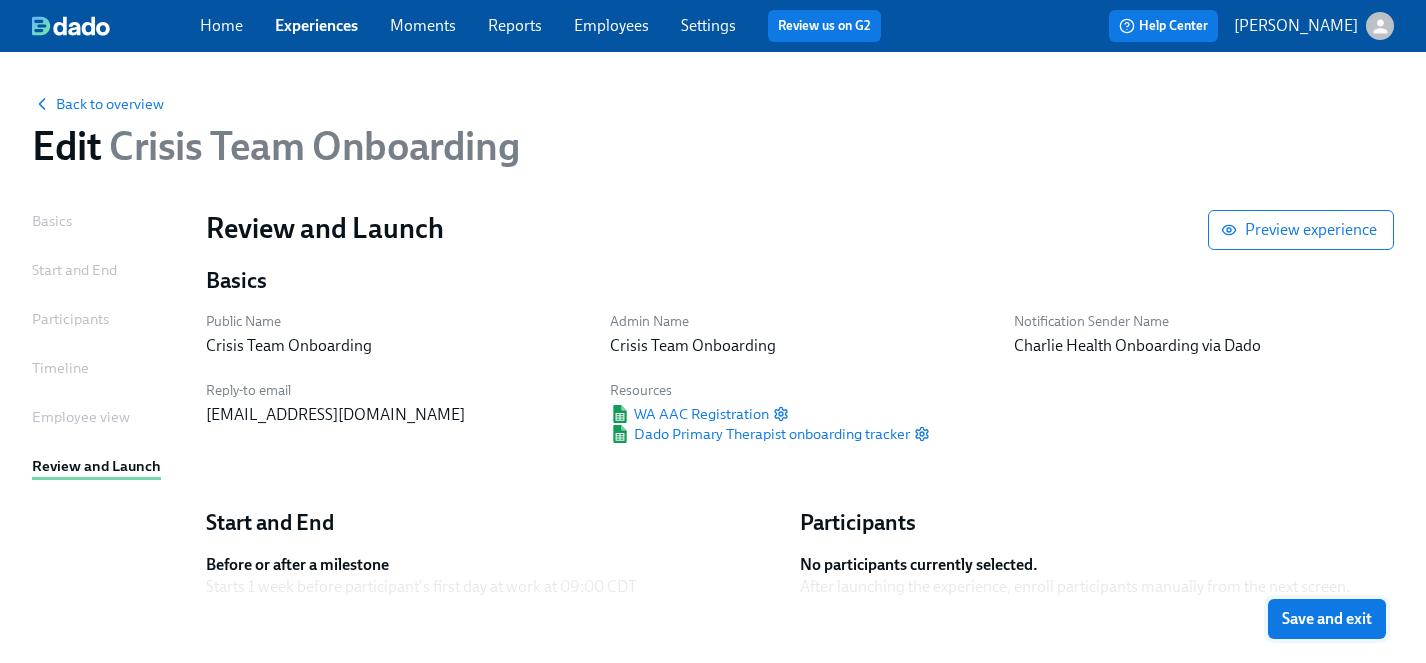 click on "Save and exit" at bounding box center [1327, 619] 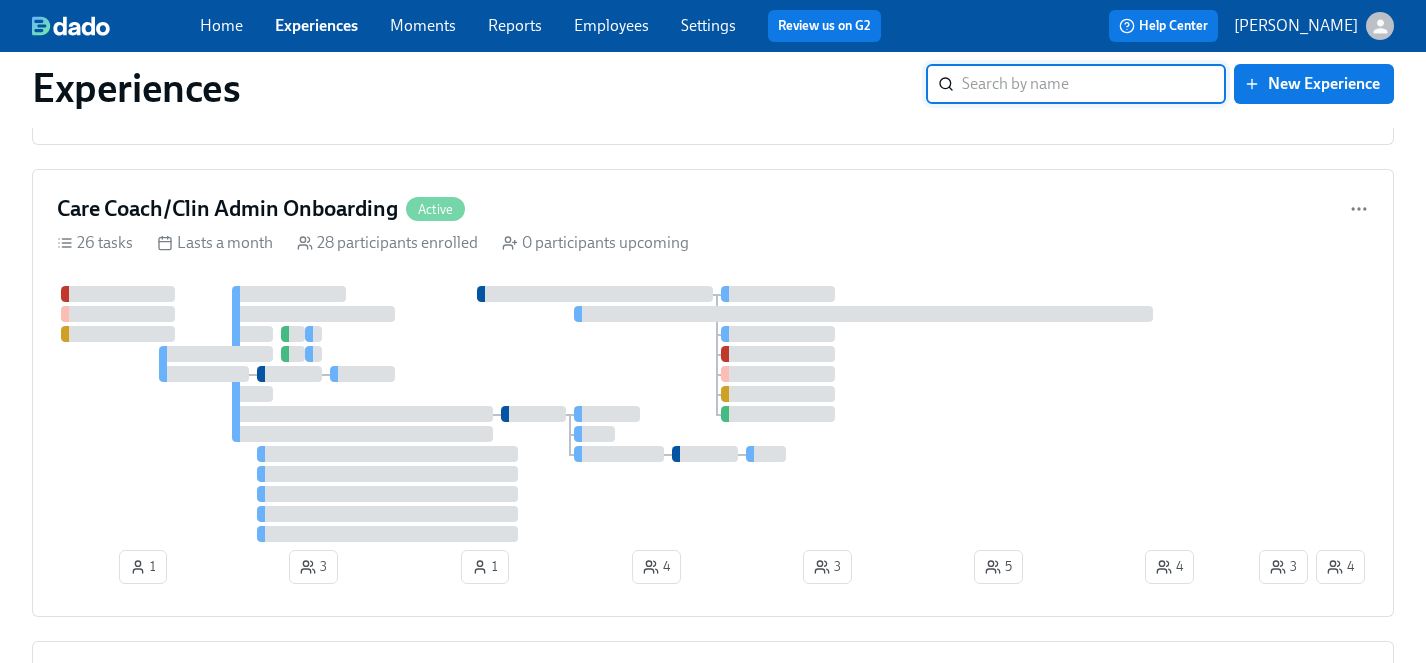 scroll, scrollTop: 2308, scrollLeft: 0, axis: vertical 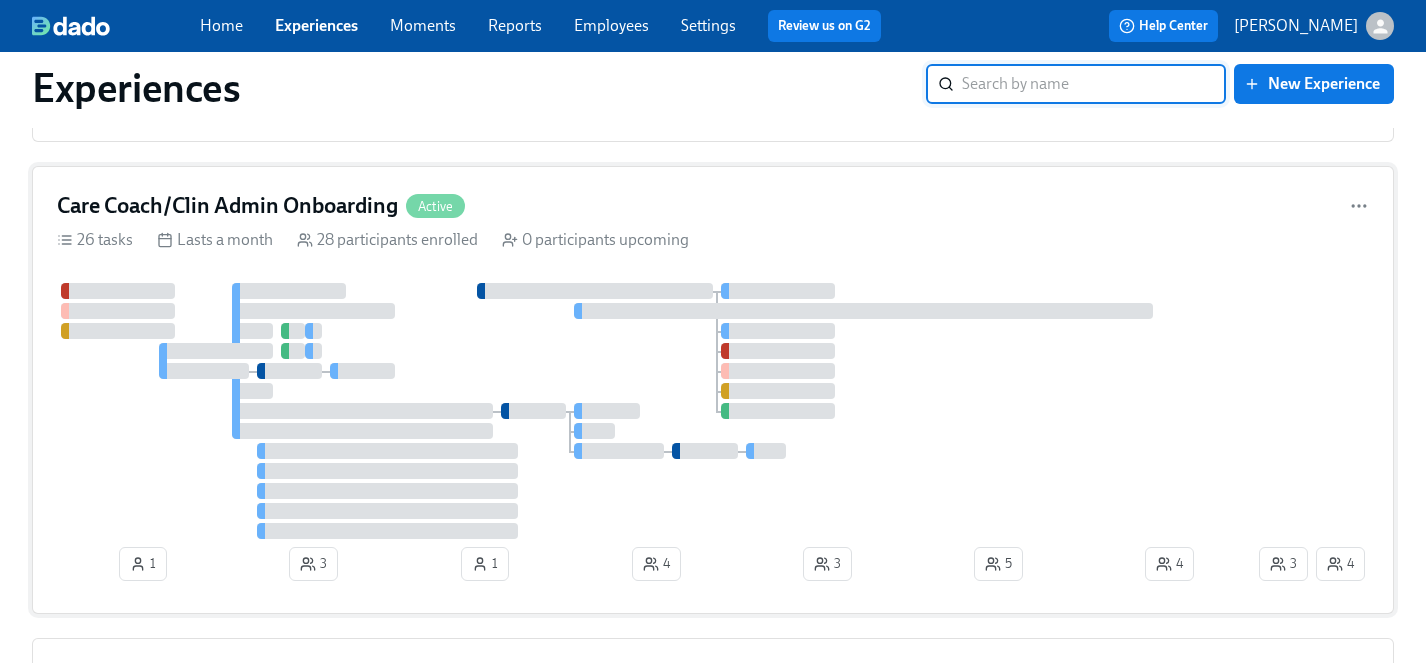 click at bounding box center (656, 411) 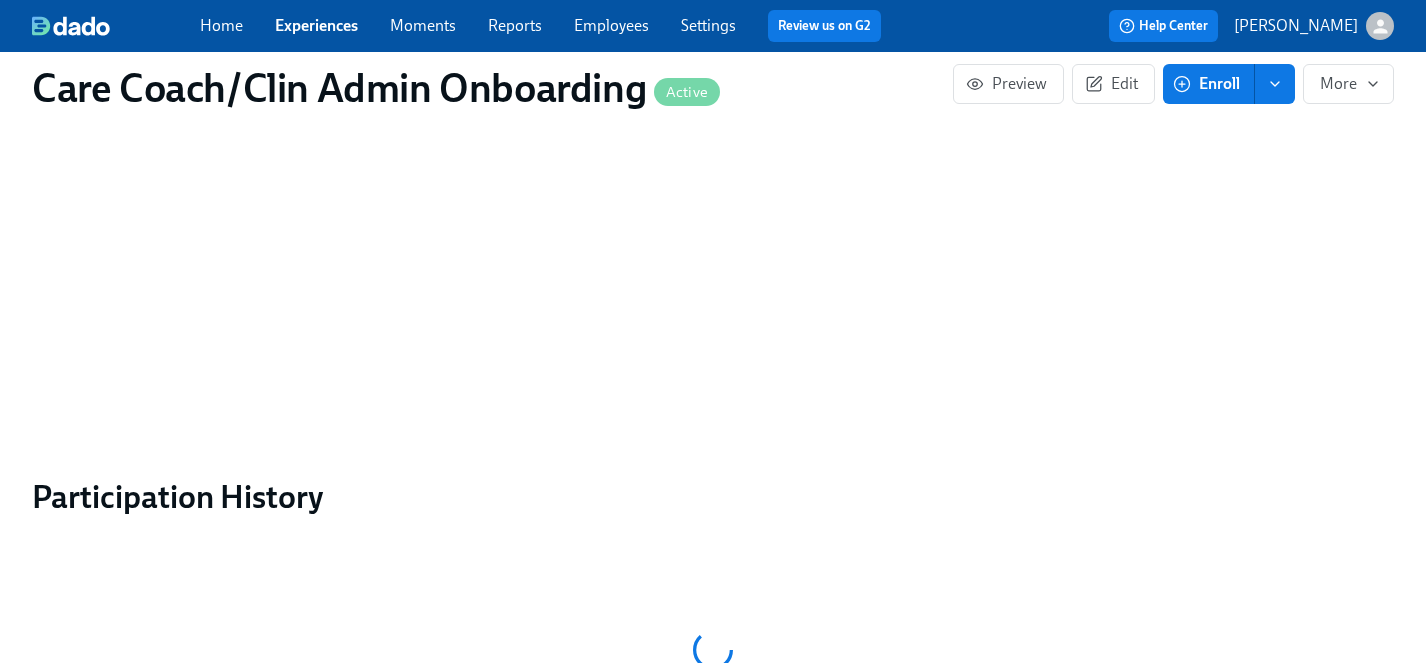 scroll, scrollTop: 0, scrollLeft: 0, axis: both 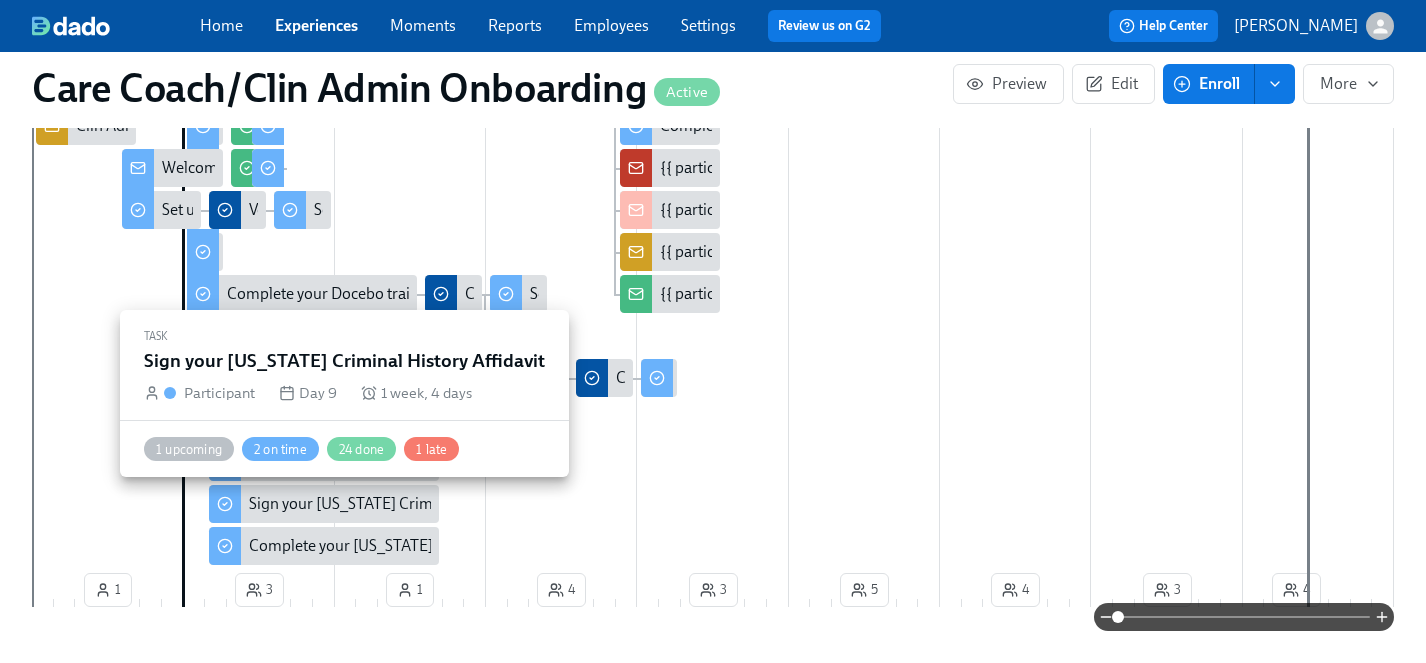 click on "Sign your [US_STATE] Criminal History Affidavit" at bounding box center (410, 504) 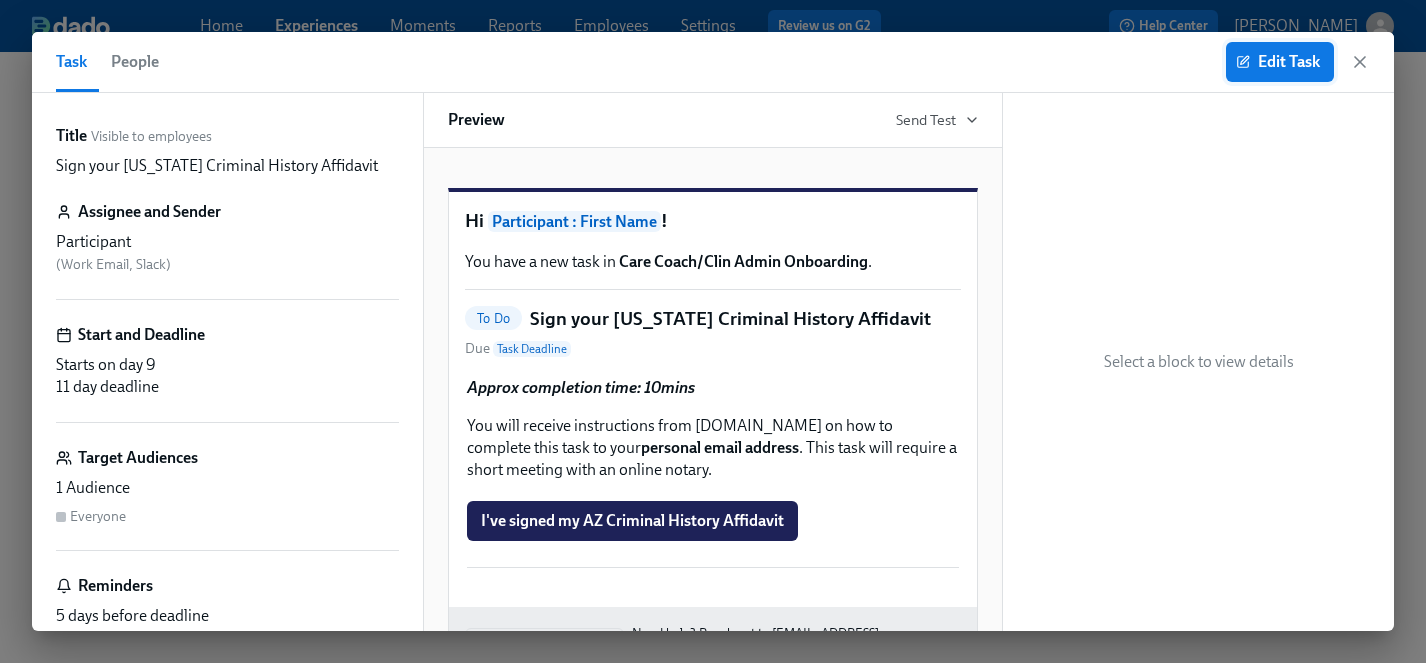 click 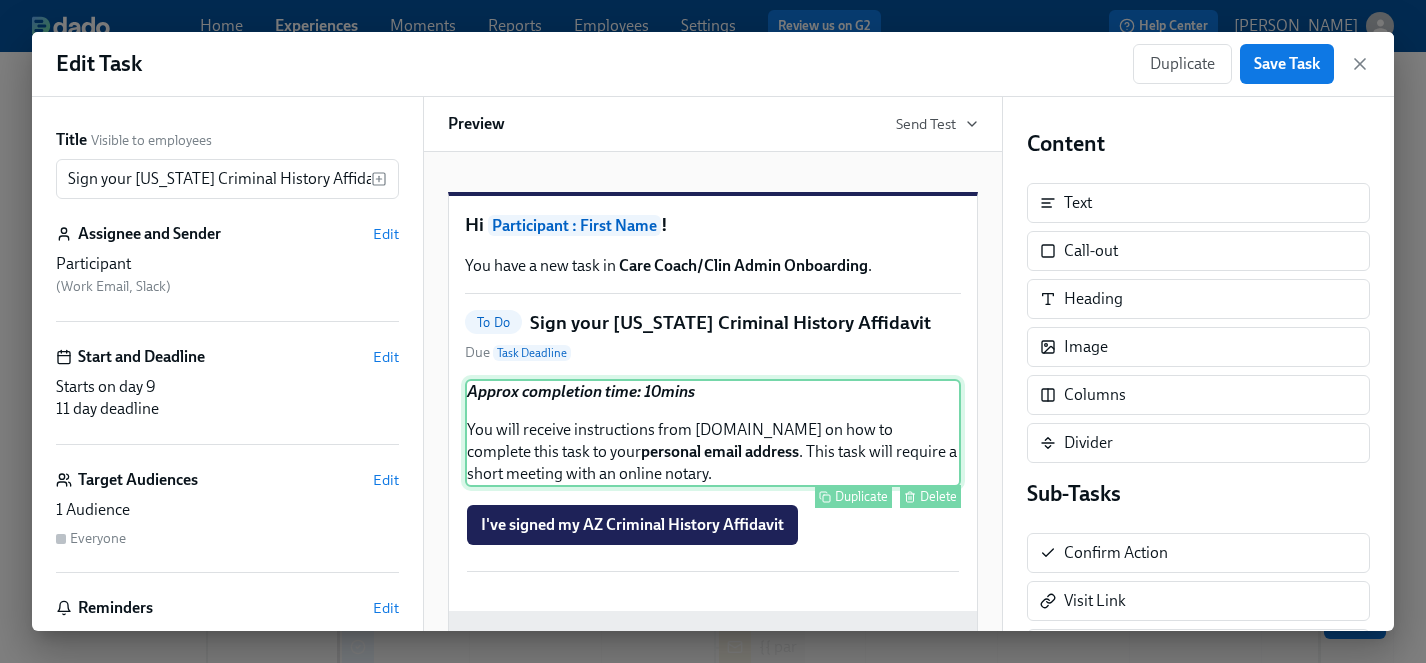 click on "Approx completion time: 10mins
You will receive instructions from [DOMAIN_NAME] on how to complete this task to your  personal email address . This task will require a short meeting with an online notary.   Duplicate   Delete" at bounding box center (713, 433) 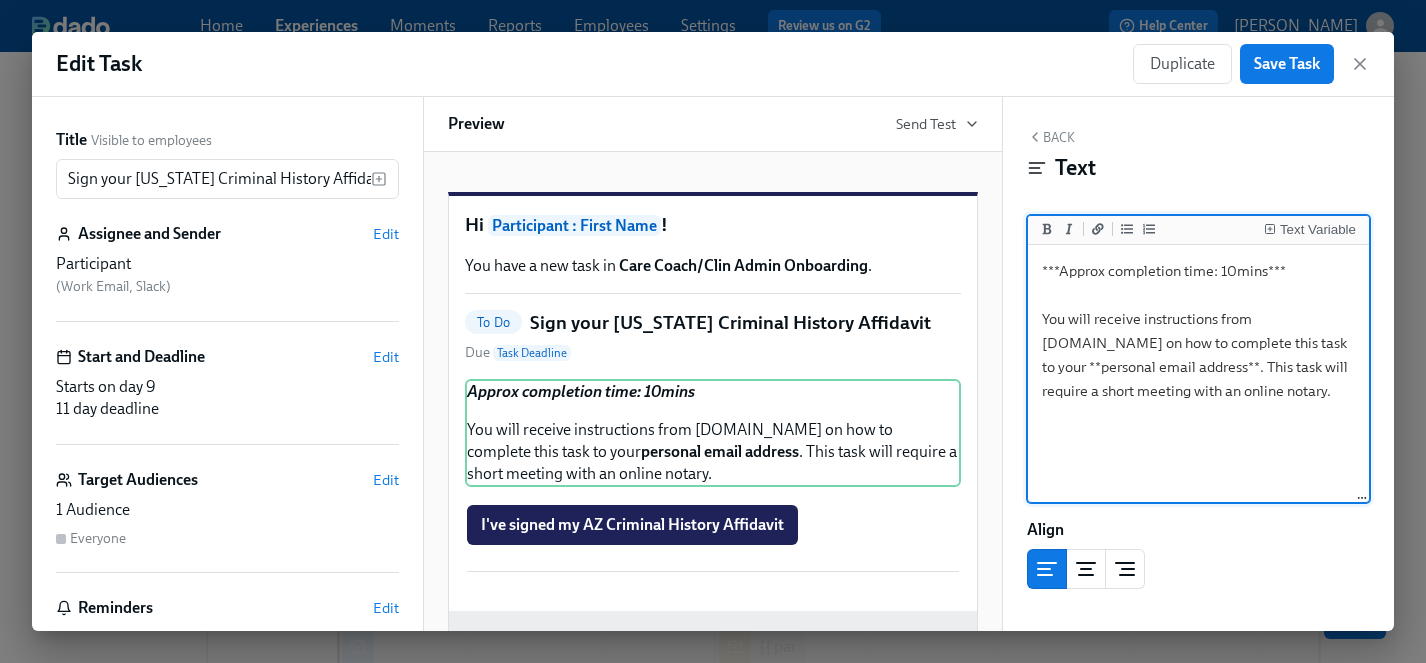 click on "***Approx completion time: 10mins***
You will receive instructions from [DOMAIN_NAME] on how to complete this task to your **personal email address**. This task will require a short meeting with an online notary." at bounding box center (1198, 374) 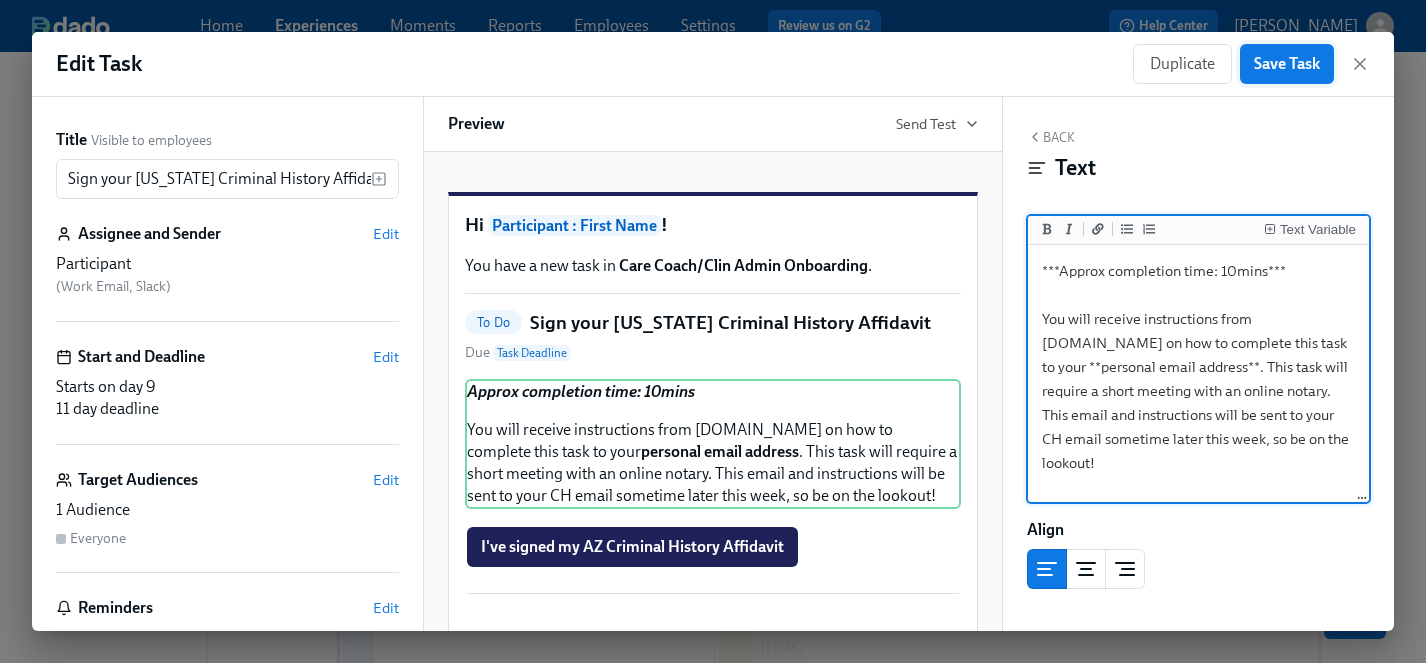 type on "***Approx completion time: 10mins***
You will receive instructions from [DOMAIN_NAME] on how to complete this task to your **personal email address**. This task will require a short meeting with an online notary. This email and instructions will be sent to your CH email sometime later this week, so be on the lookout!" 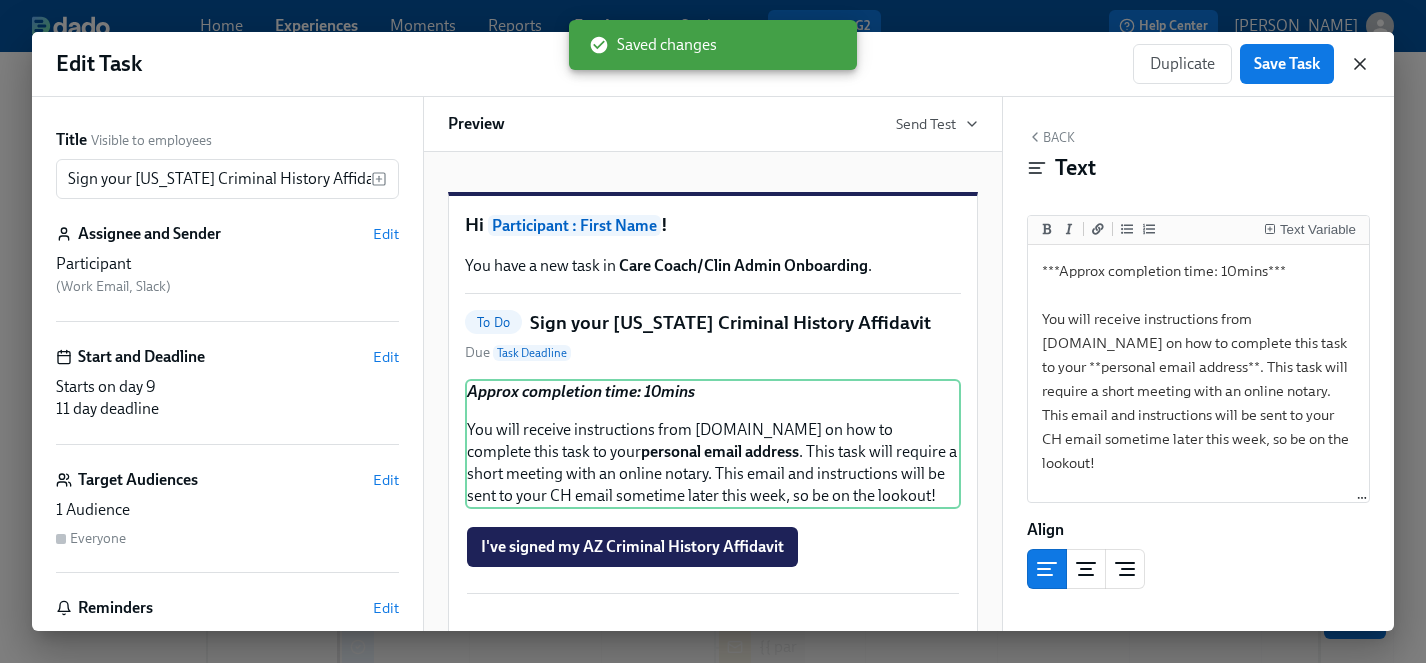 click 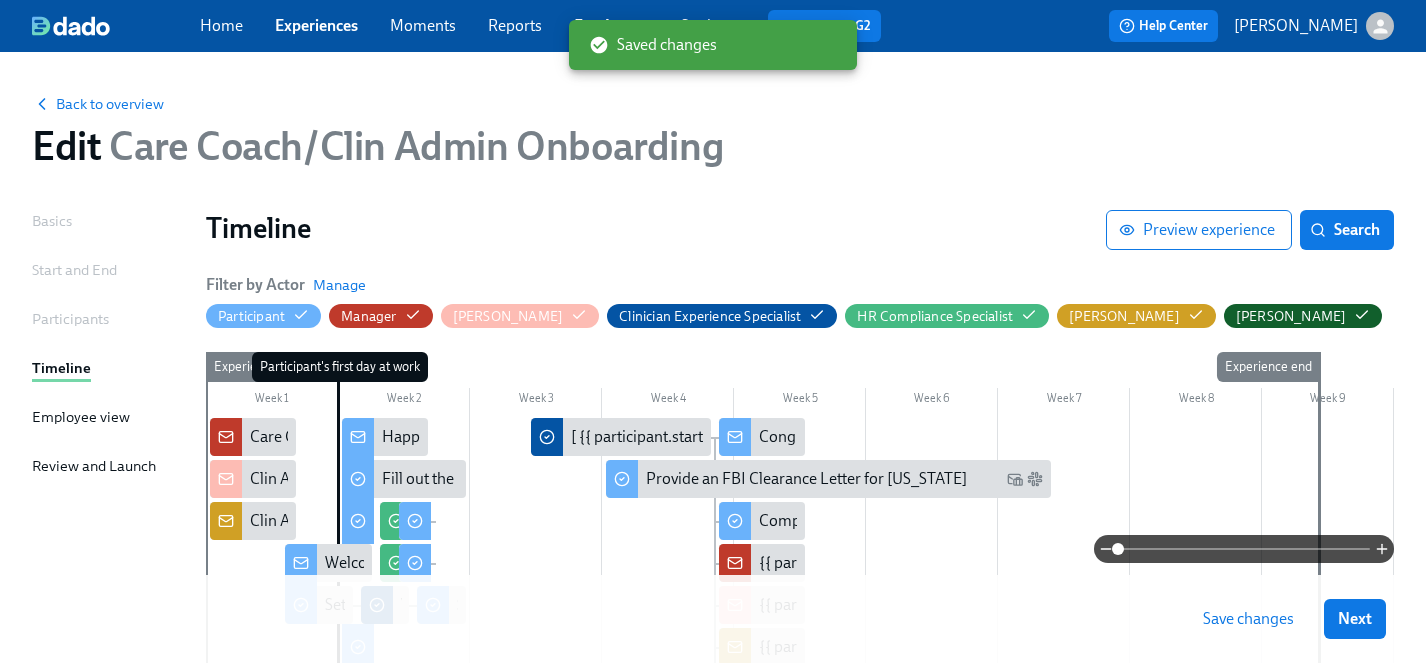 click on "Save changes" at bounding box center [1248, 619] 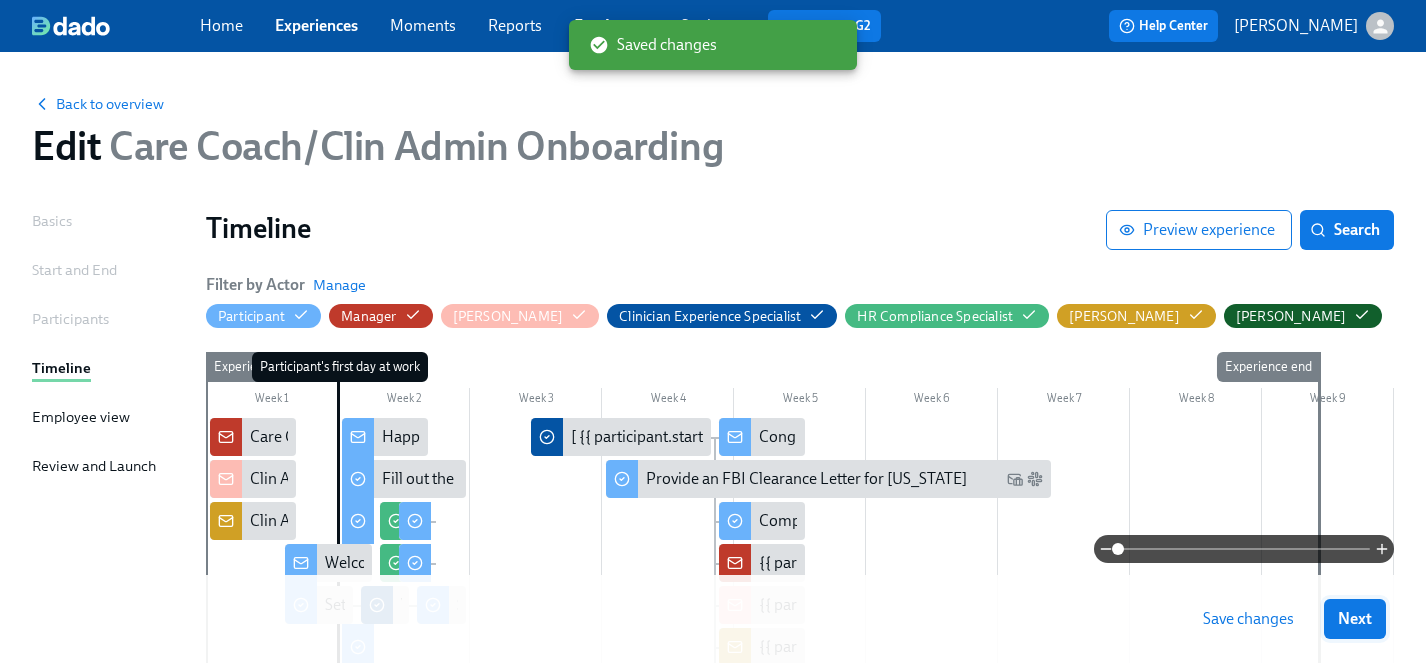 click on "Next" at bounding box center (1355, 619) 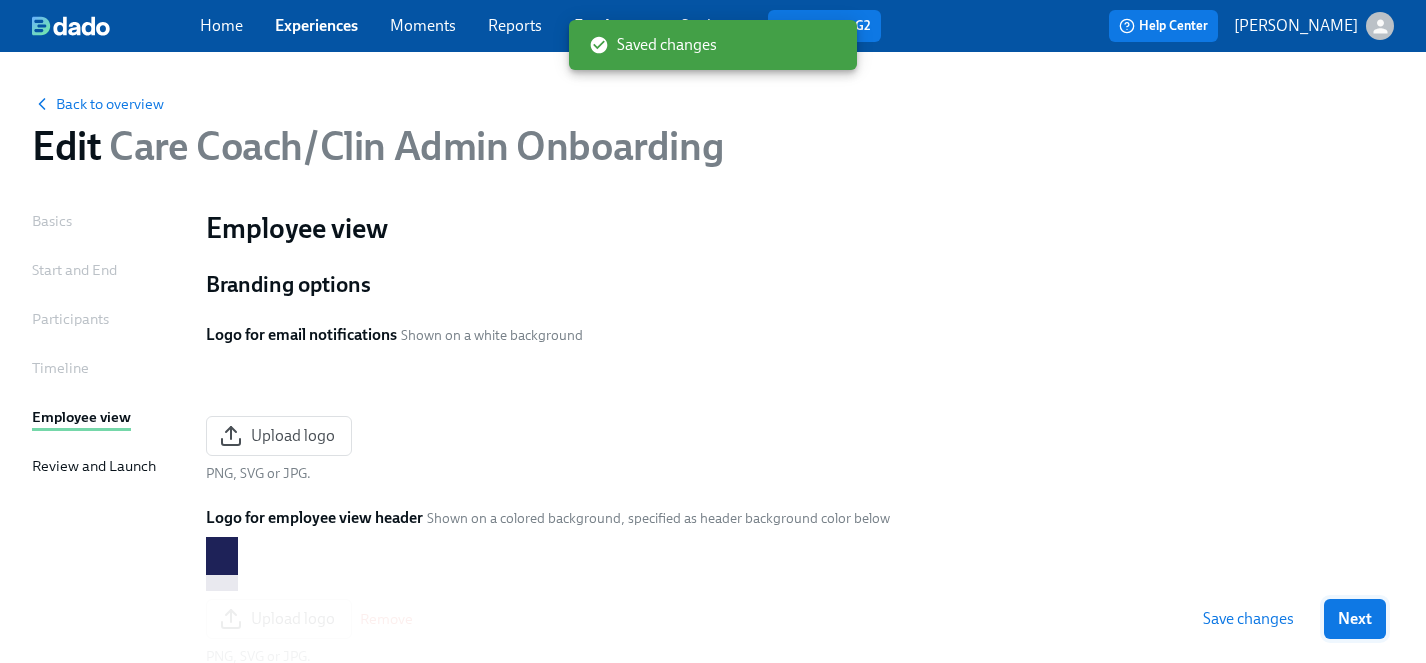 click on "Next" at bounding box center [1355, 619] 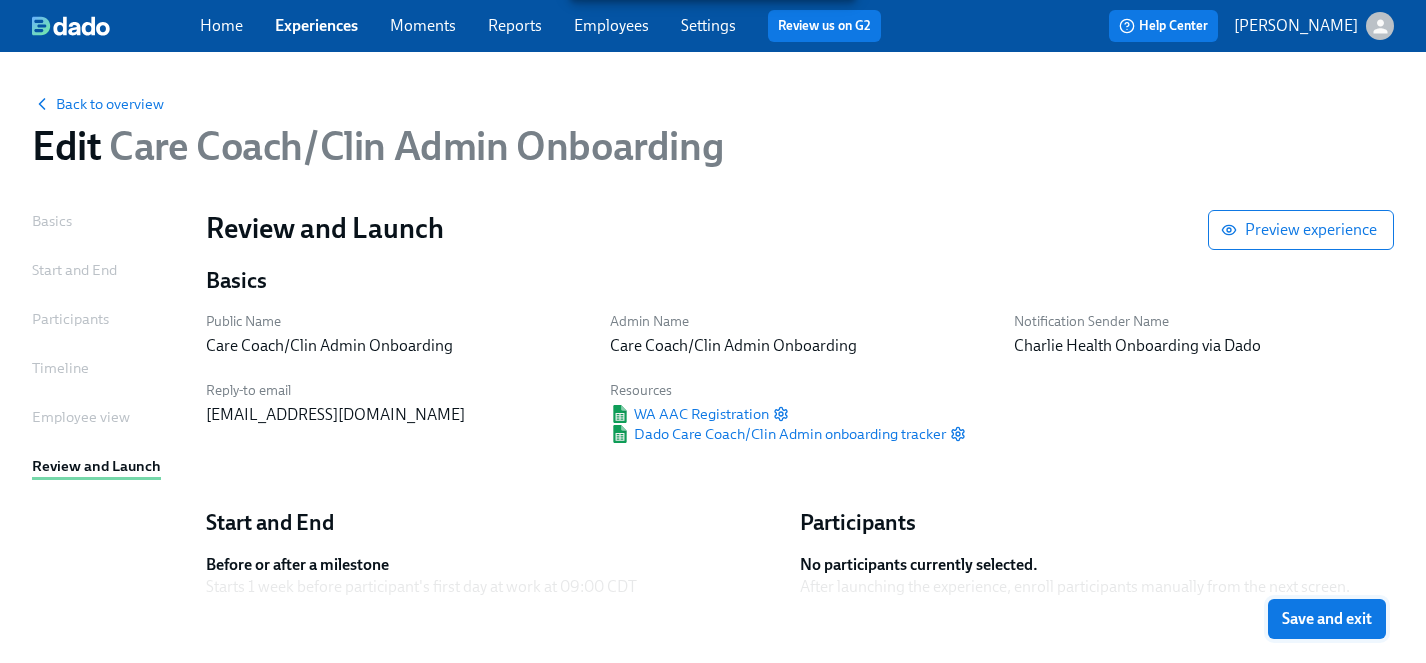 click on "Save and exit" at bounding box center [1327, 619] 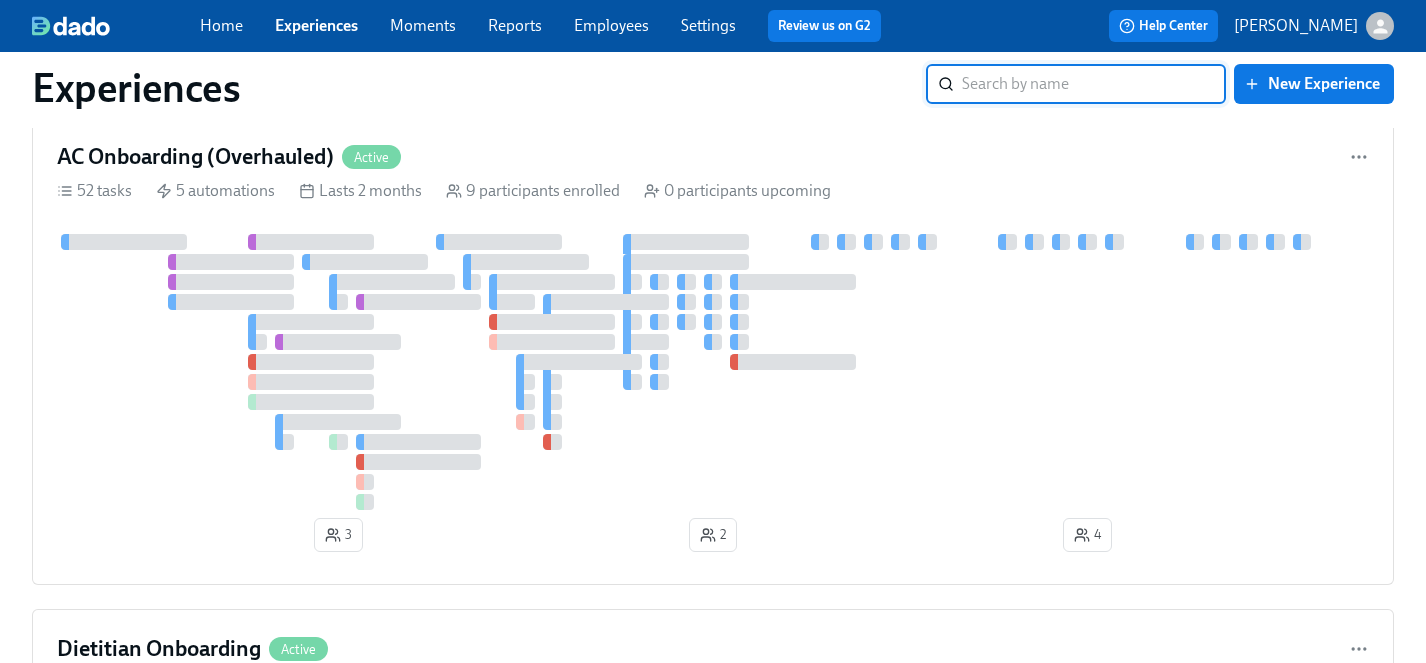 scroll, scrollTop: 4367, scrollLeft: 0, axis: vertical 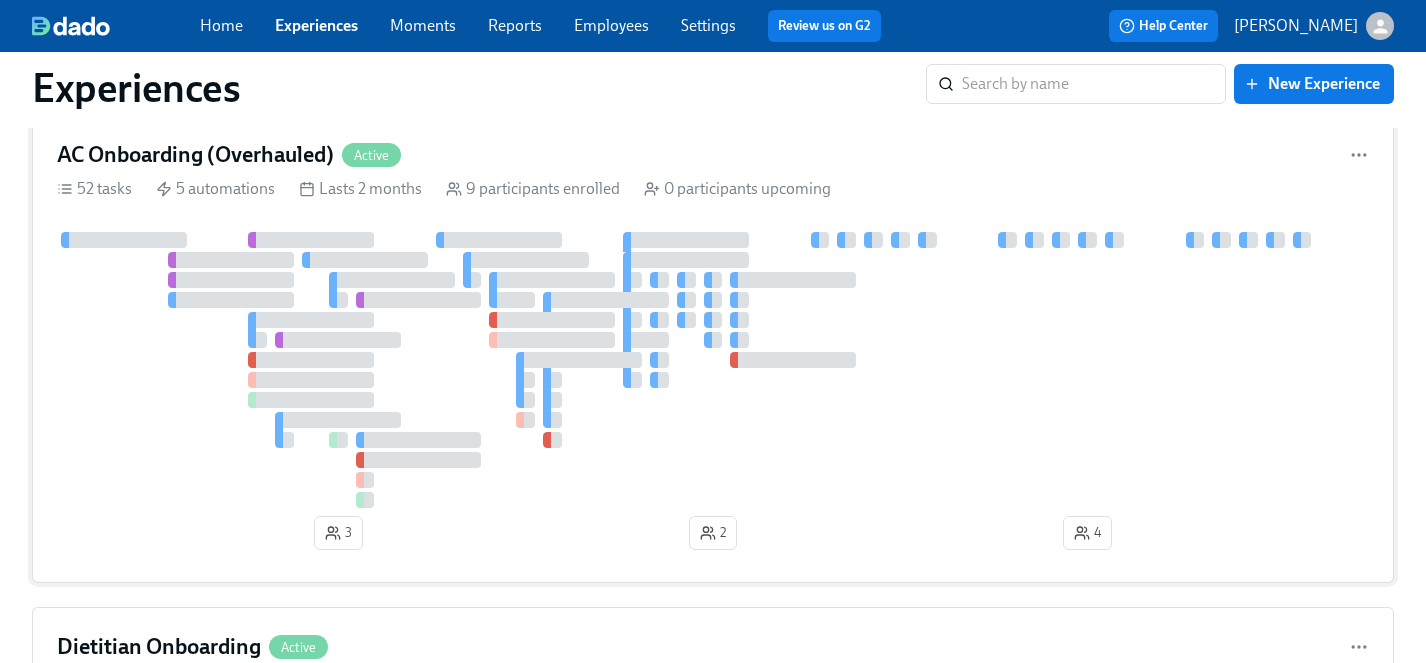 click at bounding box center (713, 370) 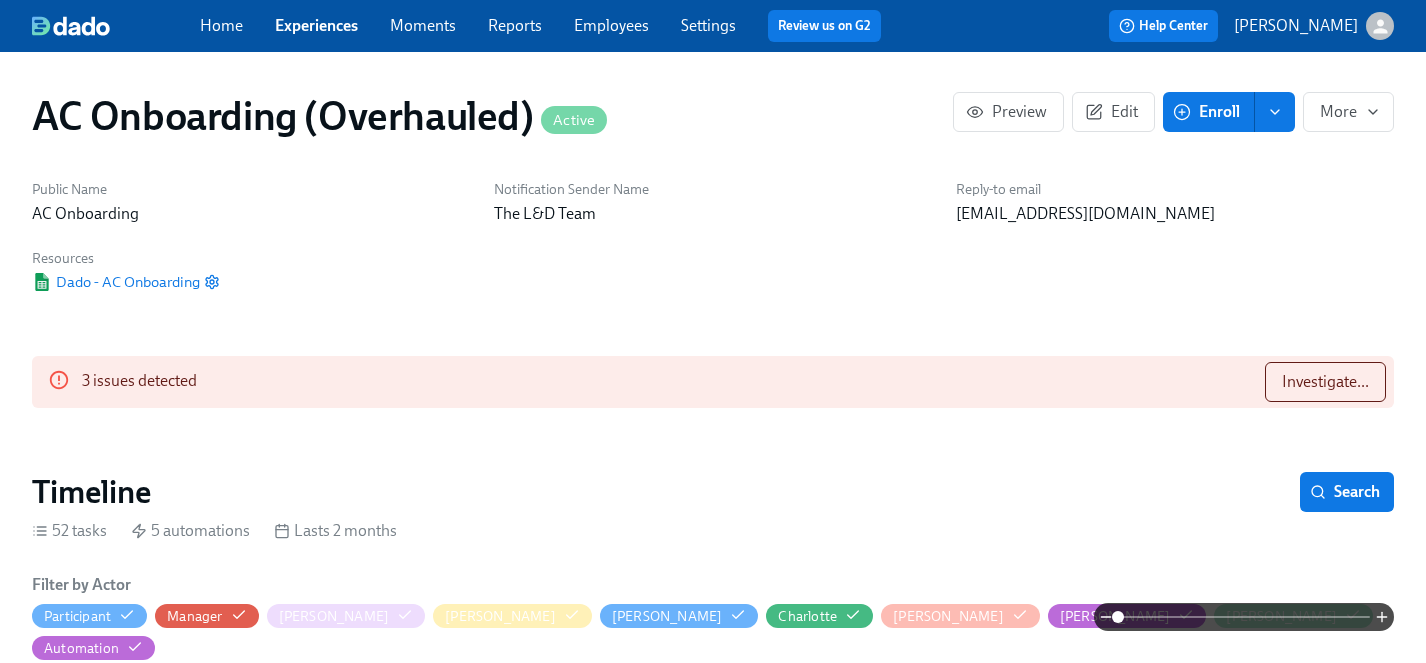 scroll, scrollTop: 0, scrollLeft: 7892, axis: horizontal 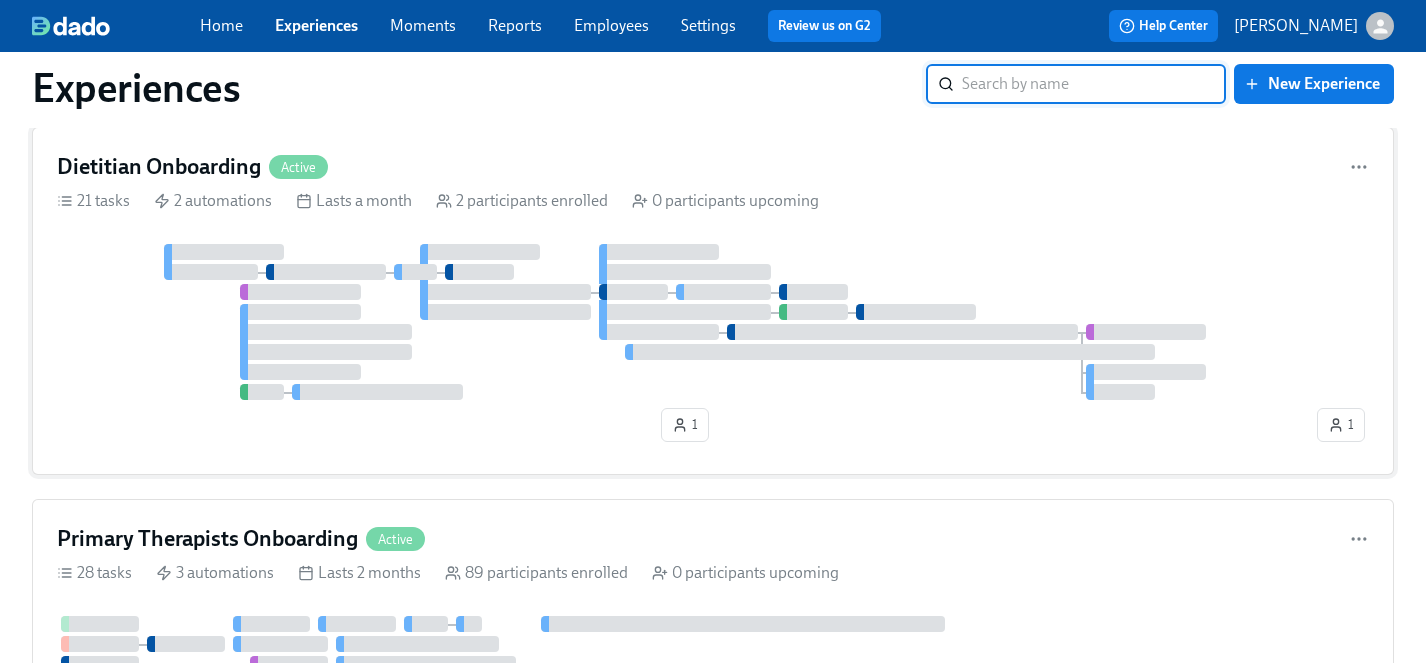 click at bounding box center [685, 322] 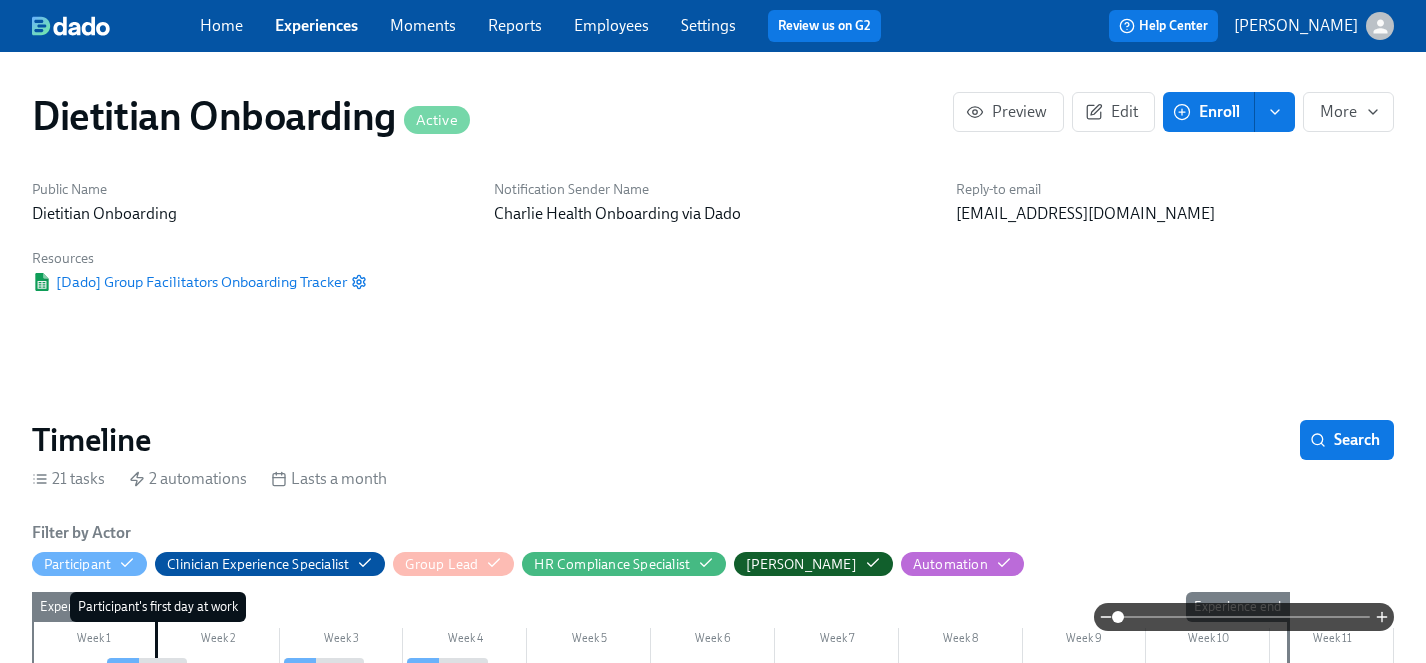 scroll, scrollTop: 0, scrollLeft: 2730, axis: horizontal 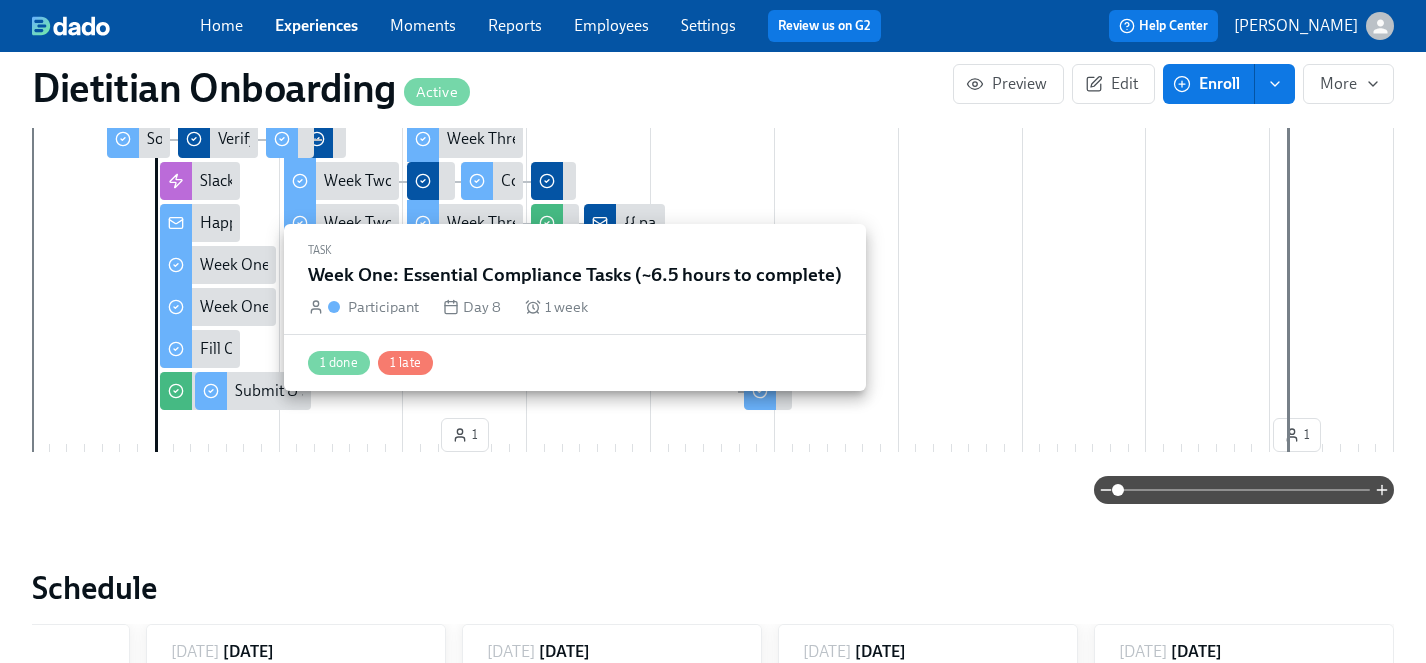 click on "Week One: Essential Compliance Tasks (~6.5 hours to complete)" at bounding box center (417, 307) 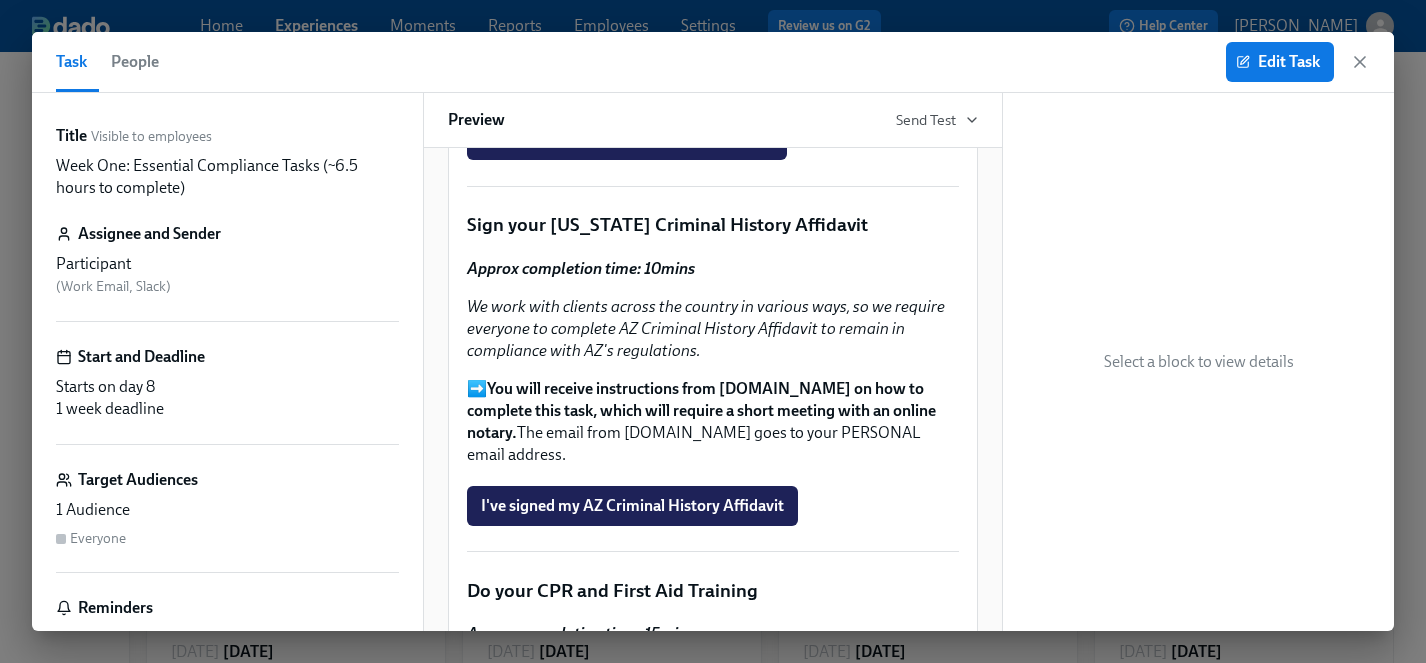 scroll, scrollTop: 1073, scrollLeft: 0, axis: vertical 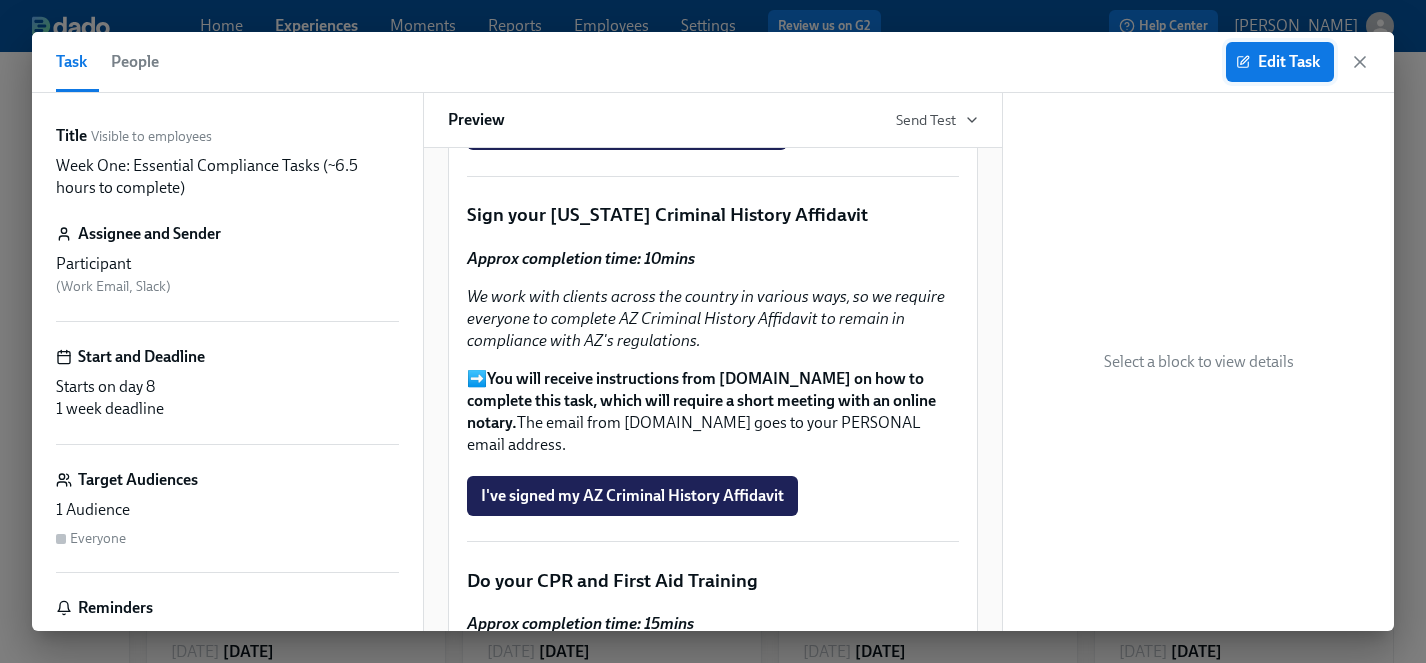 click on "Edit Task" at bounding box center [1280, 62] 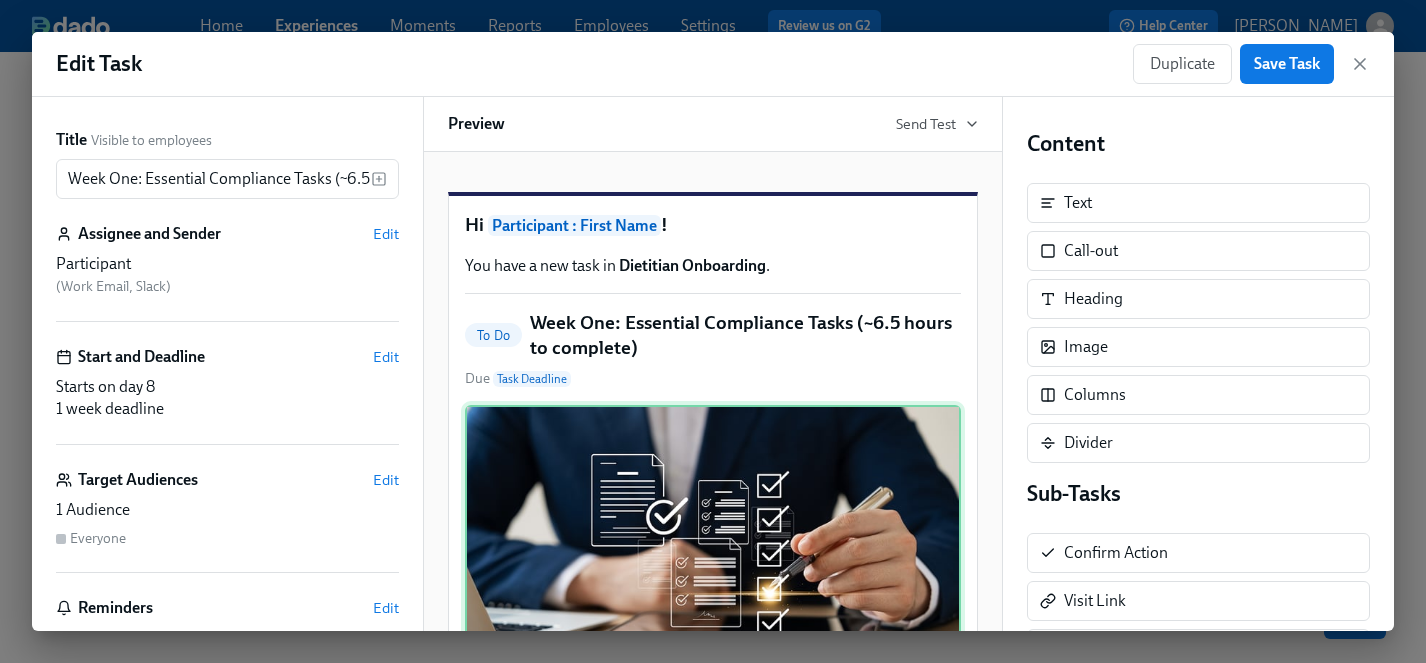 scroll, scrollTop: 0, scrollLeft: 0, axis: both 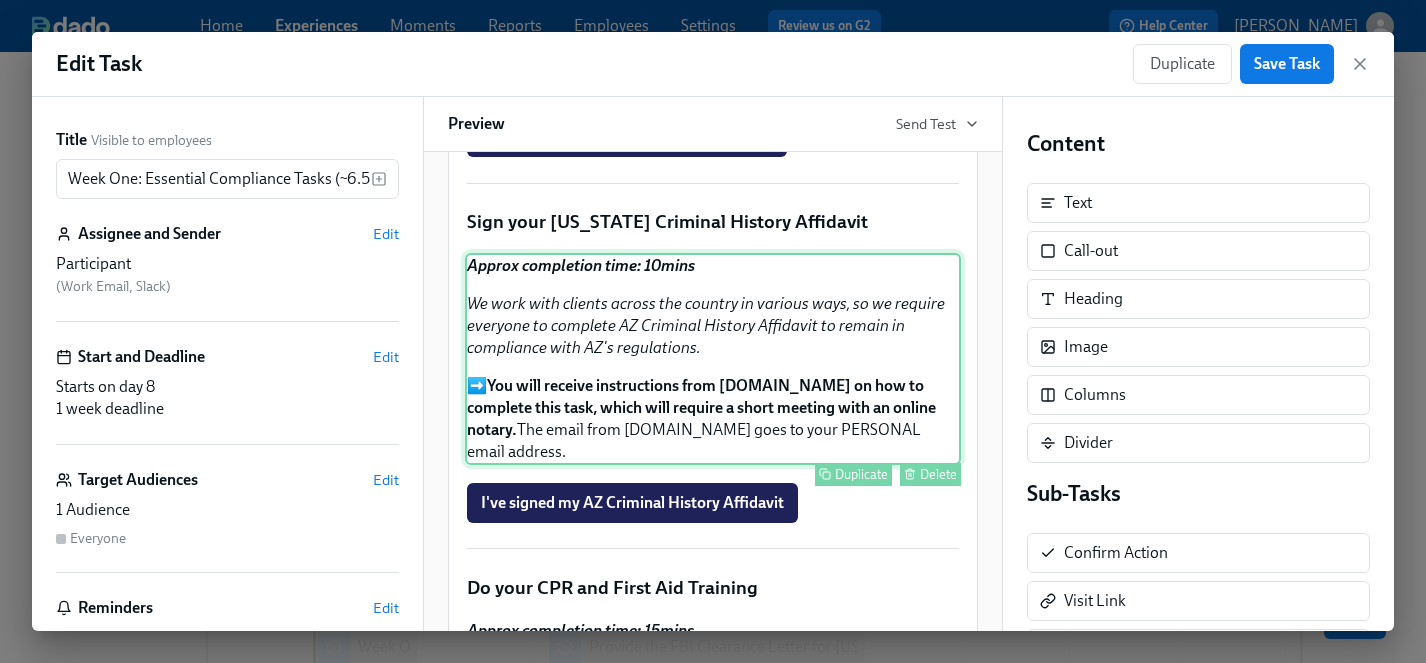 click on "Approx completion time: 10mins
We work with clients across the country in various ways, so we require everyone to complete AZ Criminal History Affidavit to remain in compliance with AZ's regulations.
➡️  You will receive instructions from [DOMAIN_NAME] on how to complete this task, which will require a short meeting with an online notary.  The email from [DOMAIN_NAME] goes to your PERSONAL email address.   Duplicate   Delete" at bounding box center [713, 359] 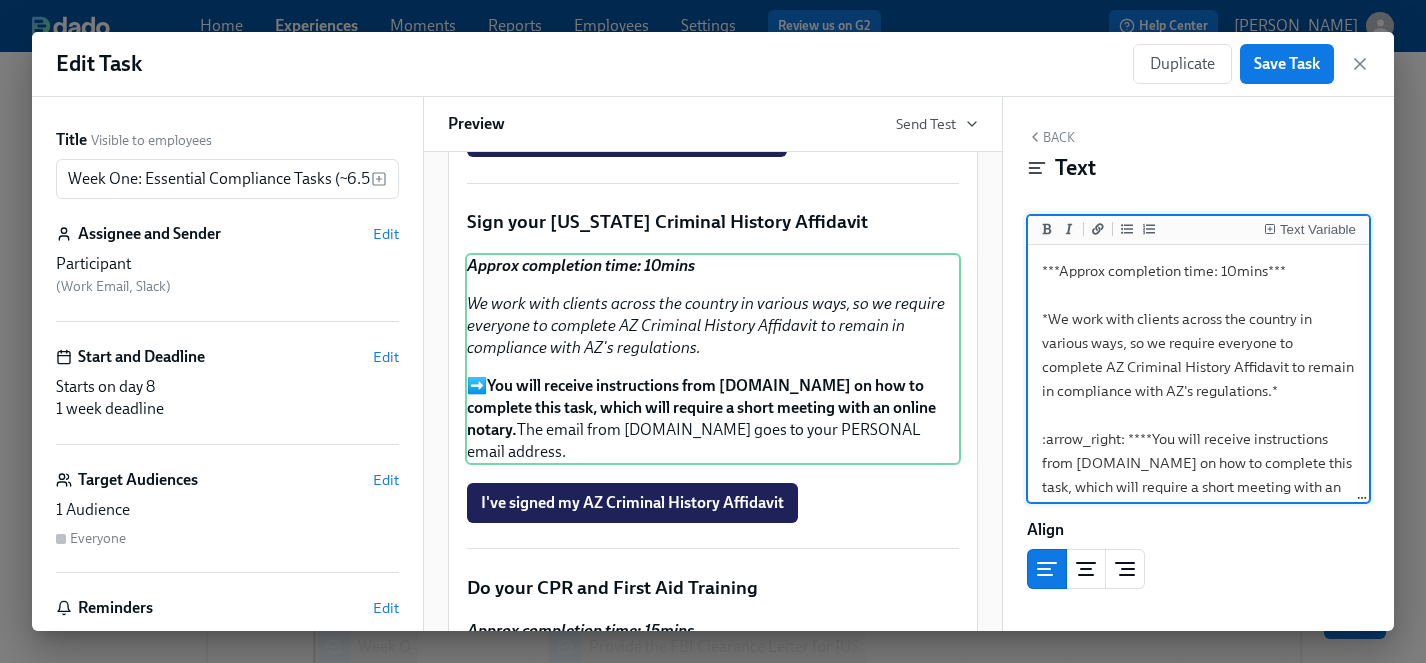 scroll, scrollTop: 57, scrollLeft: 0, axis: vertical 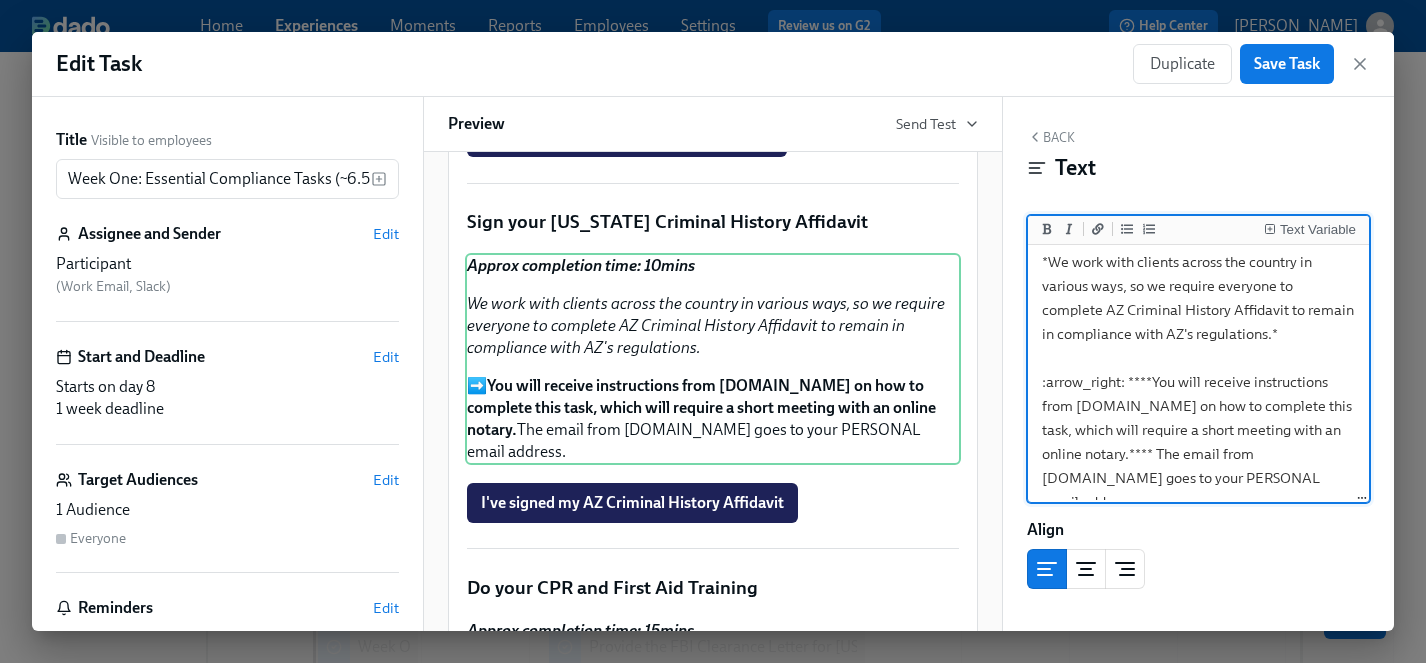 drag, startPoint x: 1144, startPoint y: 479, endPoint x: 1076, endPoint y: 482, distance: 68.06615 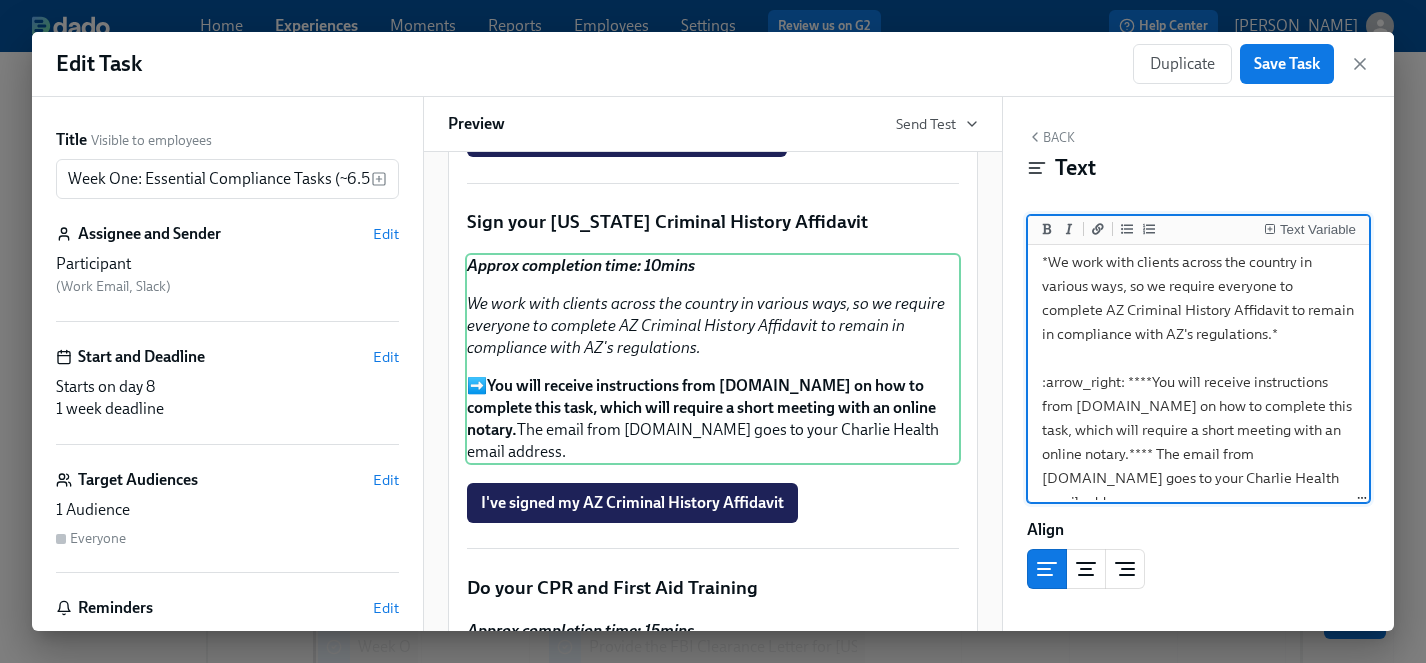 click on "***Approx completion time: 10mins***
*We work with clients across the country in various ways, so we require everyone to complete AZ Criminal History Affidavit to remain in compliance with AZ's regulations.*
:arrow_right: ****You will receive instructions from [DOMAIN_NAME] on how to complete this task, which will require a short meeting with an online notary.**** The email from [DOMAIN_NAME] goes to your Charlie Health email address." at bounding box center [1198, 358] 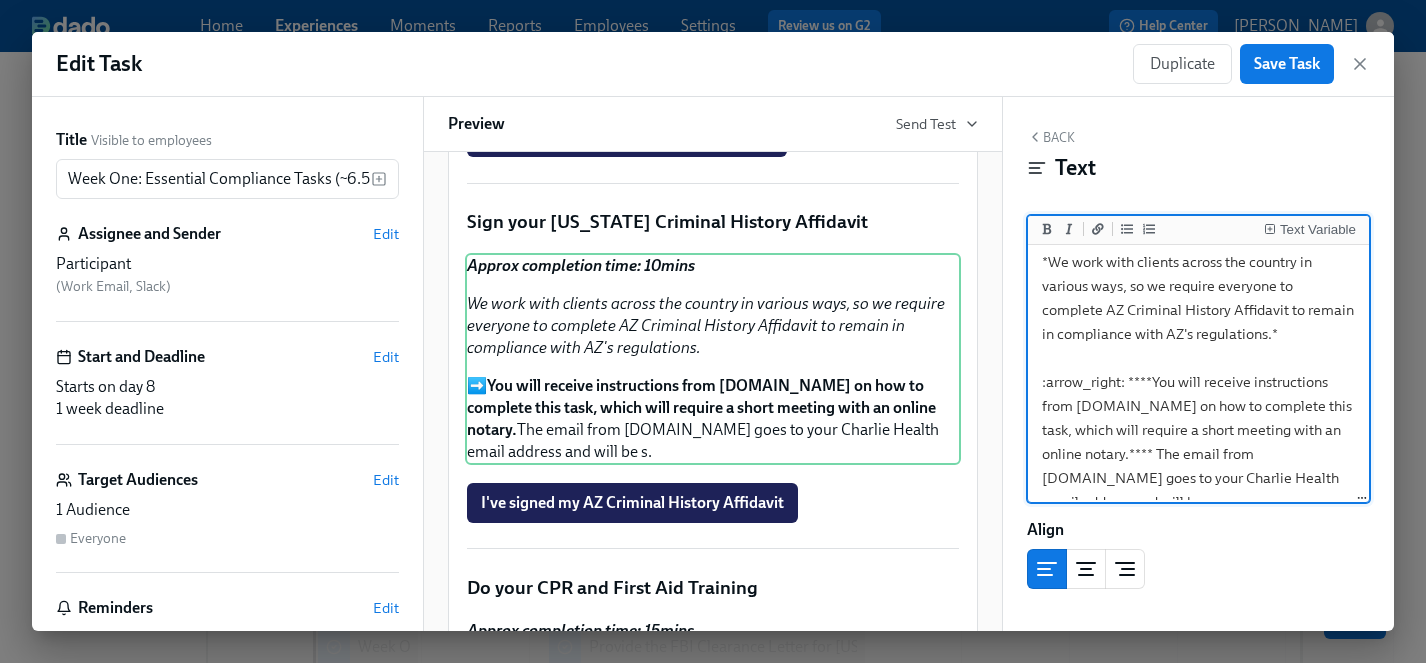 scroll, scrollTop: 69, scrollLeft: 0, axis: vertical 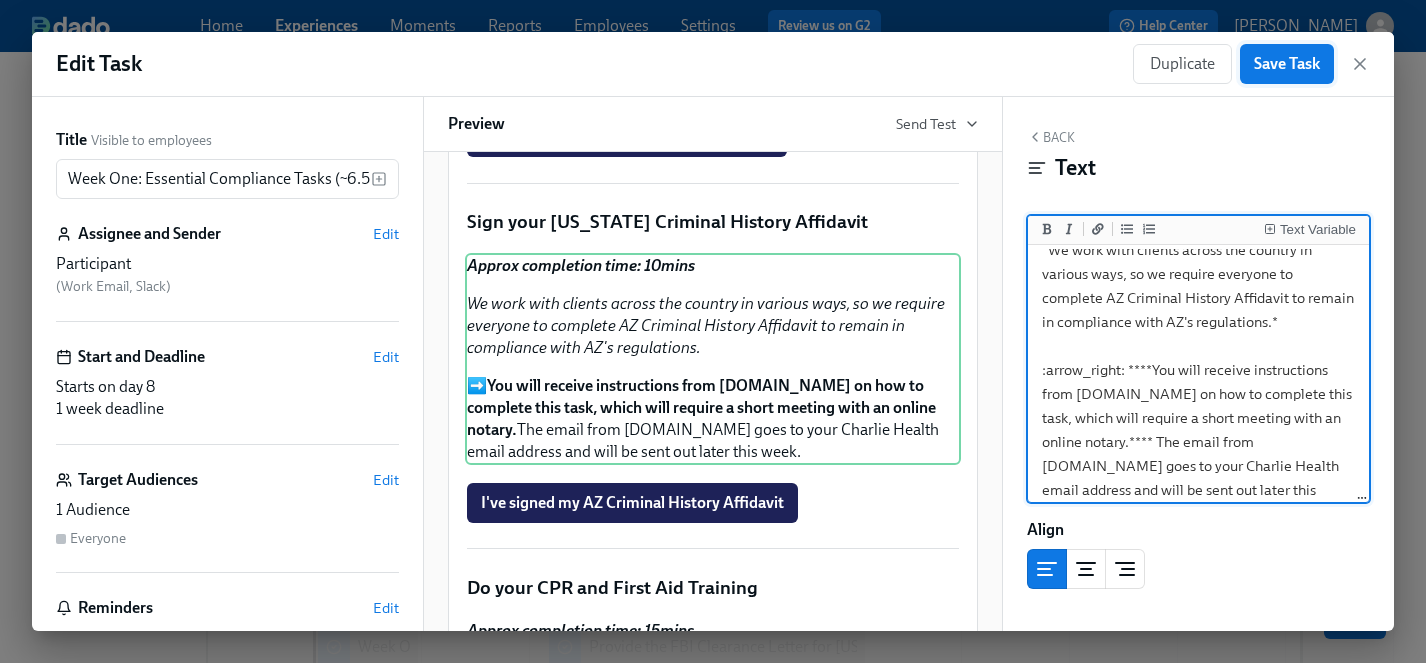 type on "***Approx completion time: 10mins***
*We work with clients across the country in various ways, so we require everyone to complete AZ Criminal History Affidavit to remain in compliance with AZ's regulations.*
:arrow_right: ****You will receive instructions from [DOMAIN_NAME] on how to complete this task, which will require a short meeting with an online notary.**** The email from [DOMAIN_NAME] goes to your Charlie Health email address and will be sent out later this week." 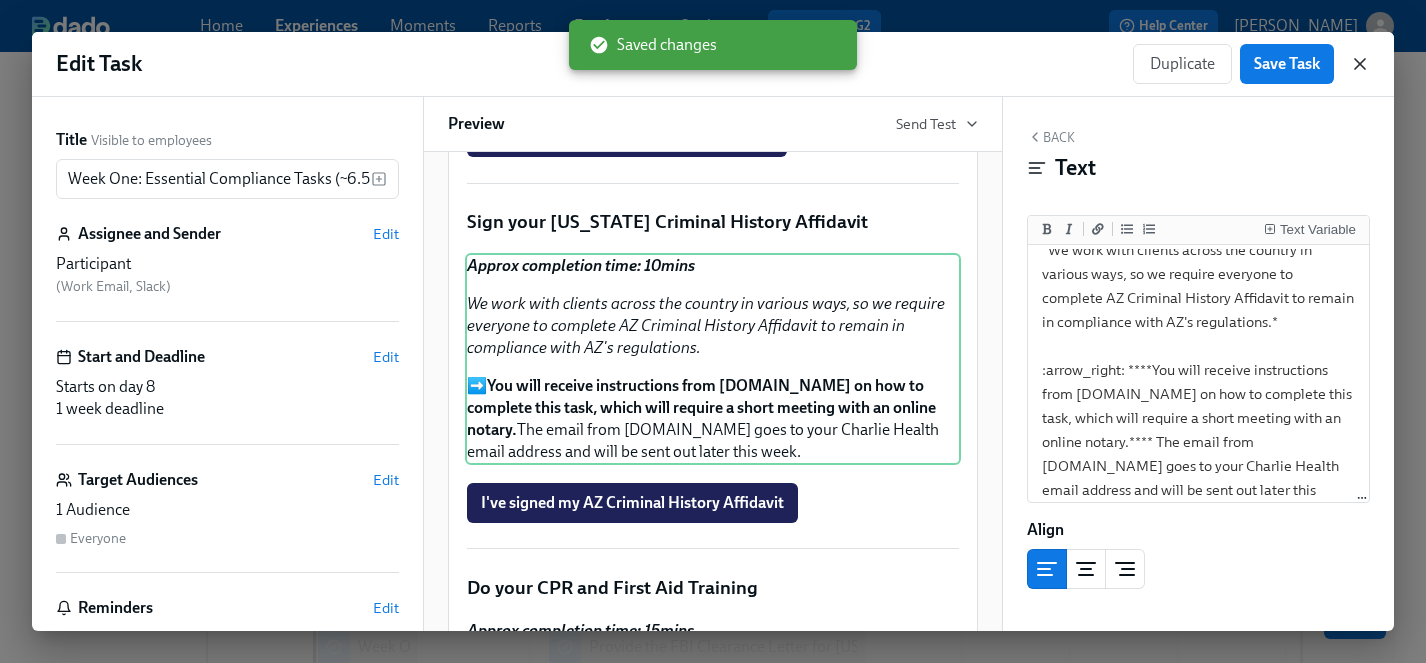 click 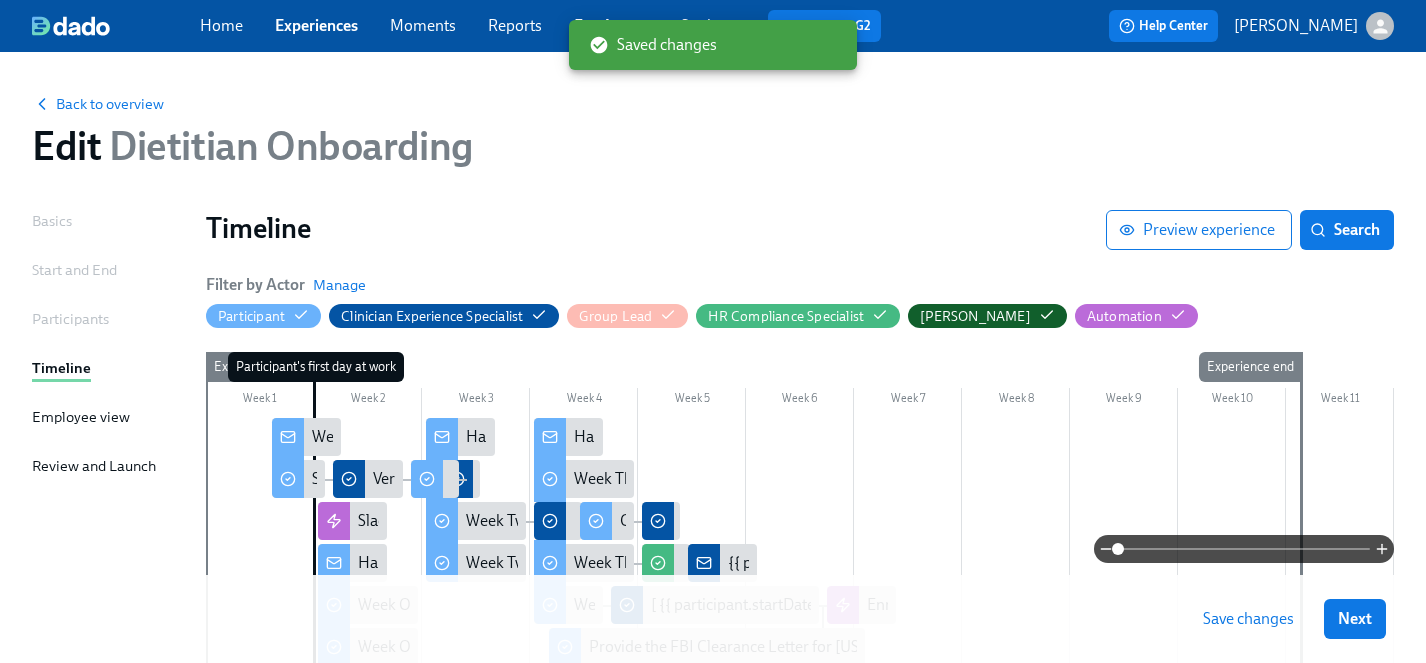click on "Save changes" at bounding box center (1248, 619) 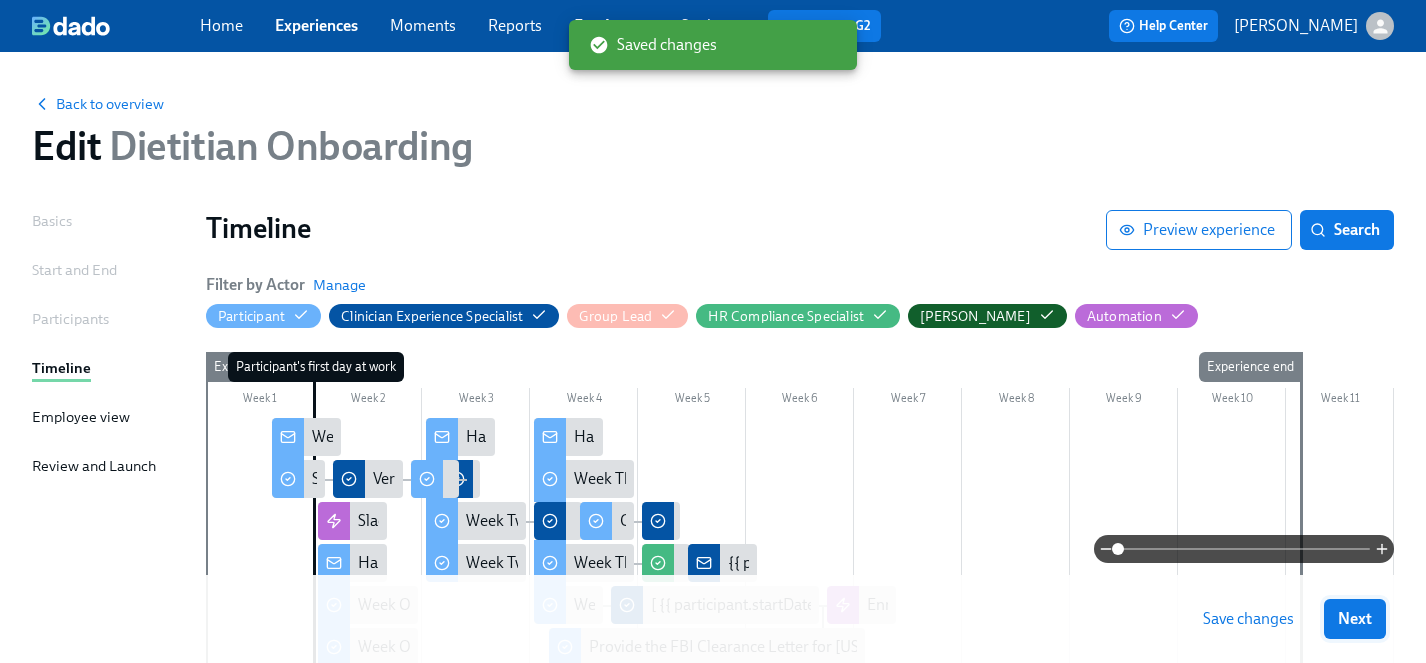 click on "Next" at bounding box center (1355, 619) 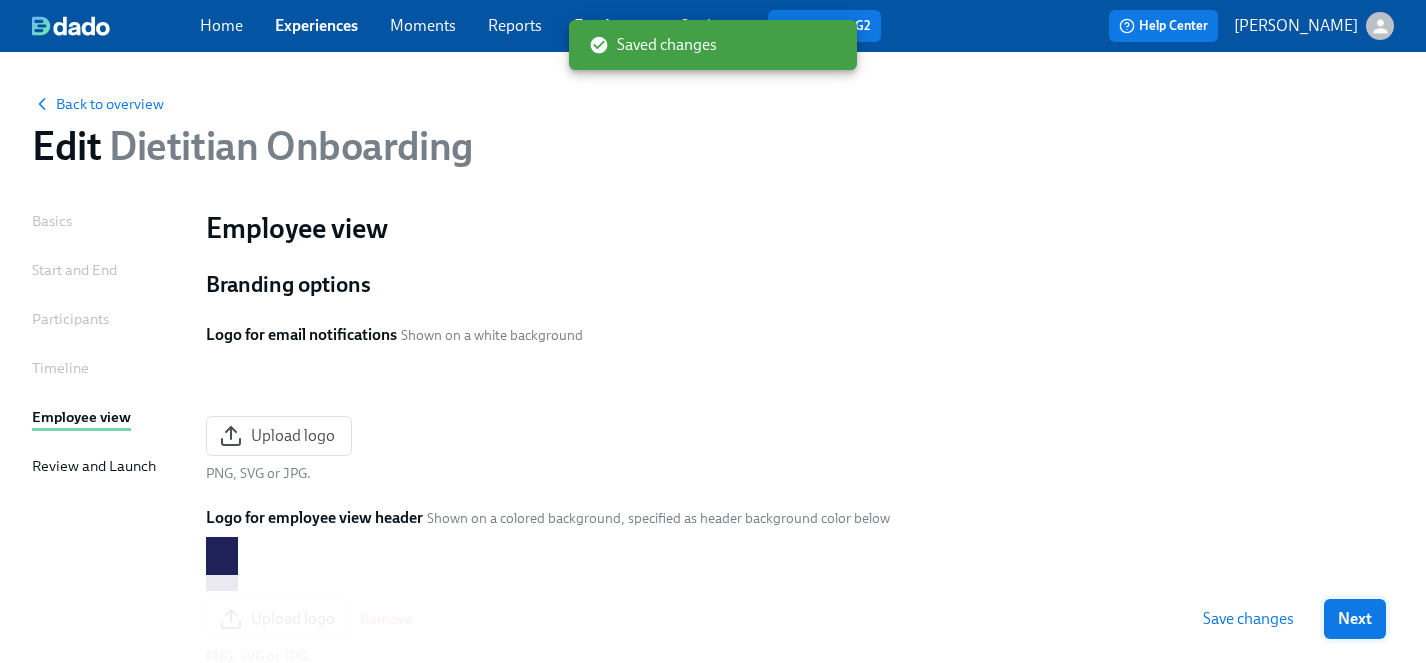 click on "Next" at bounding box center (1355, 619) 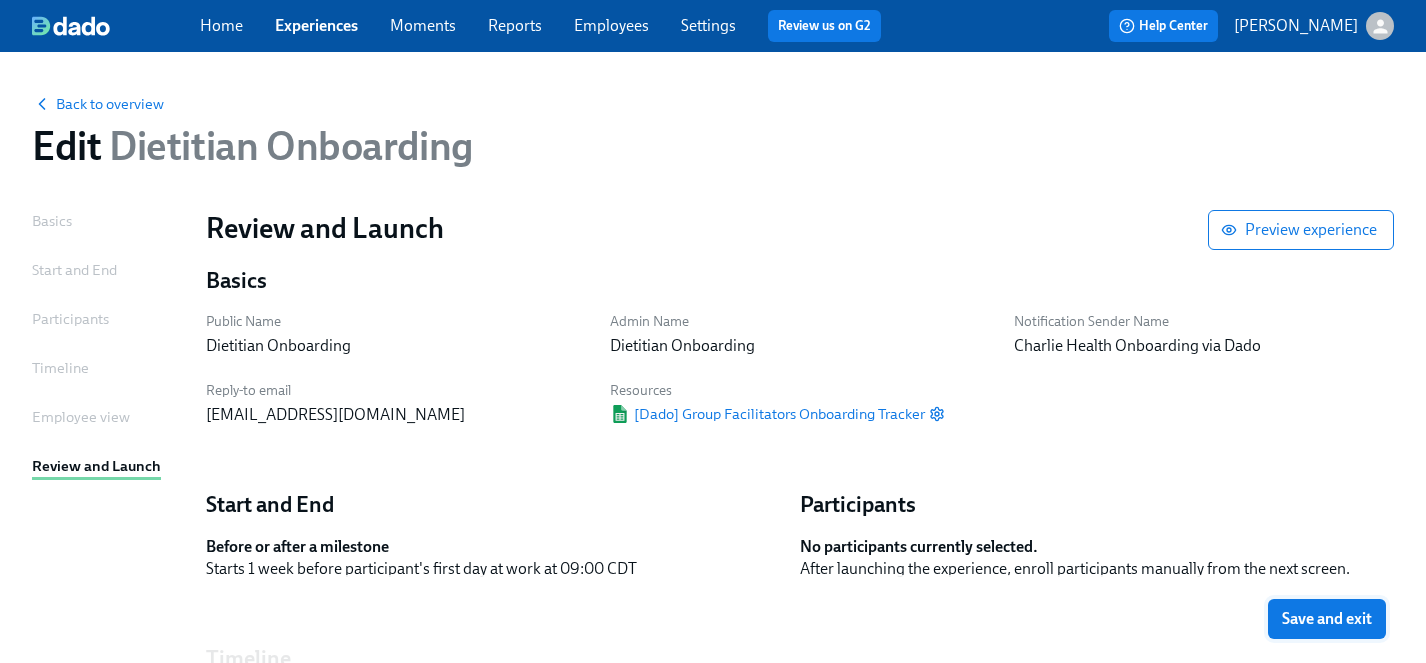 click on "Save and exit" at bounding box center (1327, 619) 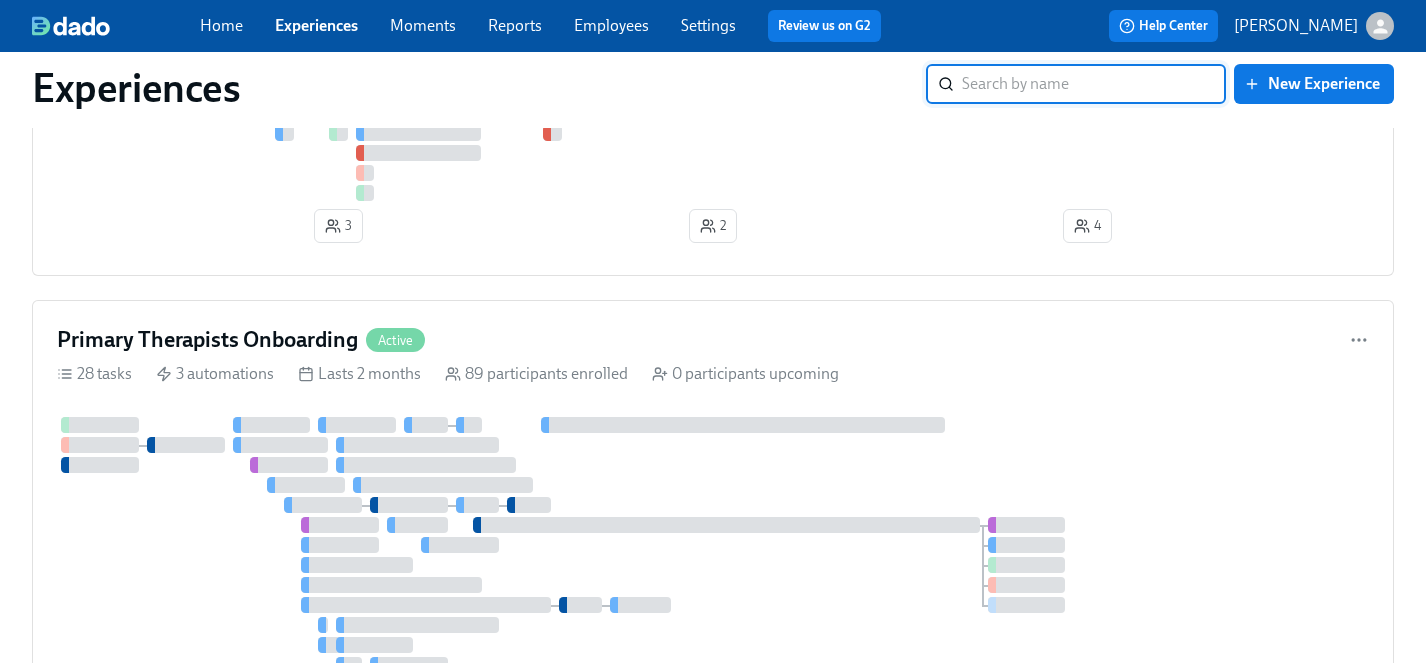 scroll, scrollTop: 5045, scrollLeft: 0, axis: vertical 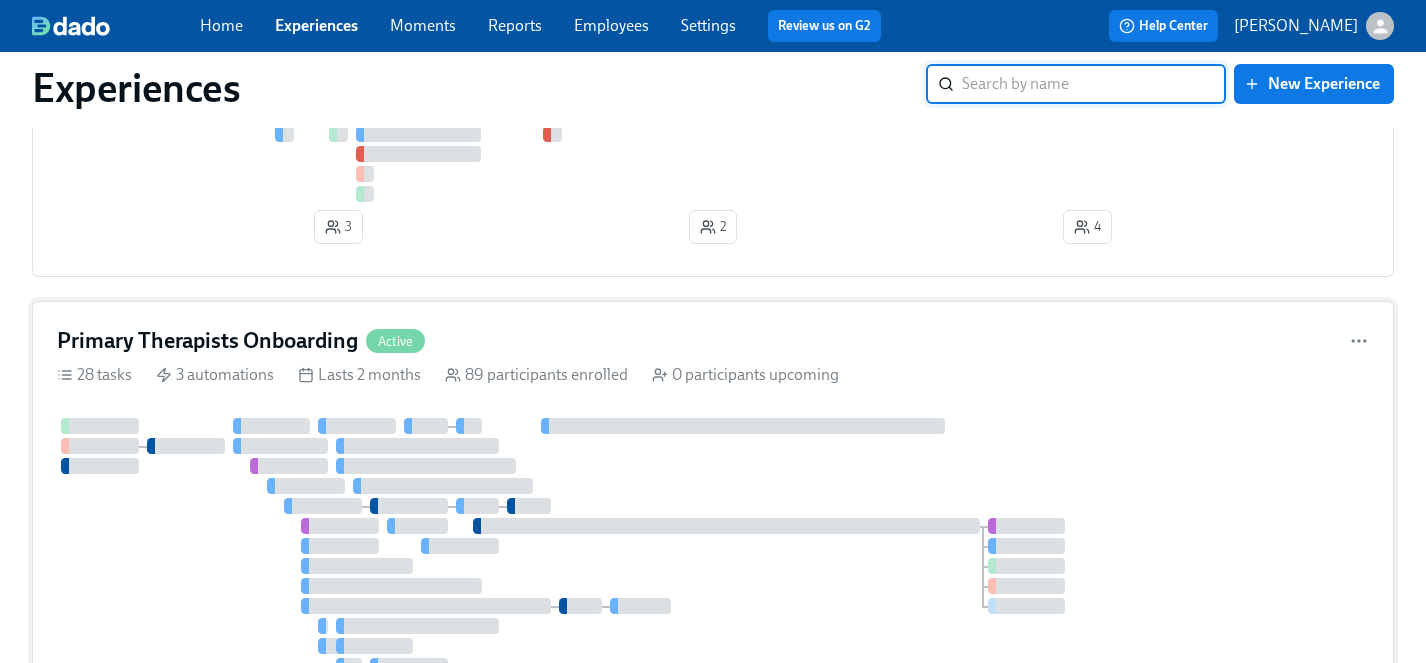 click at bounding box center (597, 556) 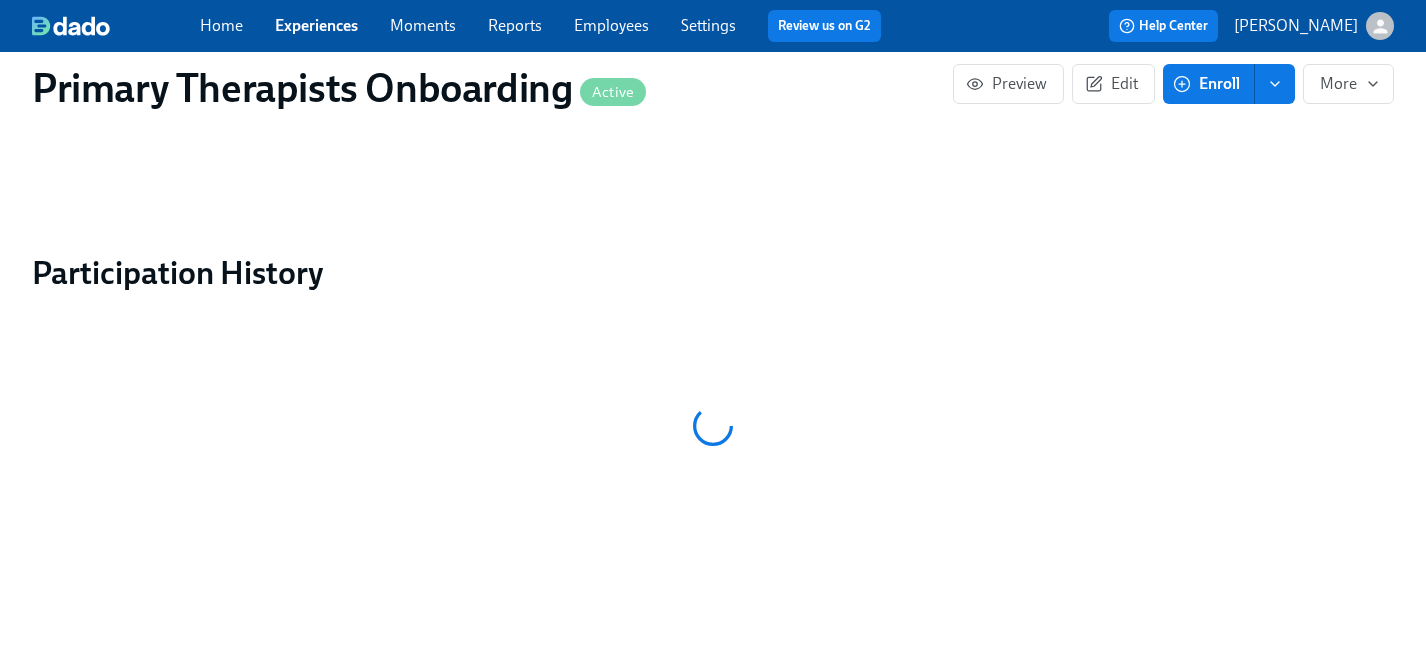 scroll, scrollTop: 0, scrollLeft: 0, axis: both 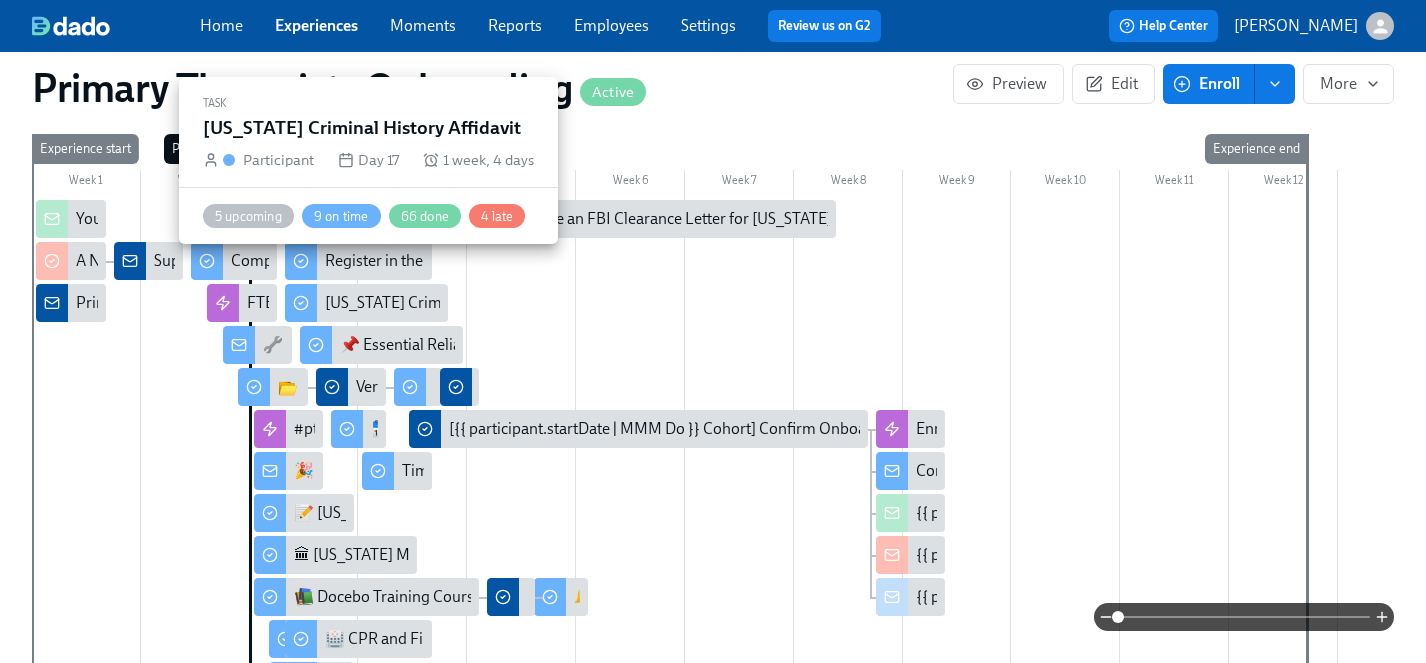click on "[US_STATE] Criminal History Affidavit" at bounding box center [452, 303] 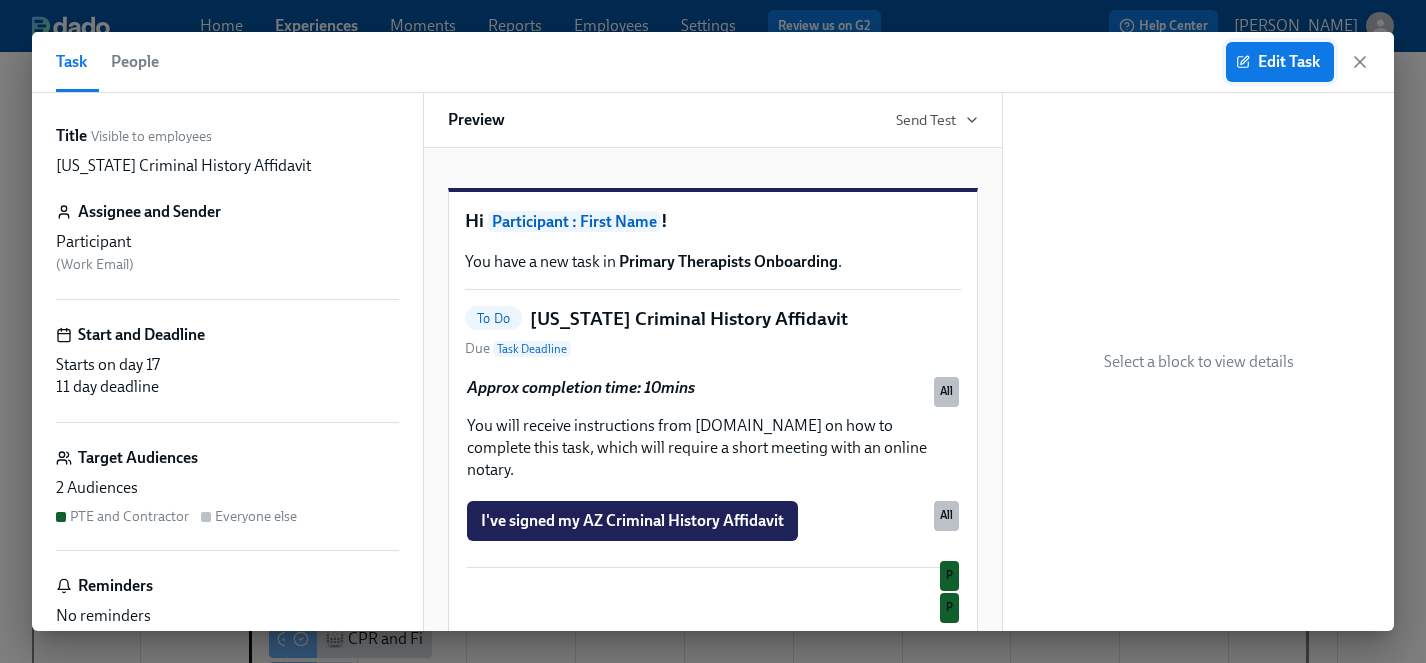 click on "Edit Task" at bounding box center [1280, 62] 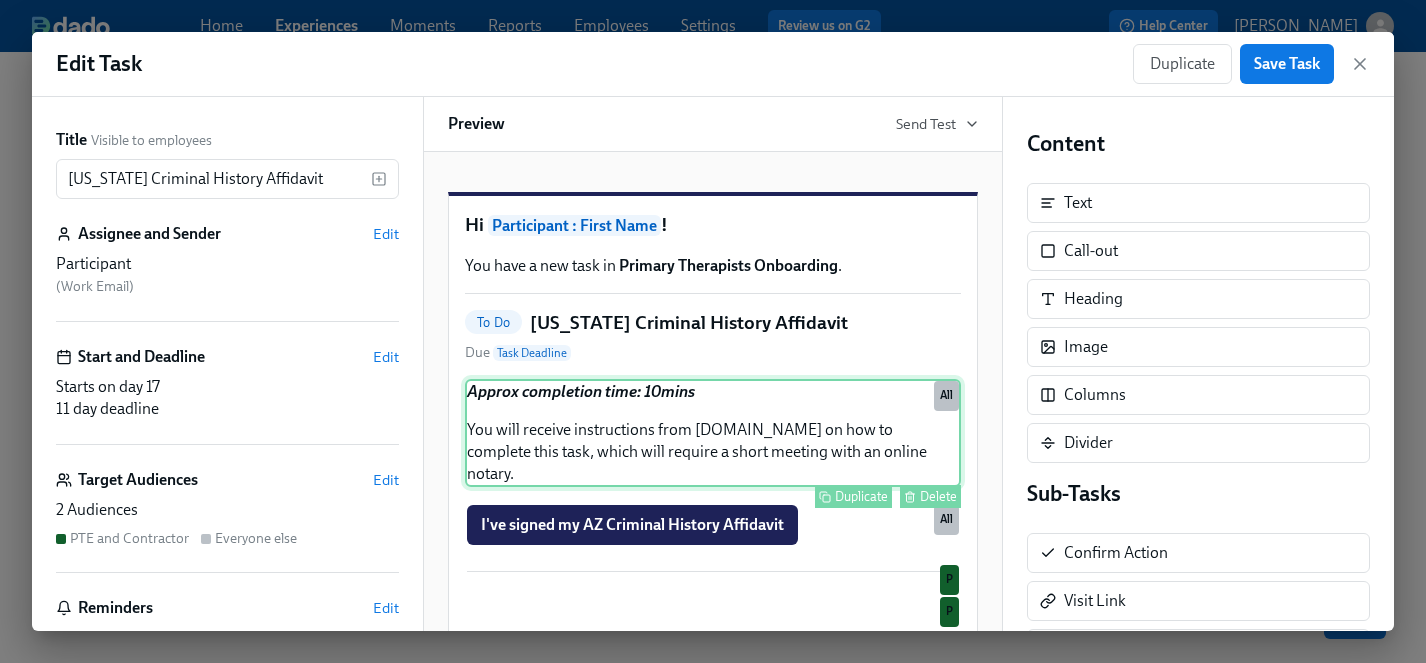 scroll, scrollTop: 0, scrollLeft: 0, axis: both 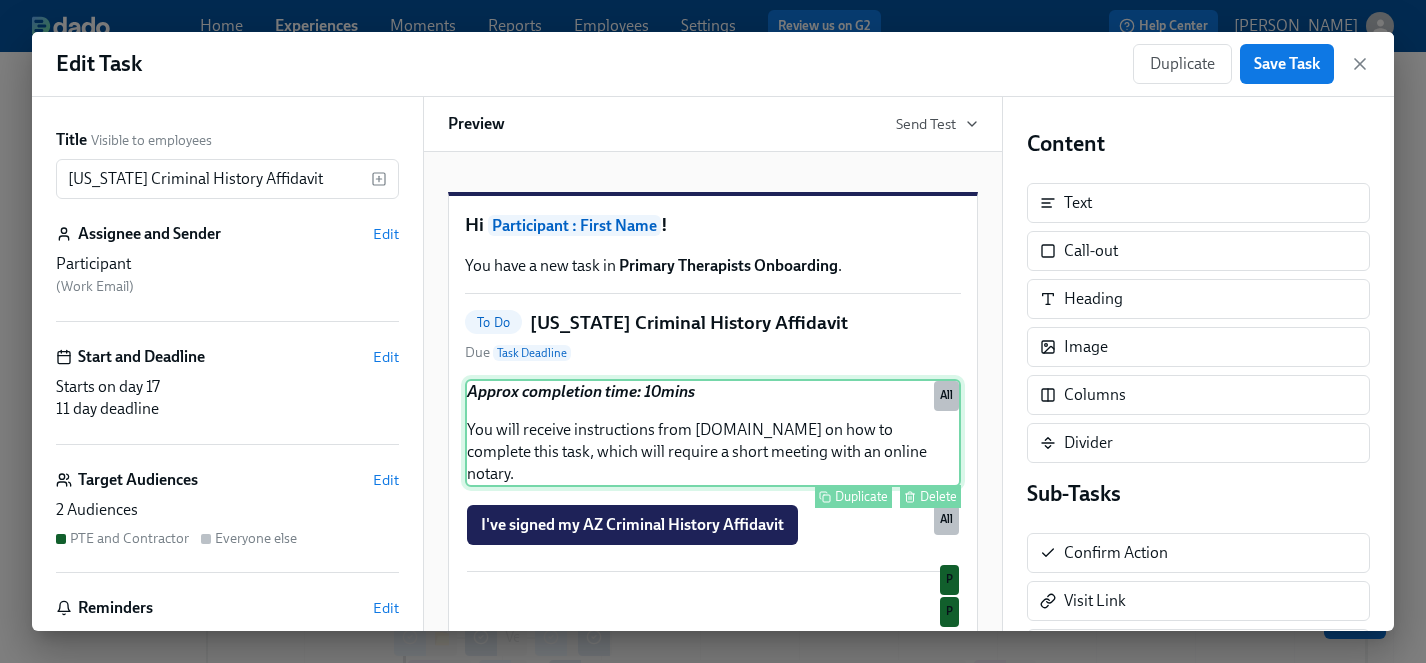 click on "Approx completion time: 10mins
You will receive instructions from [DOMAIN_NAME] on how to complete this task, which will require a short meeting with an online notary.   Duplicate   Delete All" at bounding box center (713, 433) 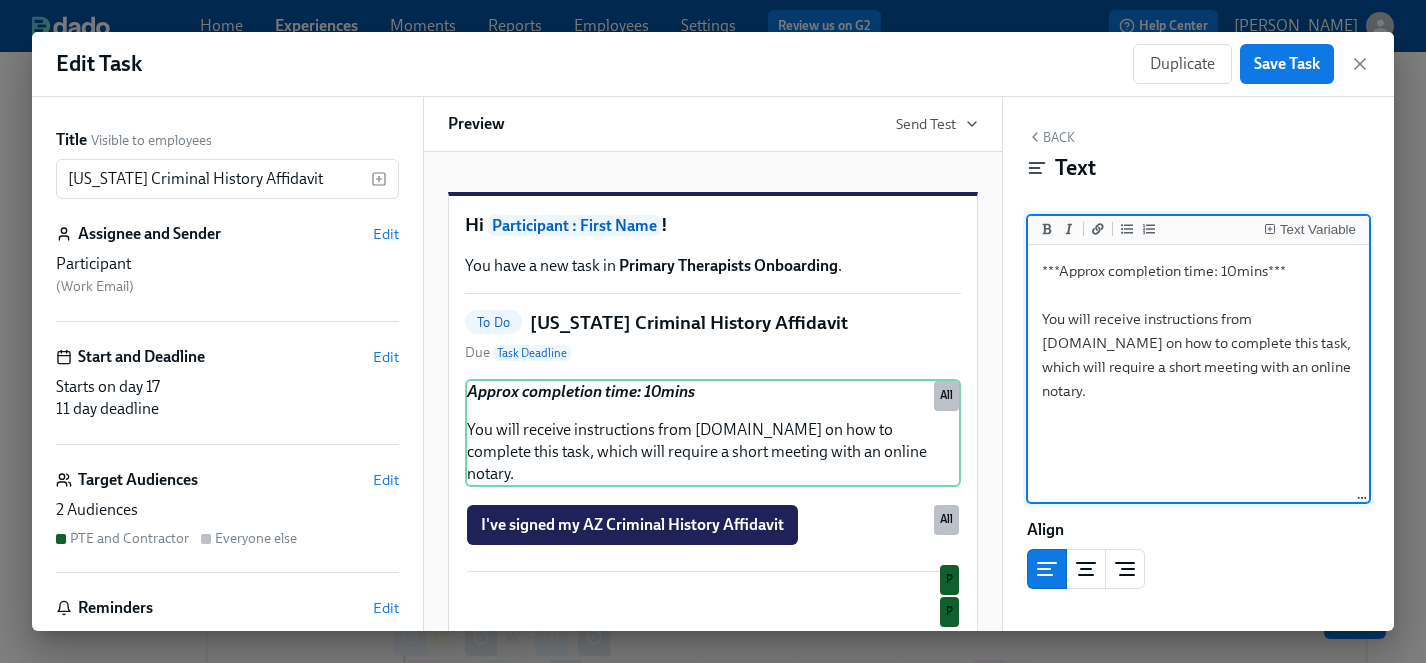 click on "***Approx completion time: 10mins***
You will receive instructions from [DOMAIN_NAME] on how to complete this task, which will require a short meeting with an online notary." at bounding box center [1198, 374] 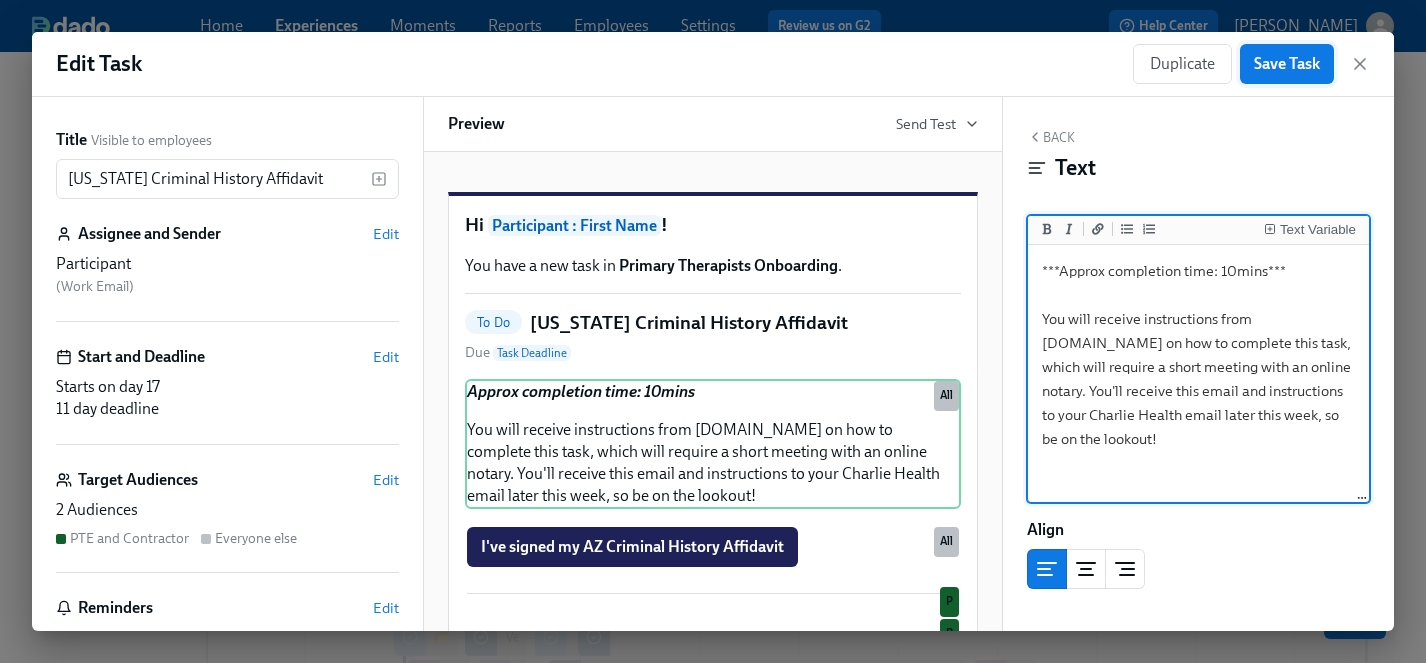 type on "***Approx completion time: 10mins***
You will receive instructions from [DOMAIN_NAME] on how to complete this task, which will require a short meeting with an online notary. You'll receive this email and instructions to your Charlie Health email later this week, so be on the lookout!" 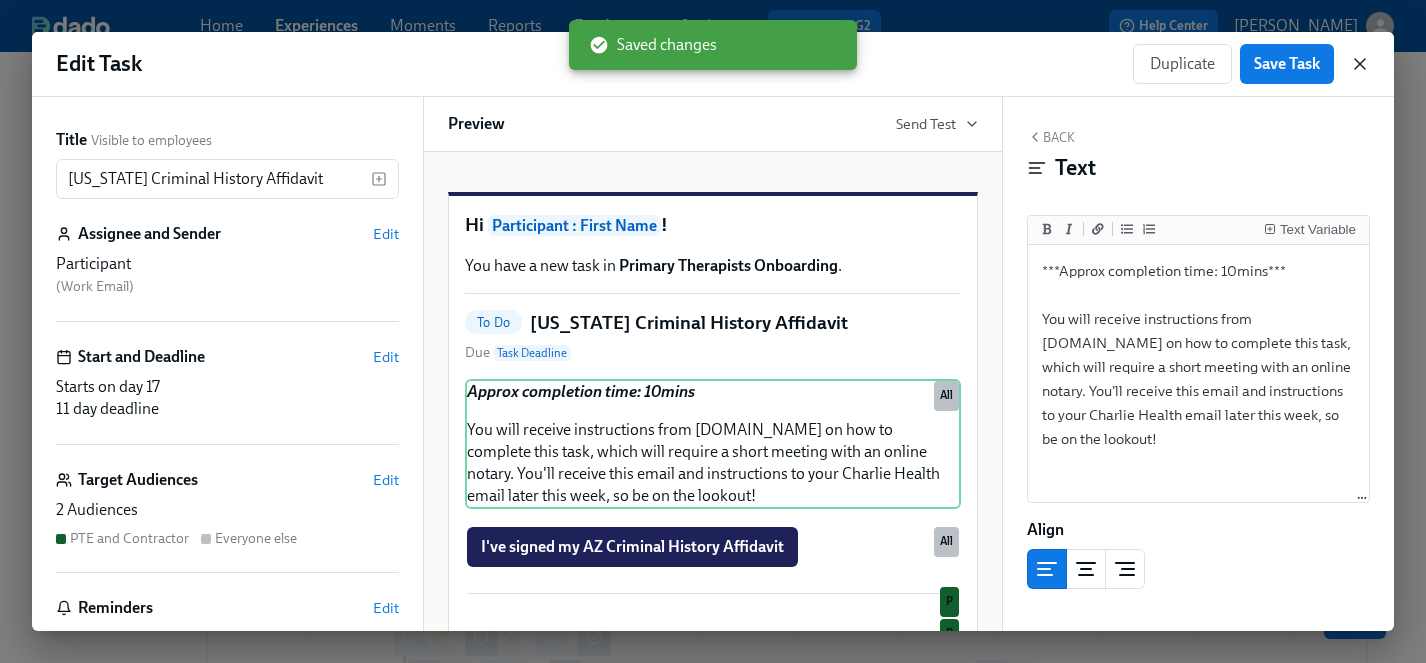 click 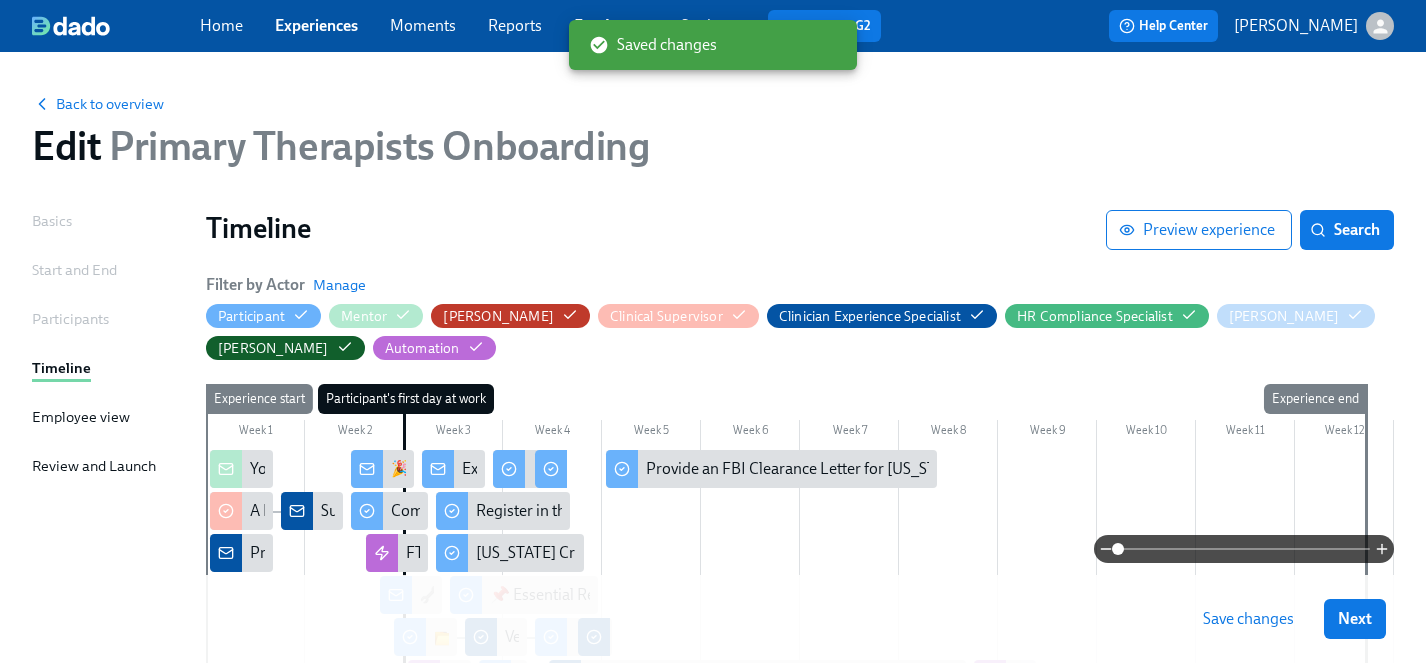 click on "Save changes" at bounding box center [1248, 619] 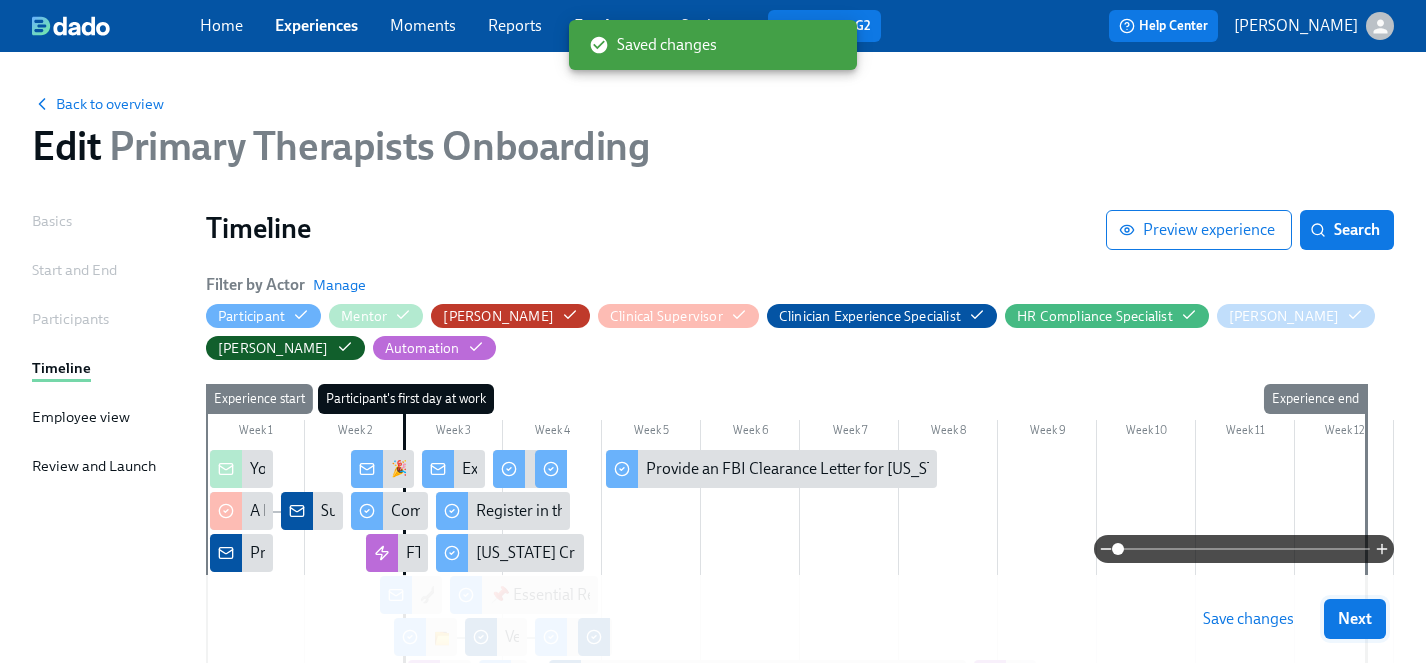 click on "Next" at bounding box center [1355, 619] 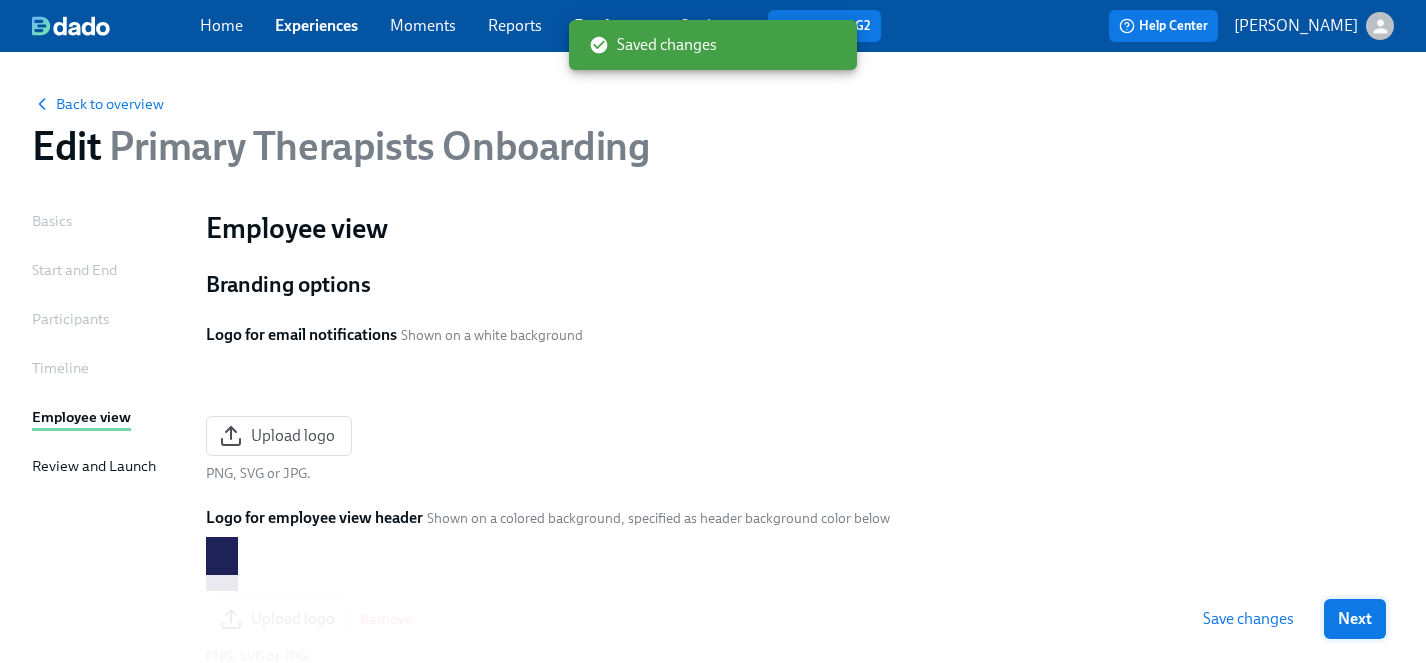click on "Next" at bounding box center [1355, 619] 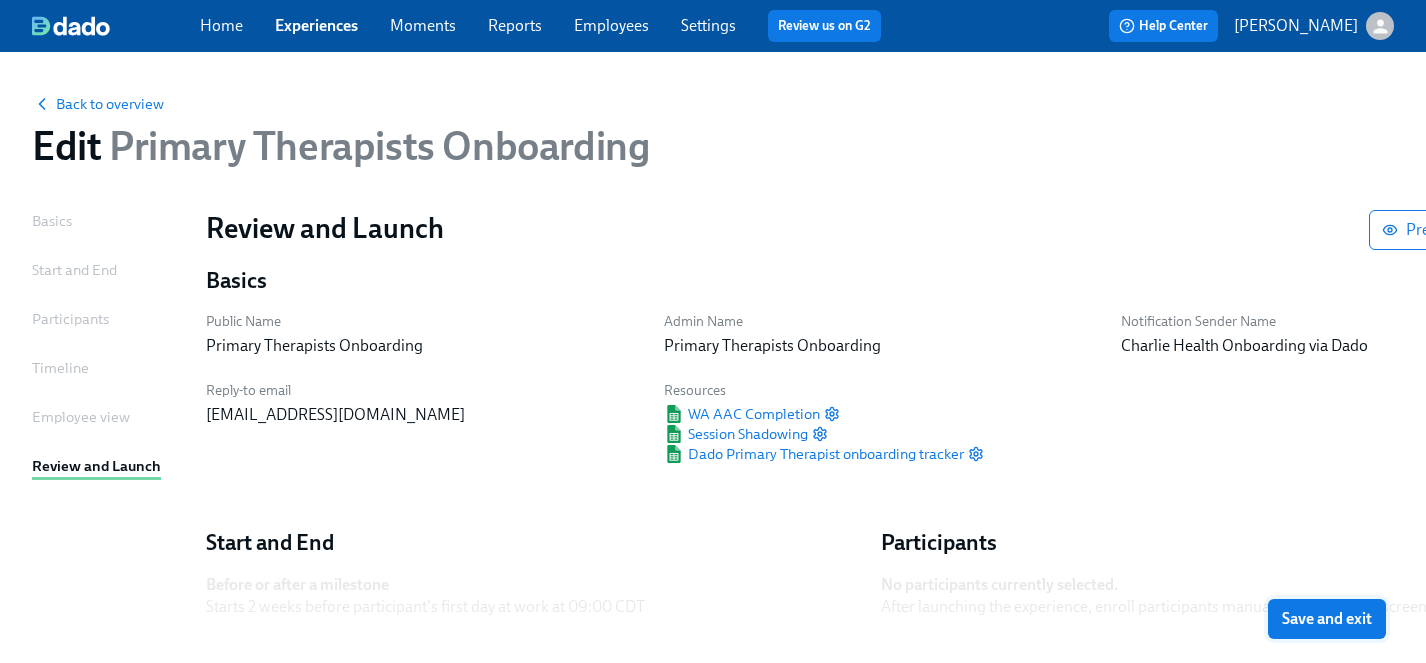 click on "Save and exit" at bounding box center (1327, 619) 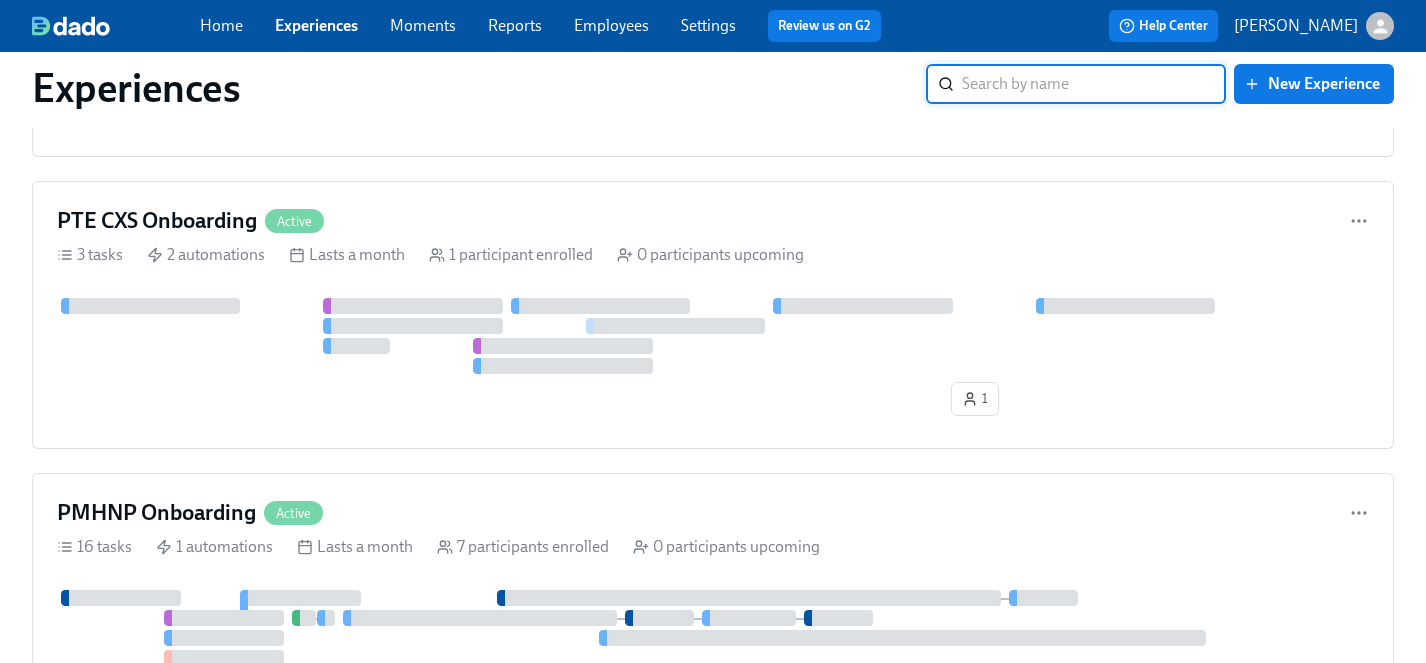 scroll, scrollTop: 6173, scrollLeft: 0, axis: vertical 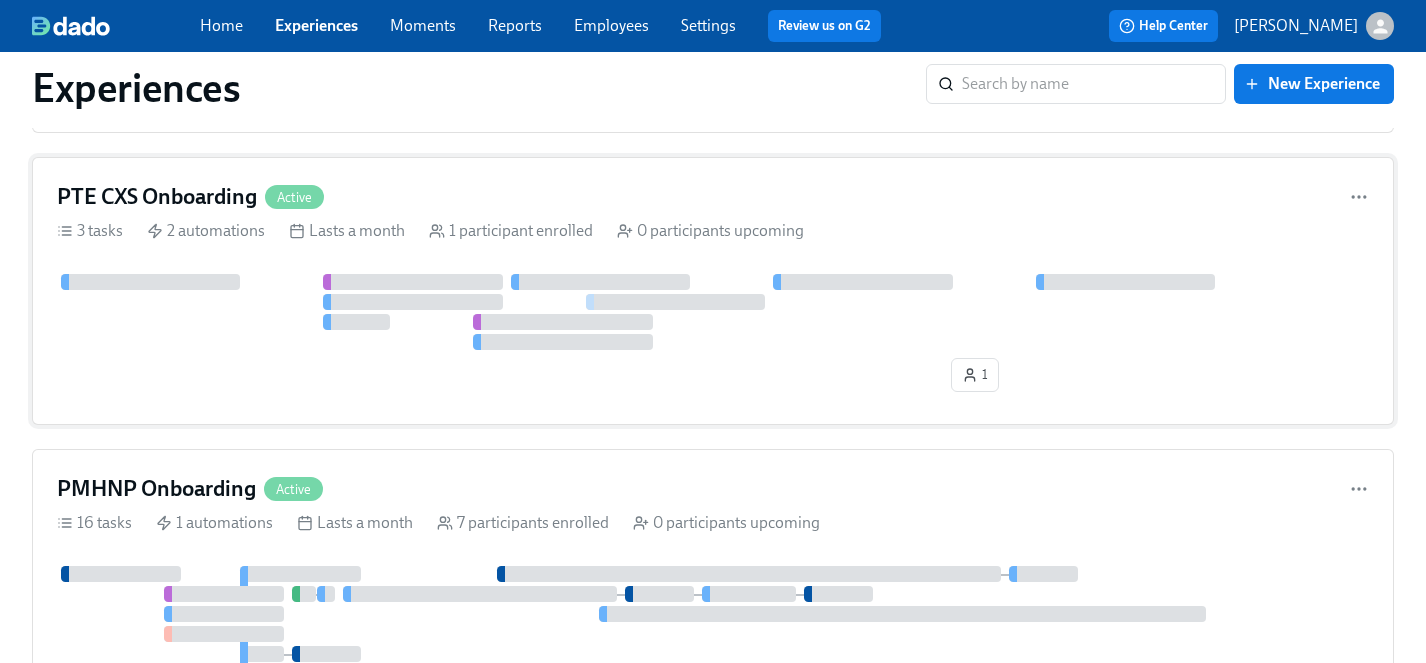 click at bounding box center [713, 312] 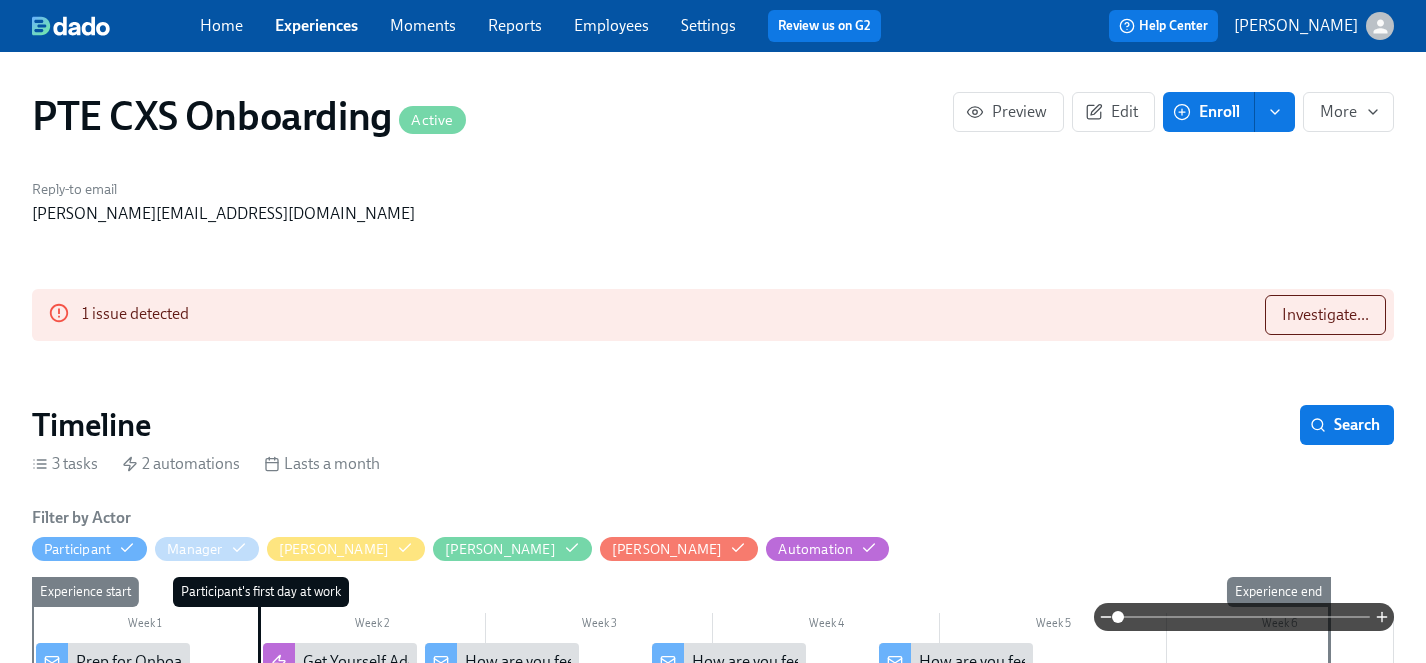scroll, scrollTop: 0, scrollLeft: 834, axis: horizontal 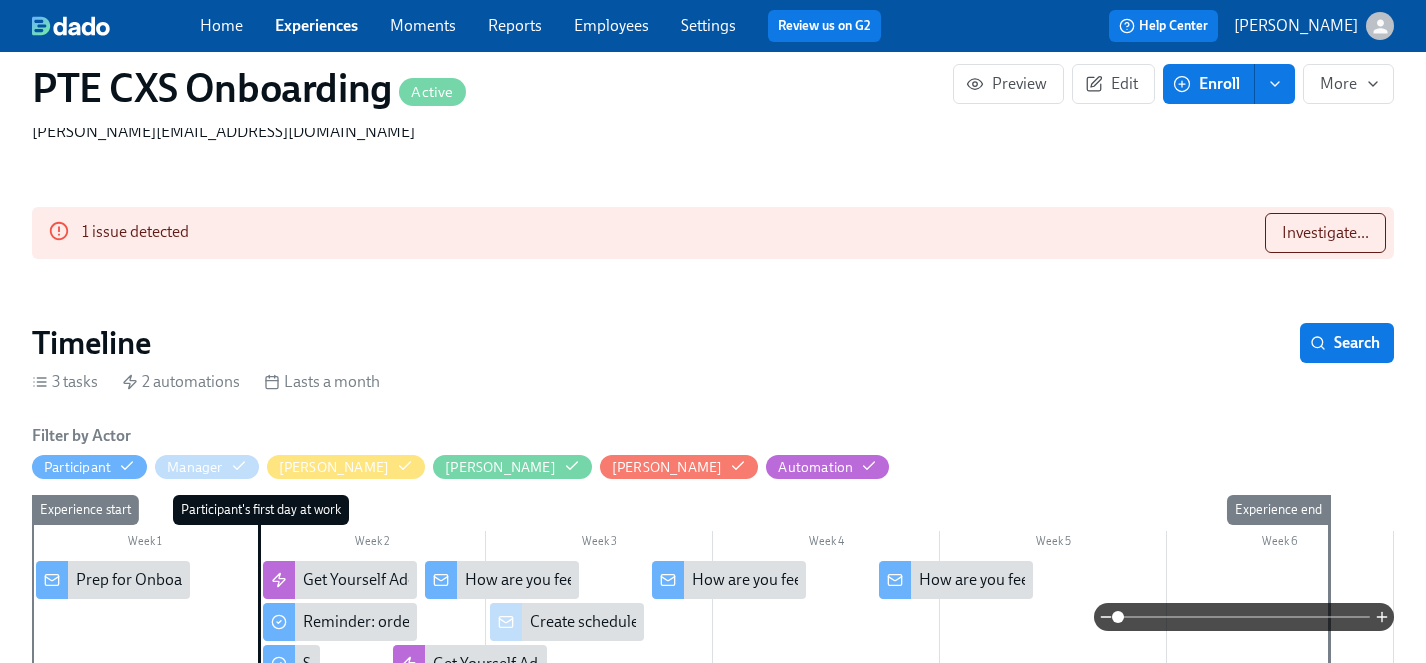 click on "Experiences" at bounding box center [316, 25] 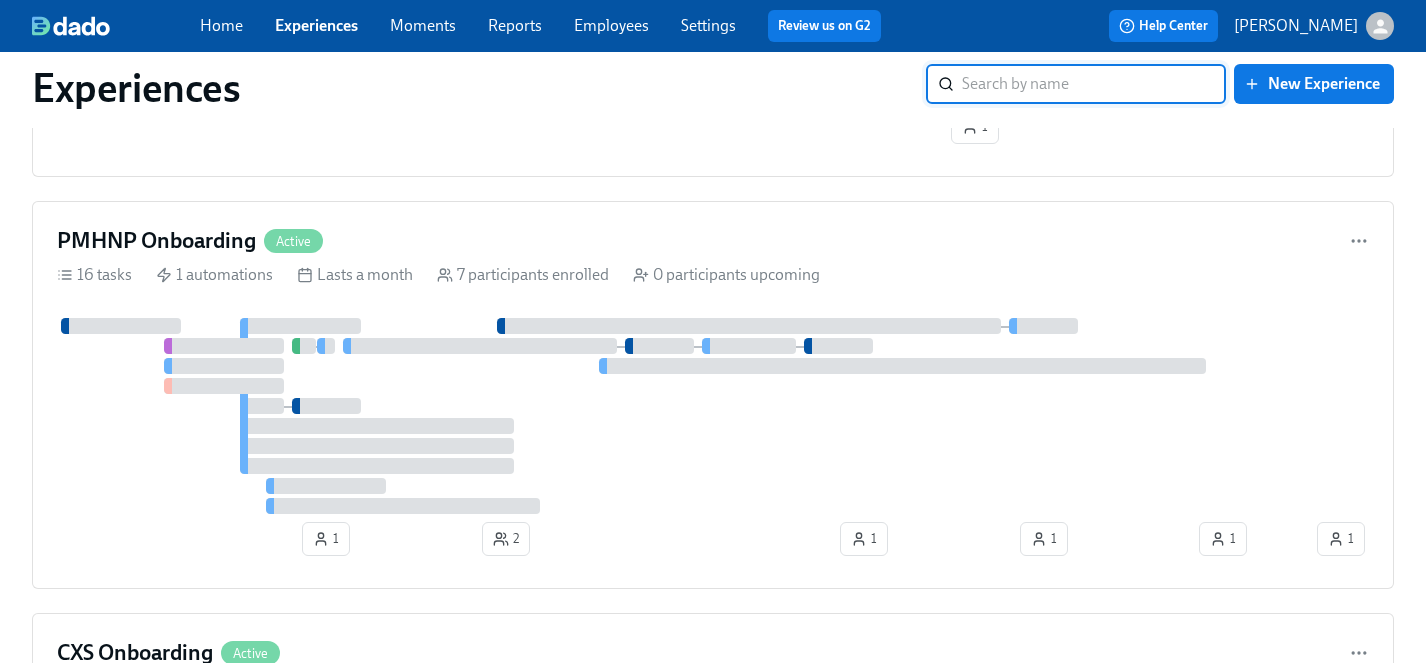 scroll, scrollTop: 6430, scrollLeft: 0, axis: vertical 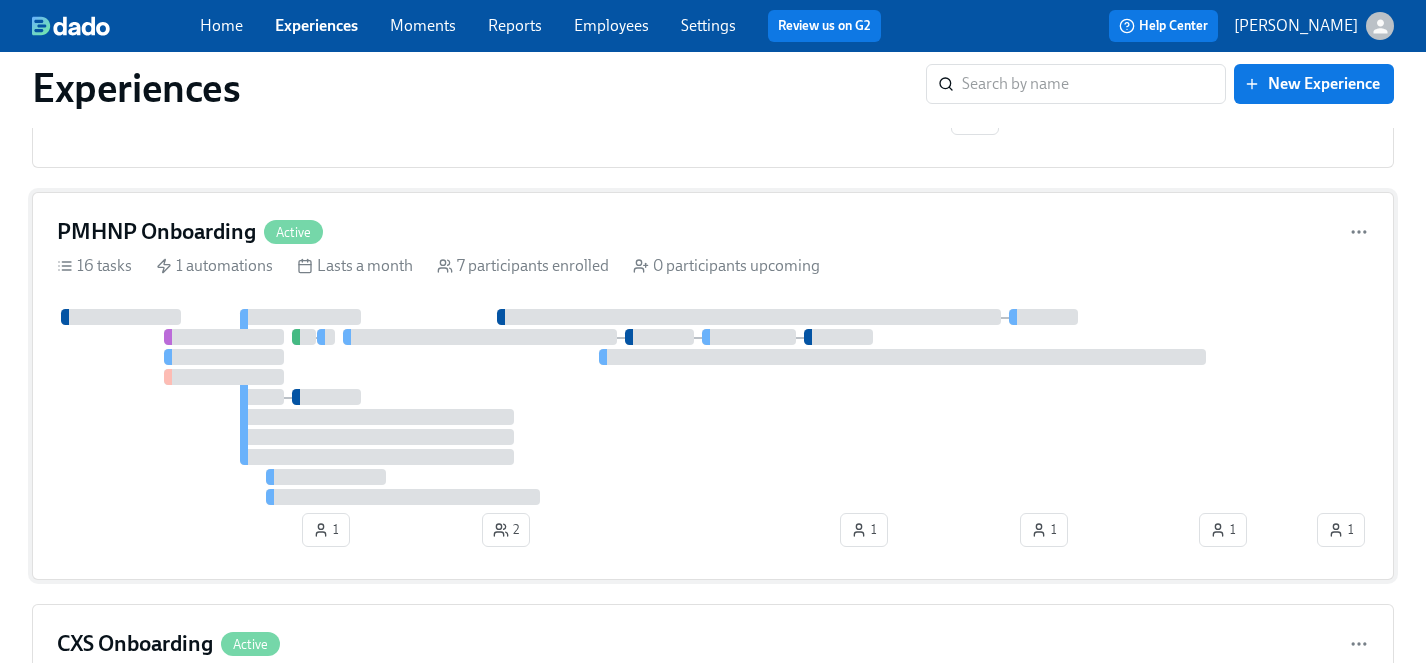 click at bounding box center (685, 407) 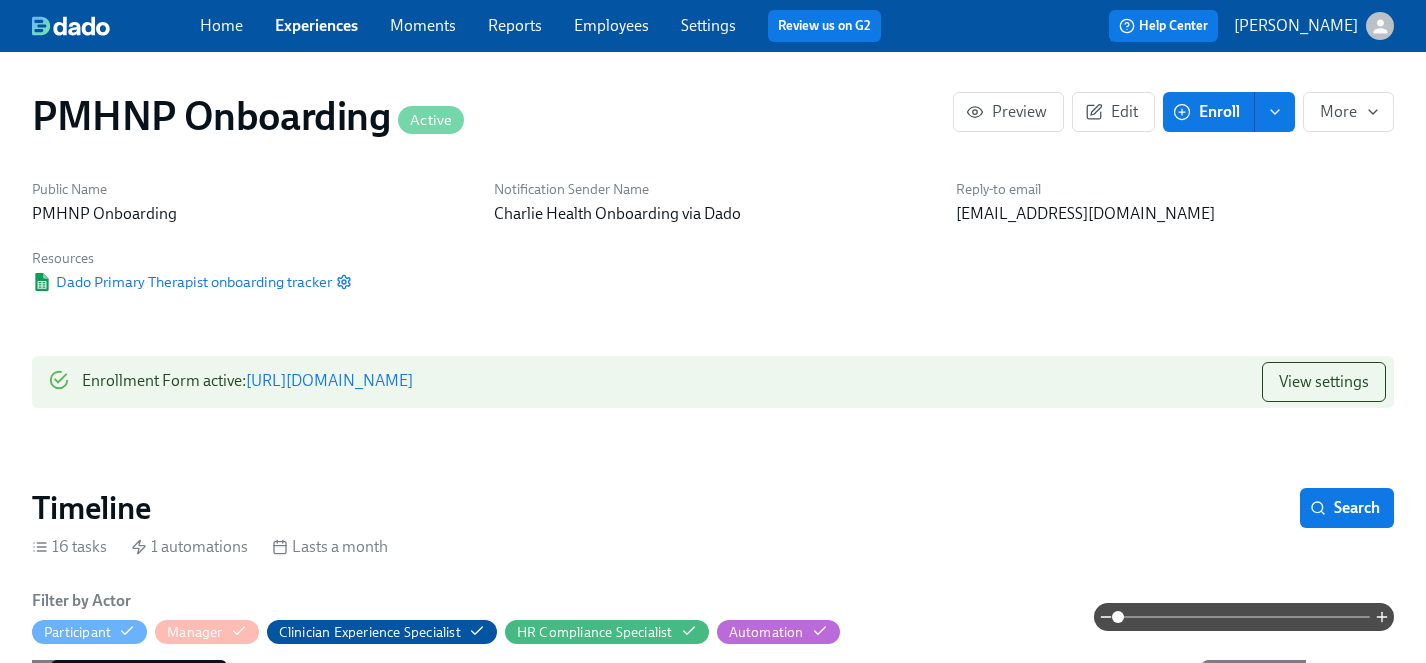 scroll, scrollTop: 0, scrollLeft: 9788, axis: horizontal 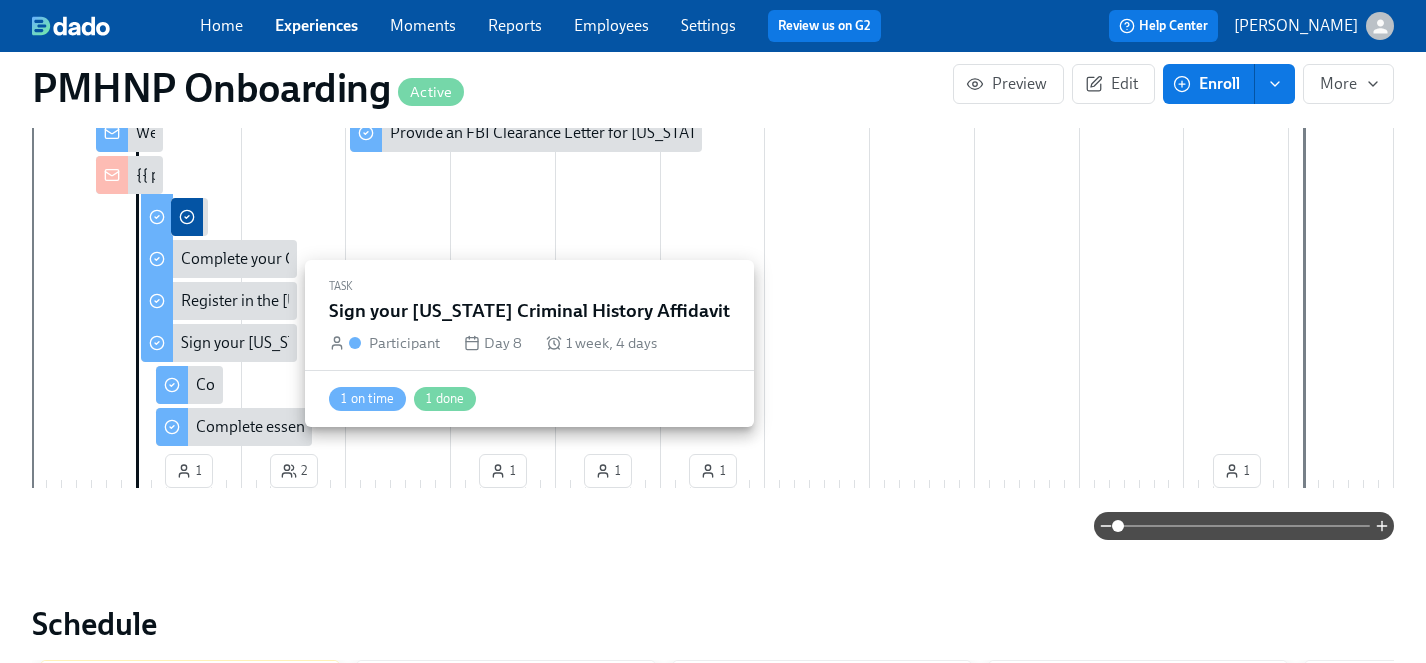 click on "Sign your [US_STATE] Criminal History Affidavit" at bounding box center (342, 343) 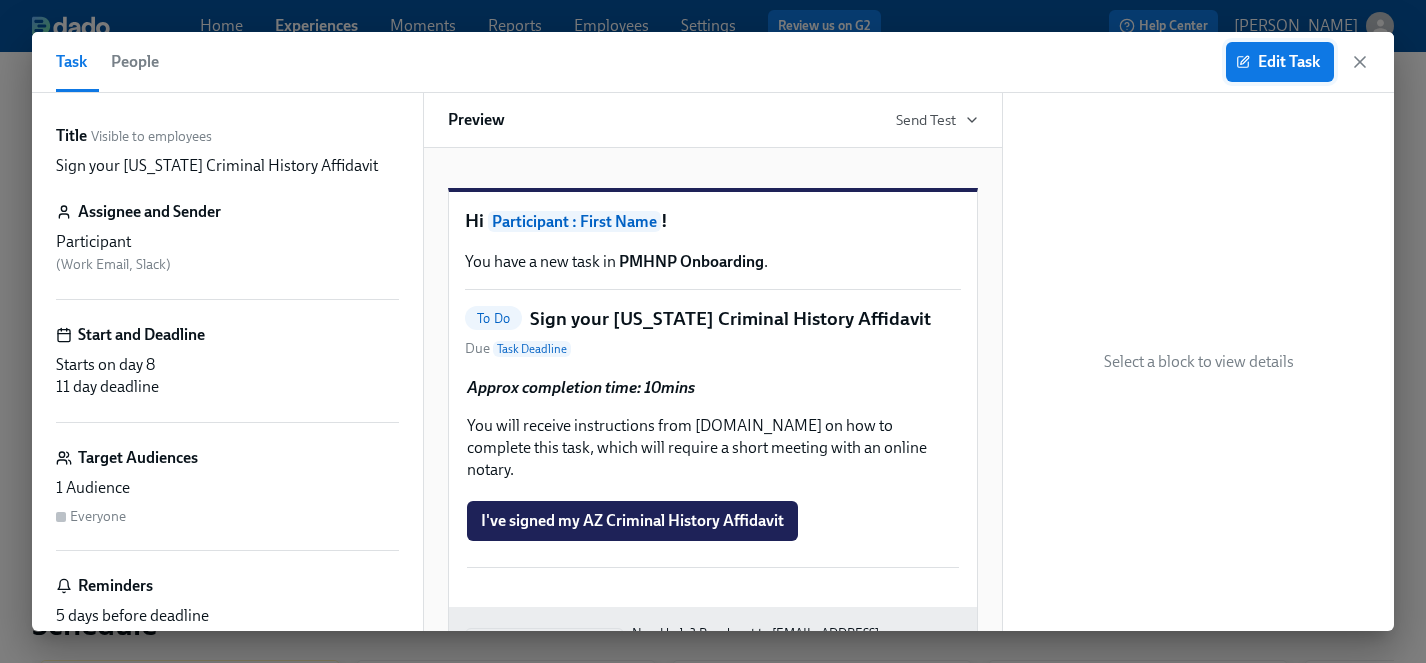 click on "Edit Task" at bounding box center (1280, 62) 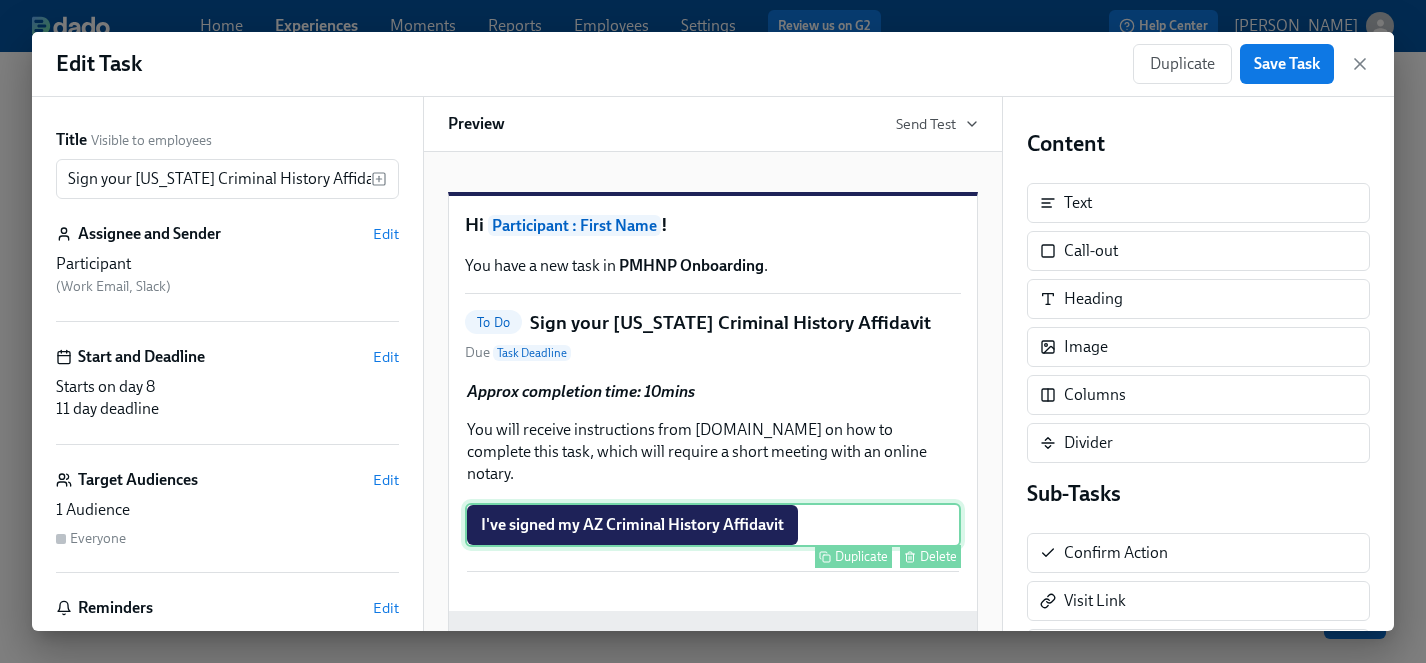 scroll, scrollTop: 0, scrollLeft: 0, axis: both 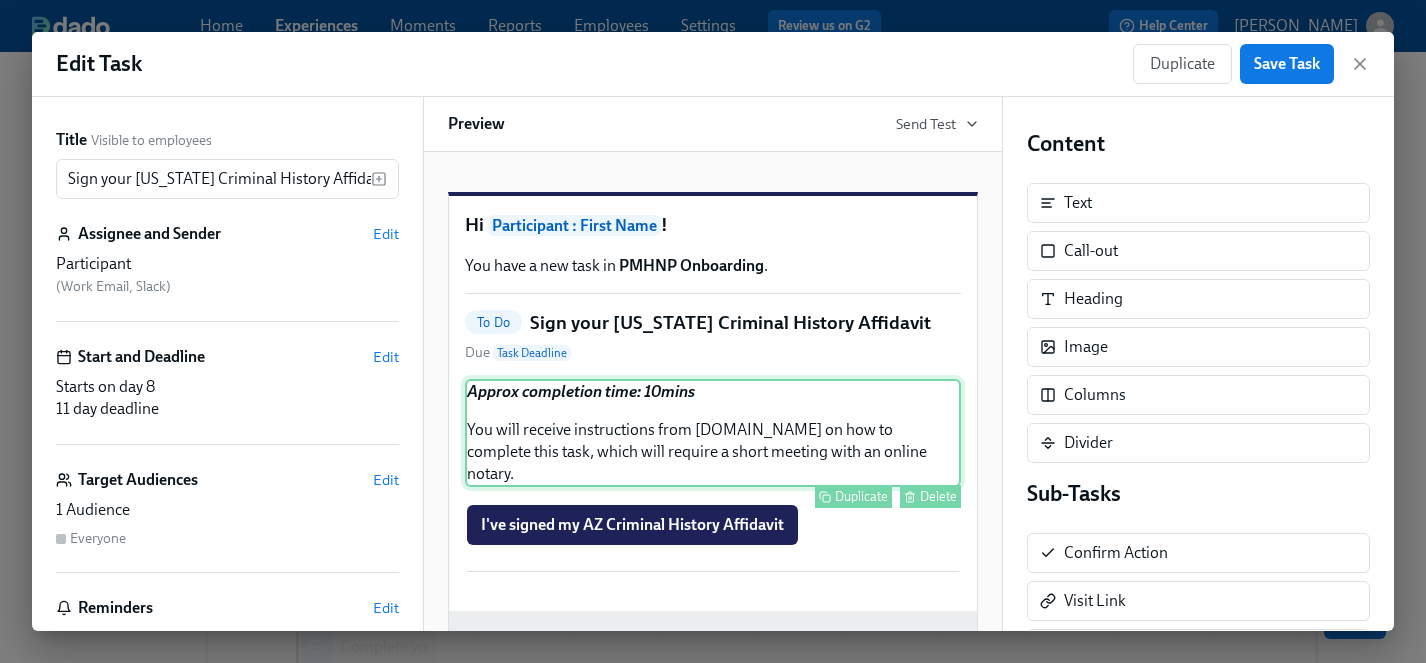 click on "Approx completion time: 10mins
You will receive instructions from [DOMAIN_NAME] on how to complete this task, which will require a short meeting with an online notary.   Duplicate   Delete" at bounding box center (713, 433) 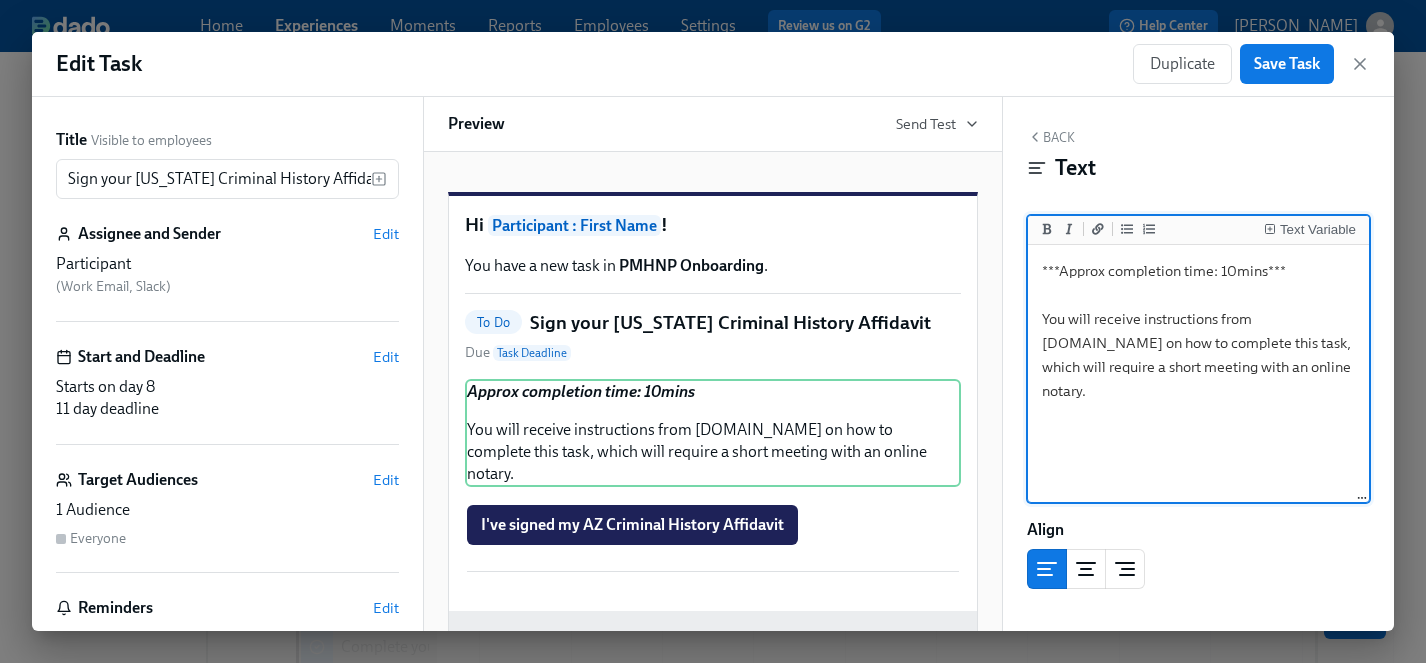 click on "***Approx completion time: 10mins***
You will receive instructions from [DOMAIN_NAME] on how to complete this task, which will require a short meeting with an online notary." at bounding box center (1198, 374) 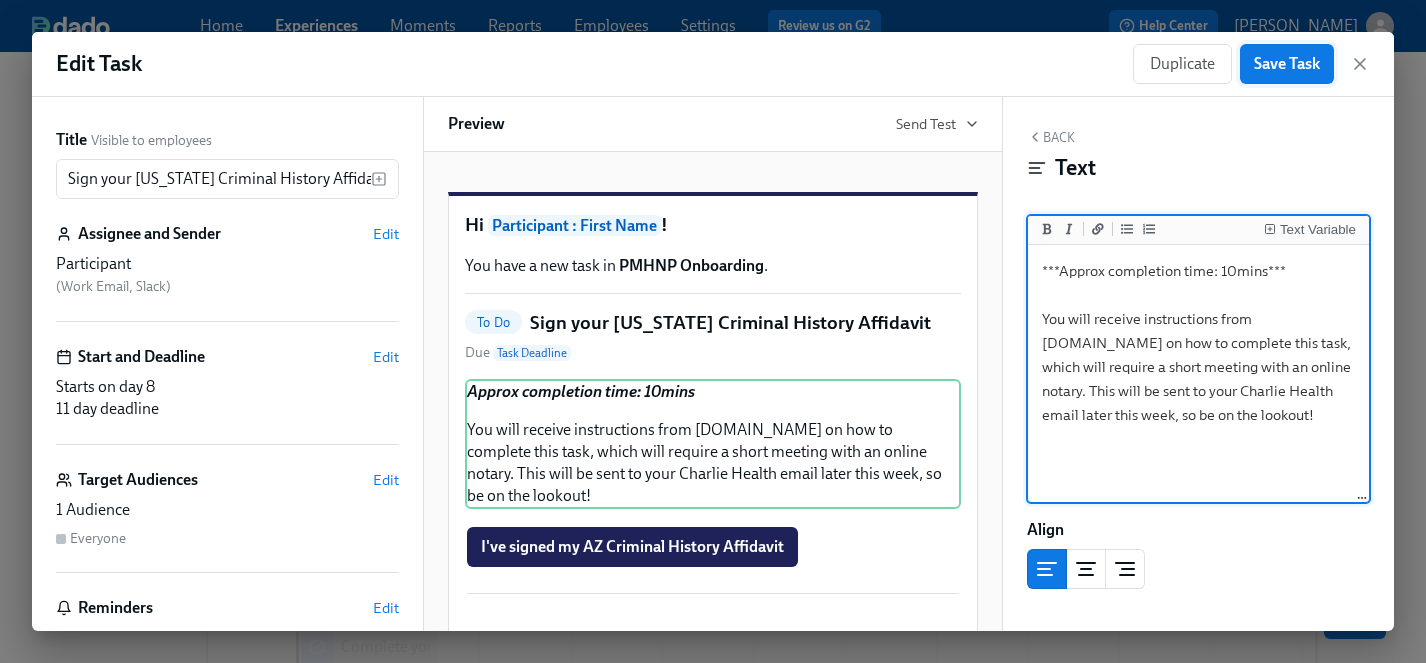 type on "***Approx completion time: 10mins***
You will receive instructions from [DOMAIN_NAME] on how to complete this task, which will require a short meeting with an online notary. This will be sent to your Charlie Health email later this week, so be on the lookout!" 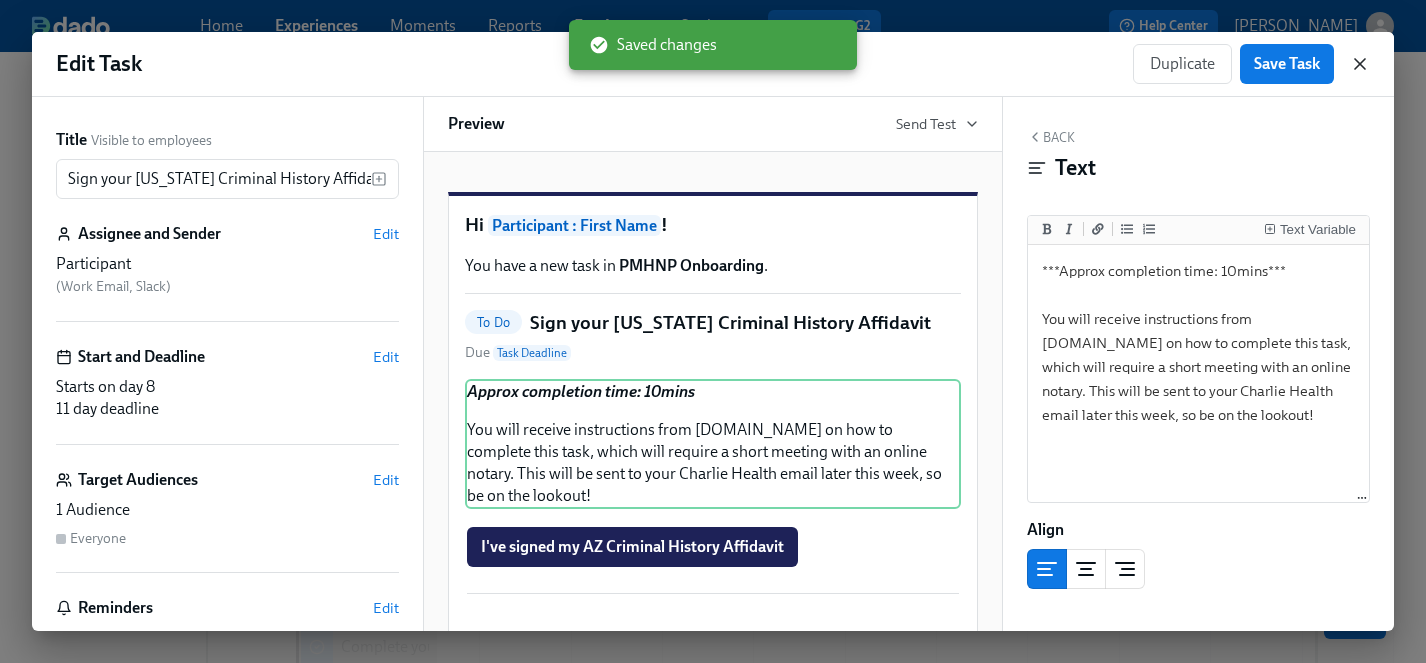 click 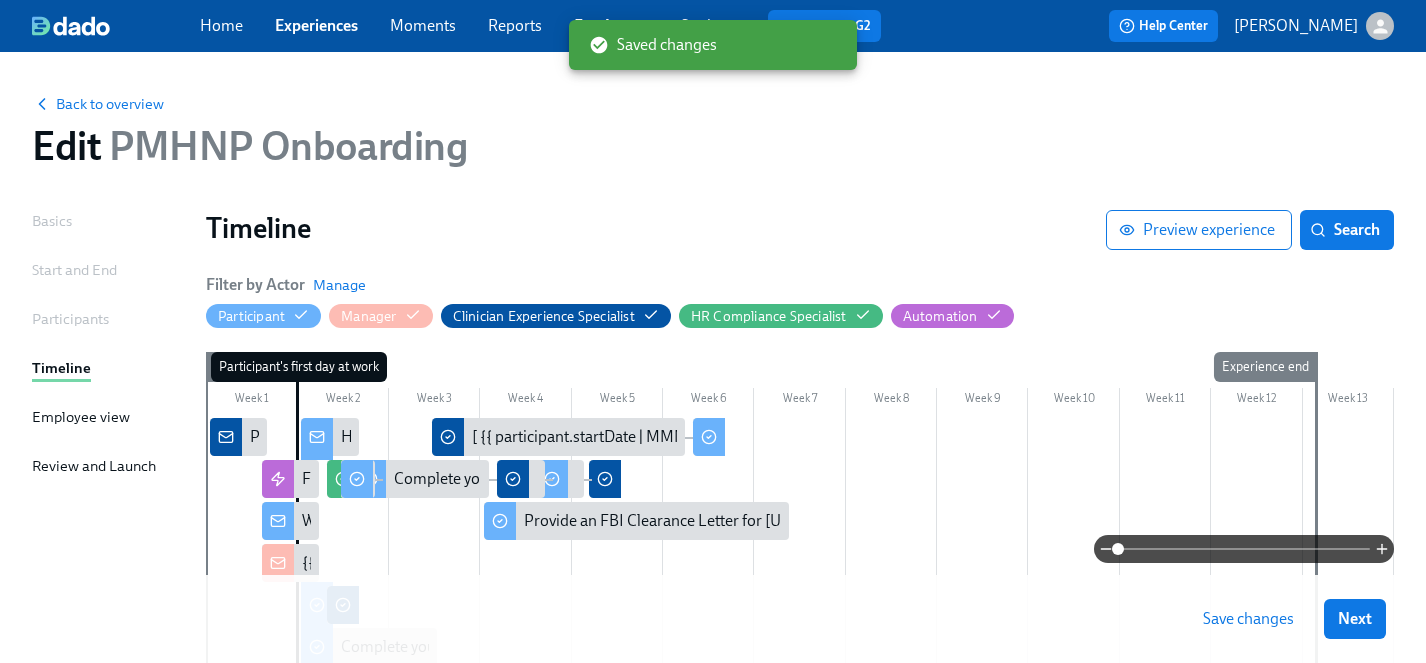 click on "Save changes" at bounding box center (1248, 619) 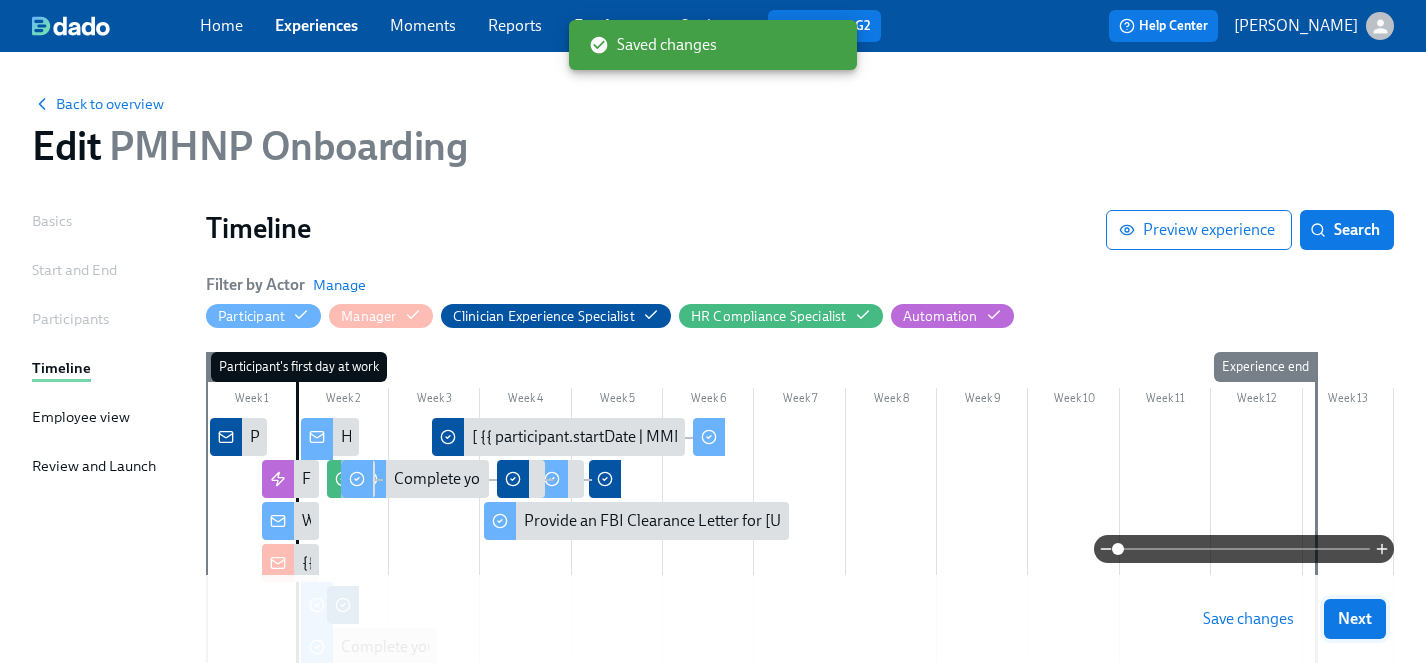 click on "Next" at bounding box center (1355, 619) 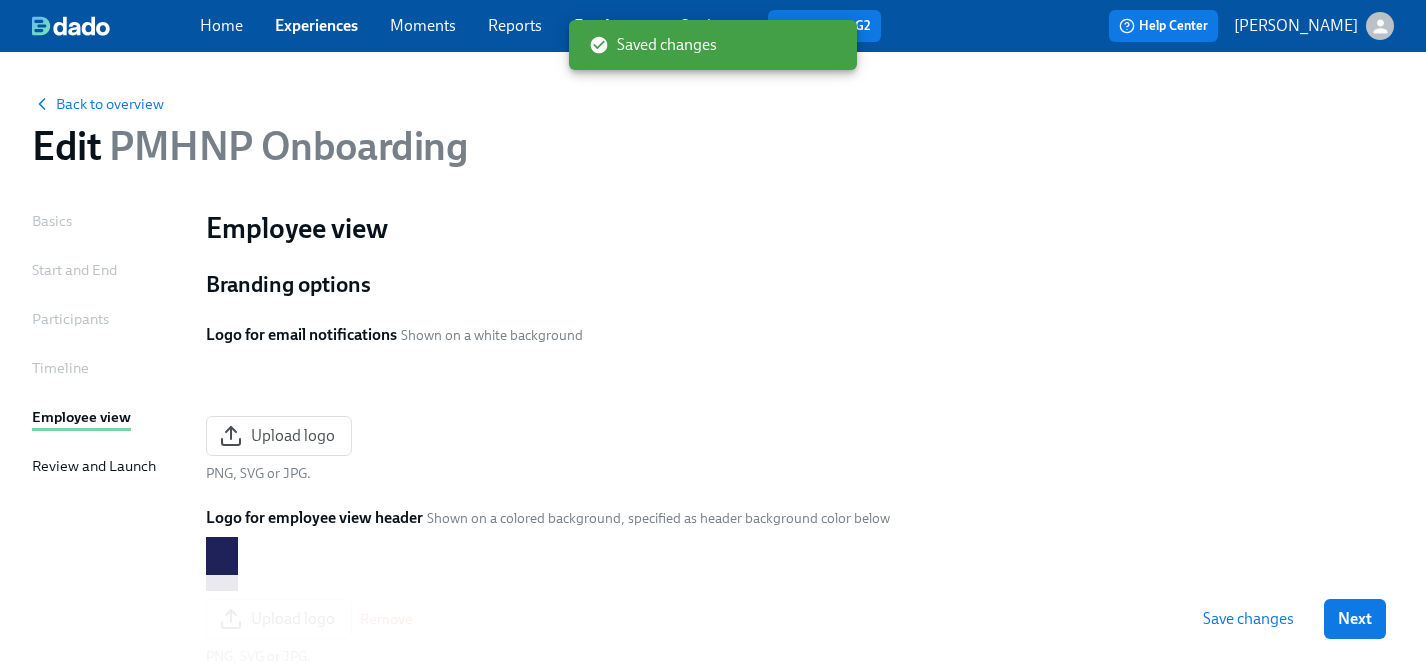 click on "Next" at bounding box center [1355, 619] 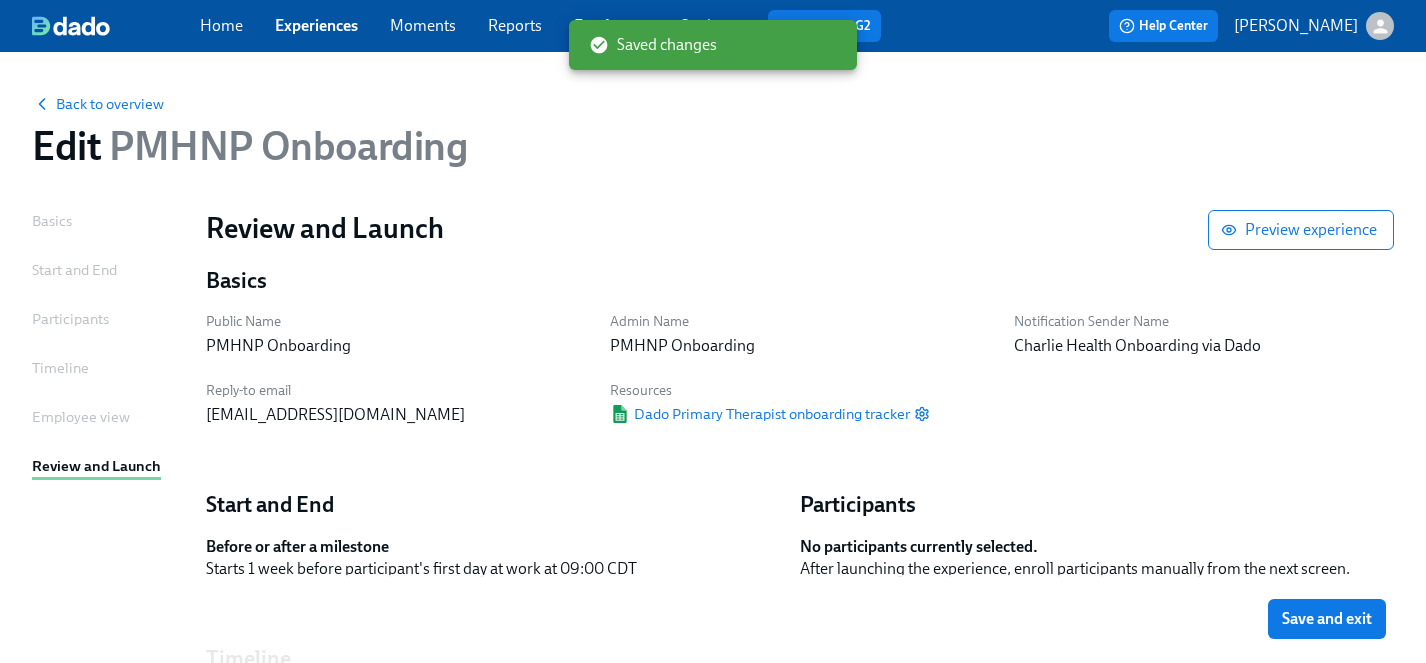 click on "Save and exit" at bounding box center [1327, 619] 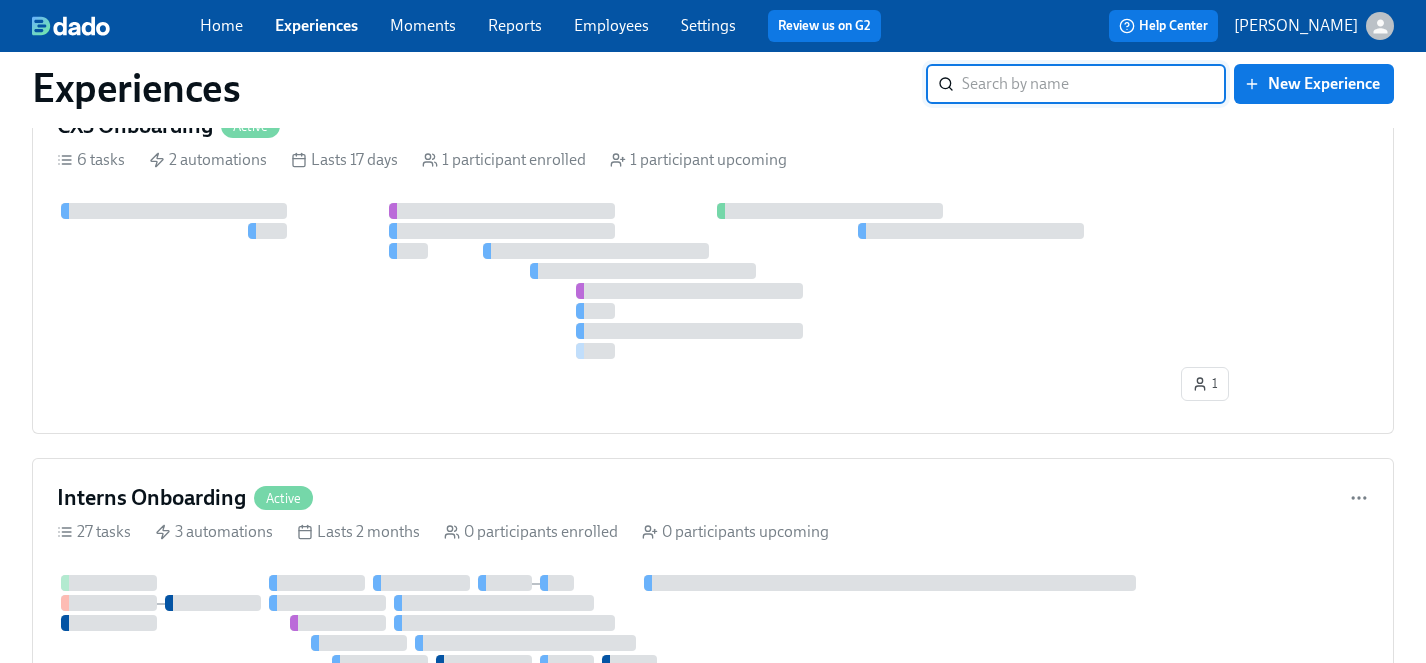 scroll, scrollTop: 6924, scrollLeft: 0, axis: vertical 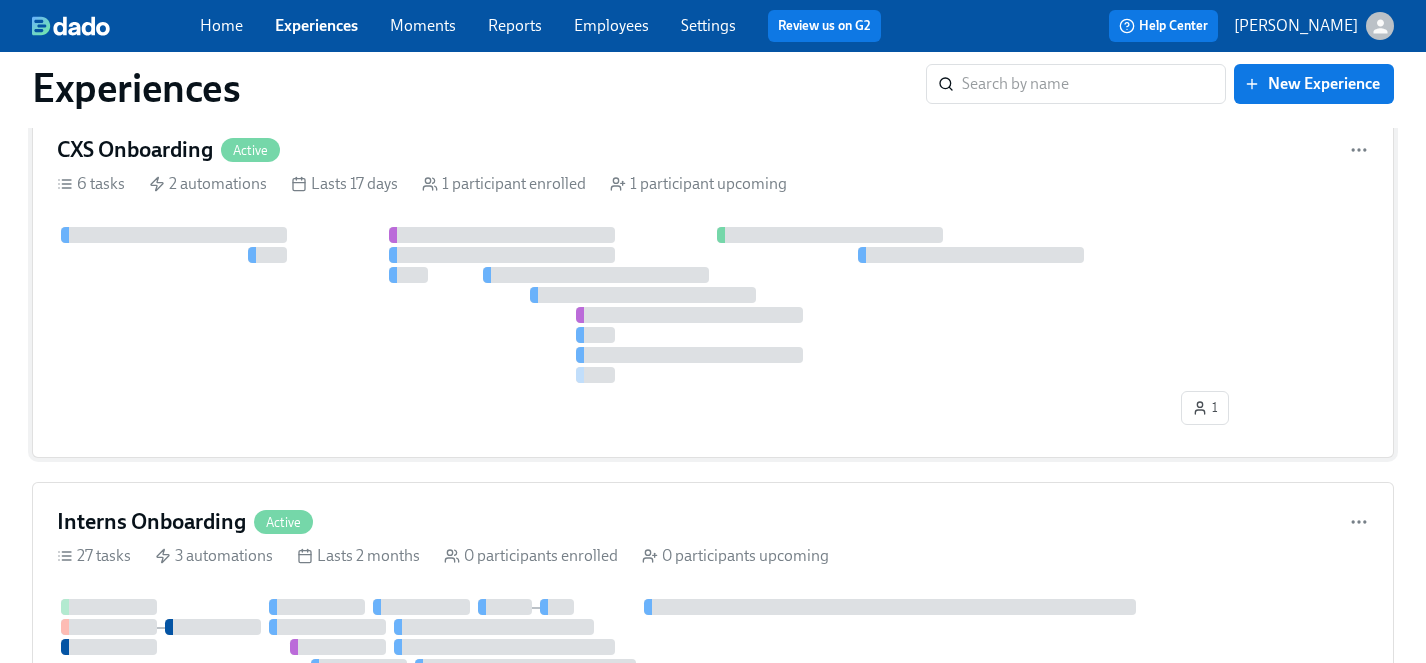 click at bounding box center [713, 305] 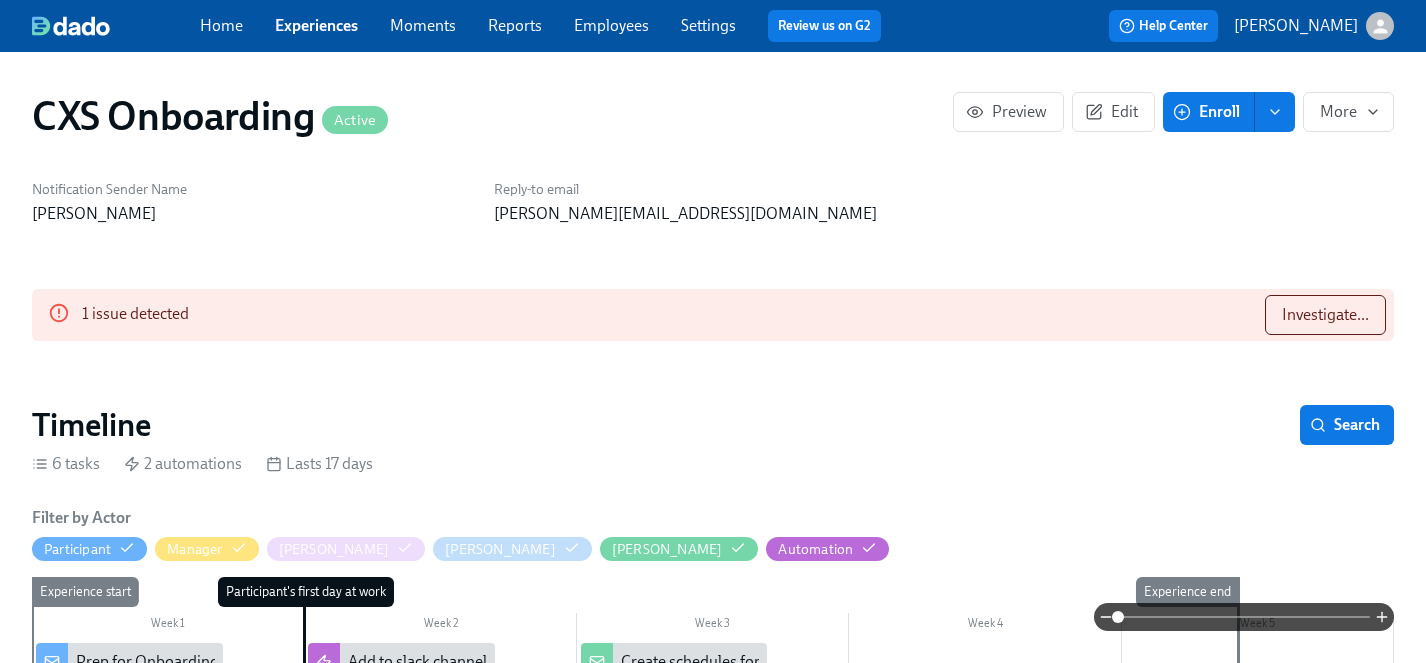 scroll, scrollTop: 0, scrollLeft: 2417, axis: horizontal 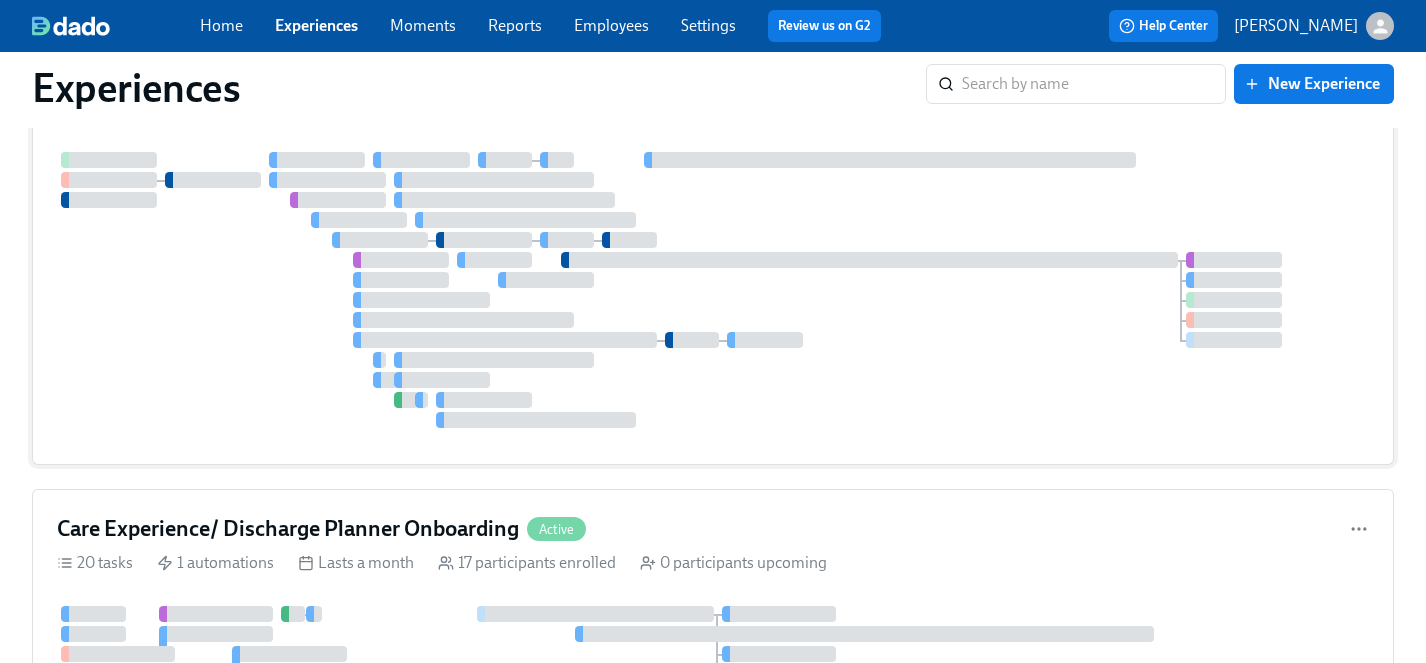 click at bounding box center [713, 290] 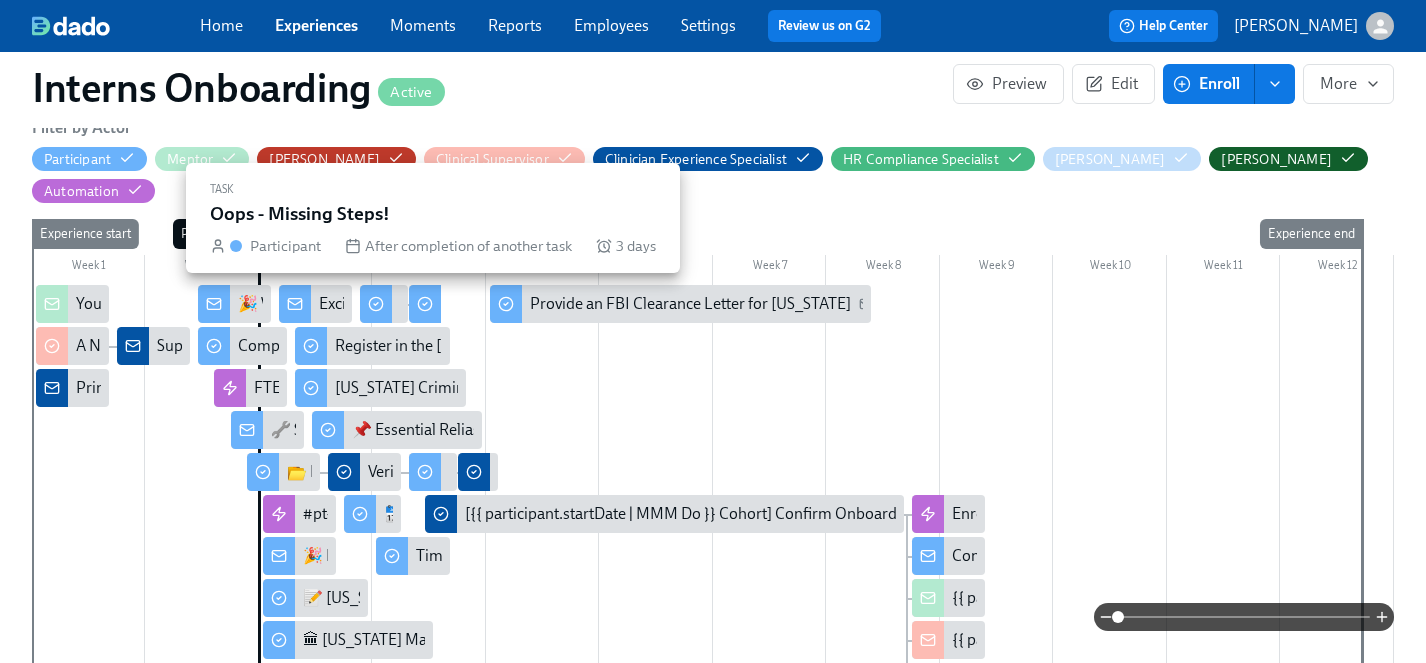 scroll, scrollTop: 440, scrollLeft: 0, axis: vertical 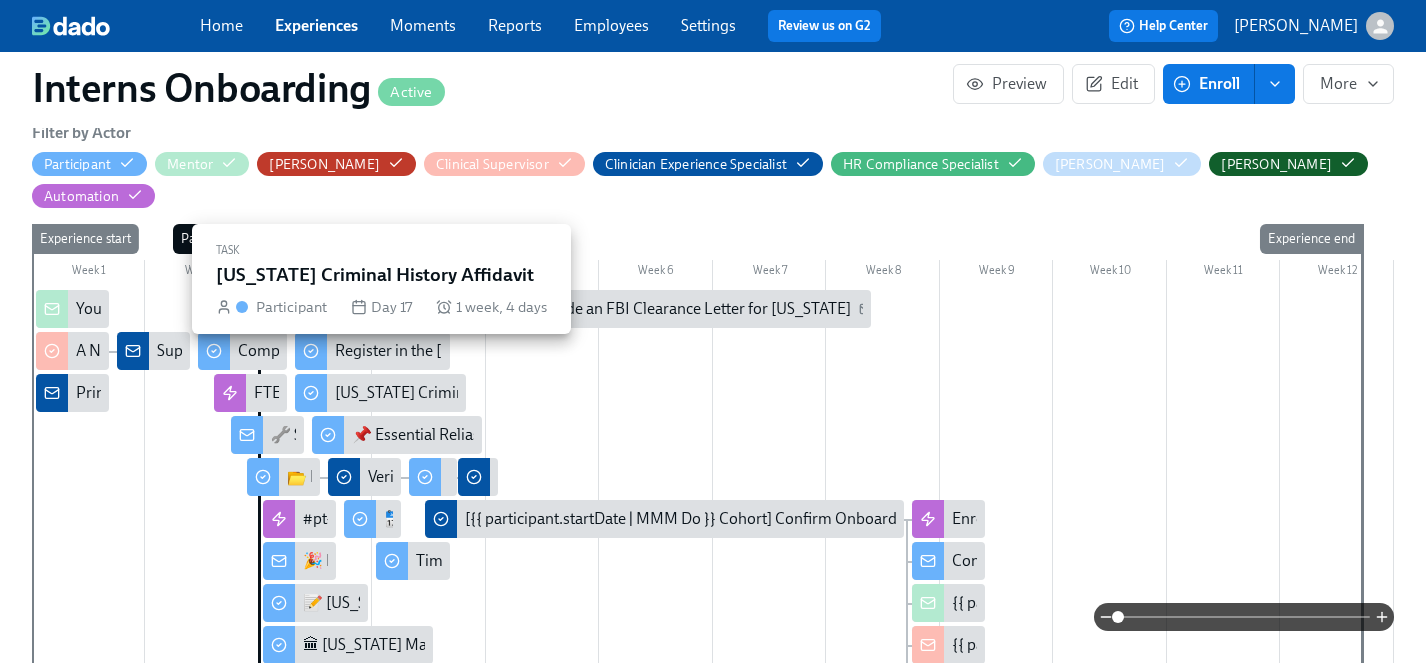 click on "[US_STATE] Criminal History Affidavit" at bounding box center (462, 393) 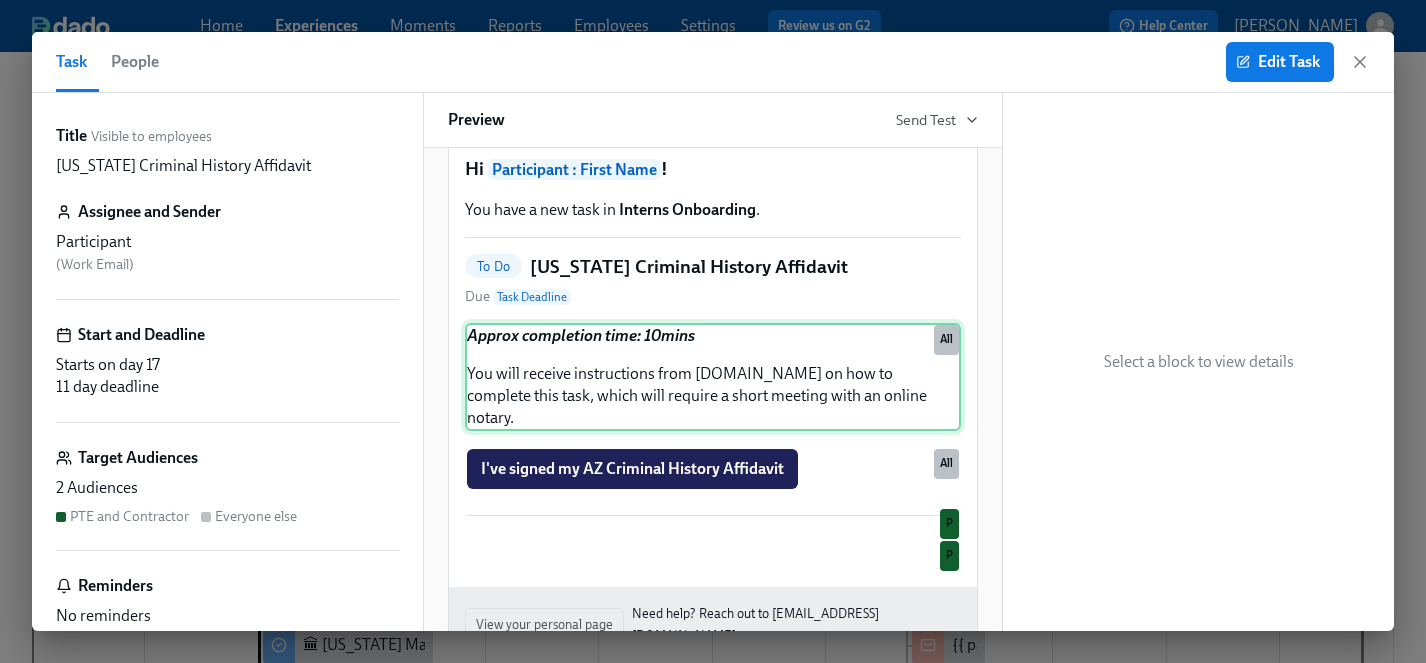 scroll, scrollTop: 56, scrollLeft: 0, axis: vertical 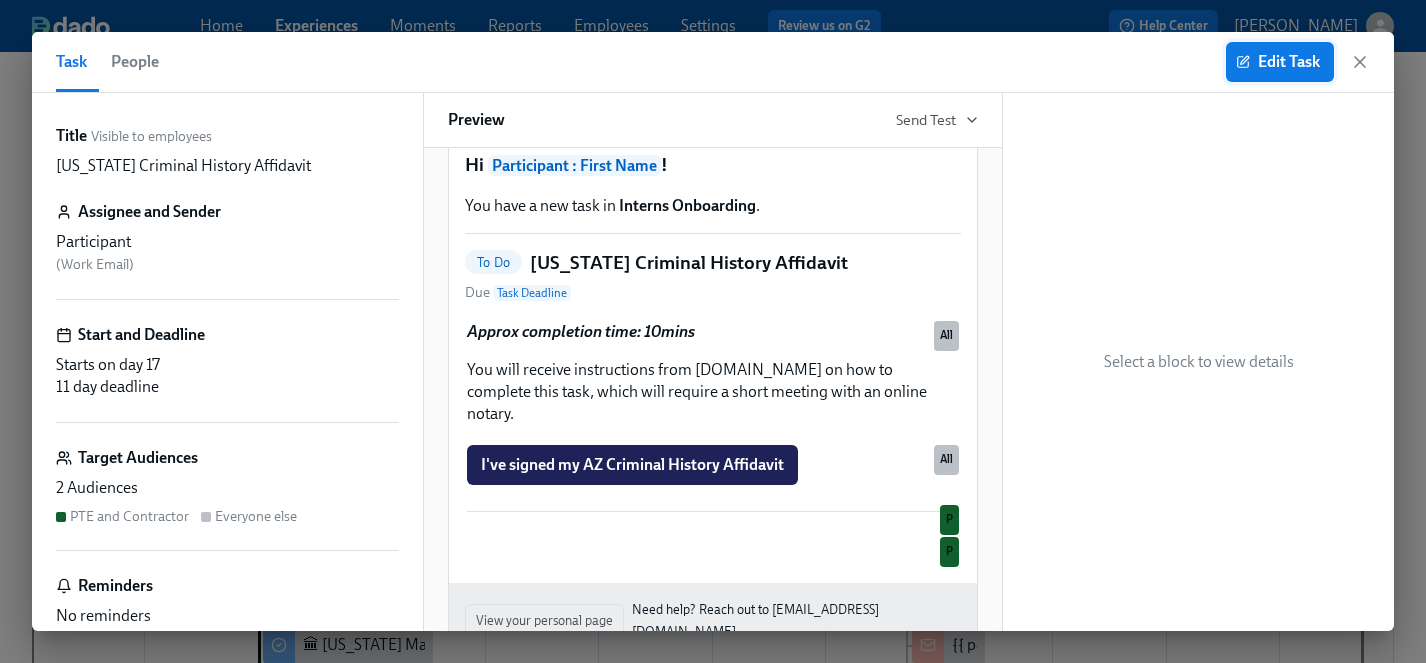 click on "Edit Task" at bounding box center (1280, 62) 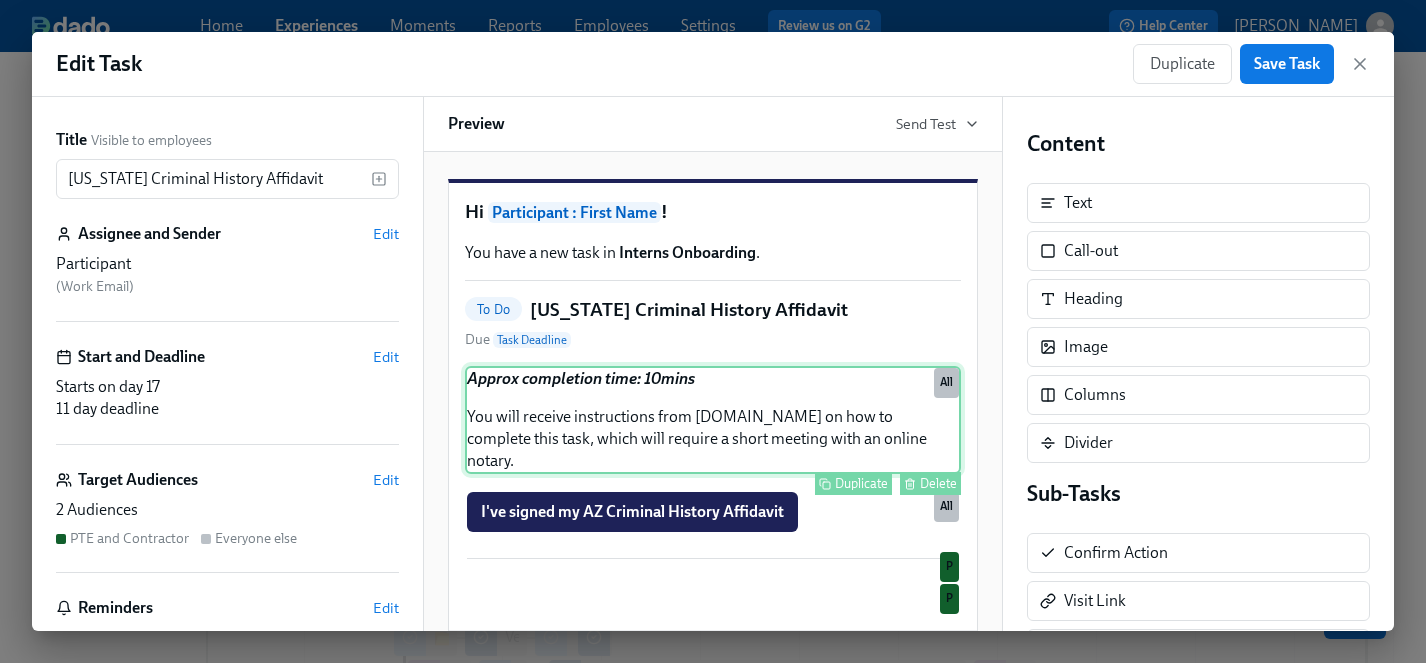 scroll, scrollTop: 20, scrollLeft: 0, axis: vertical 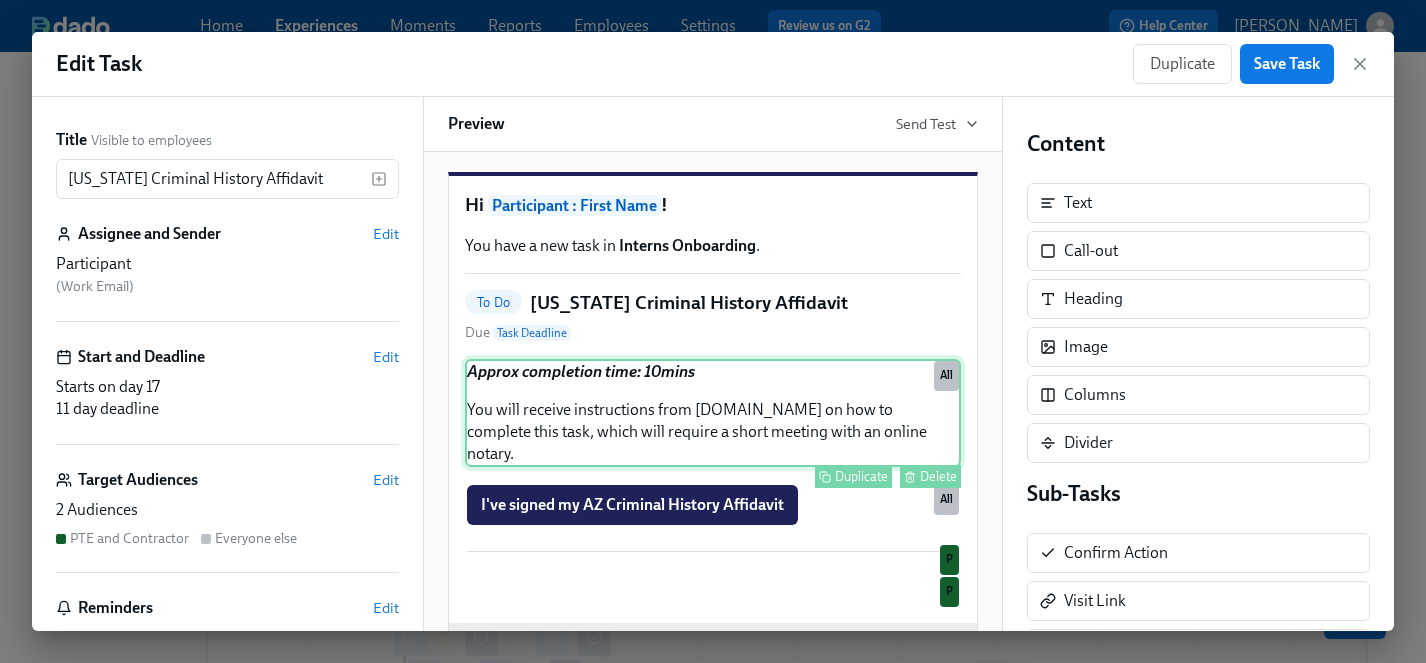 click on "Approx completion time: 10mins
You will receive instructions from [DOMAIN_NAME] on how to complete this task, which will require a short meeting with an online notary.   Duplicate   Delete All" at bounding box center (713, 413) 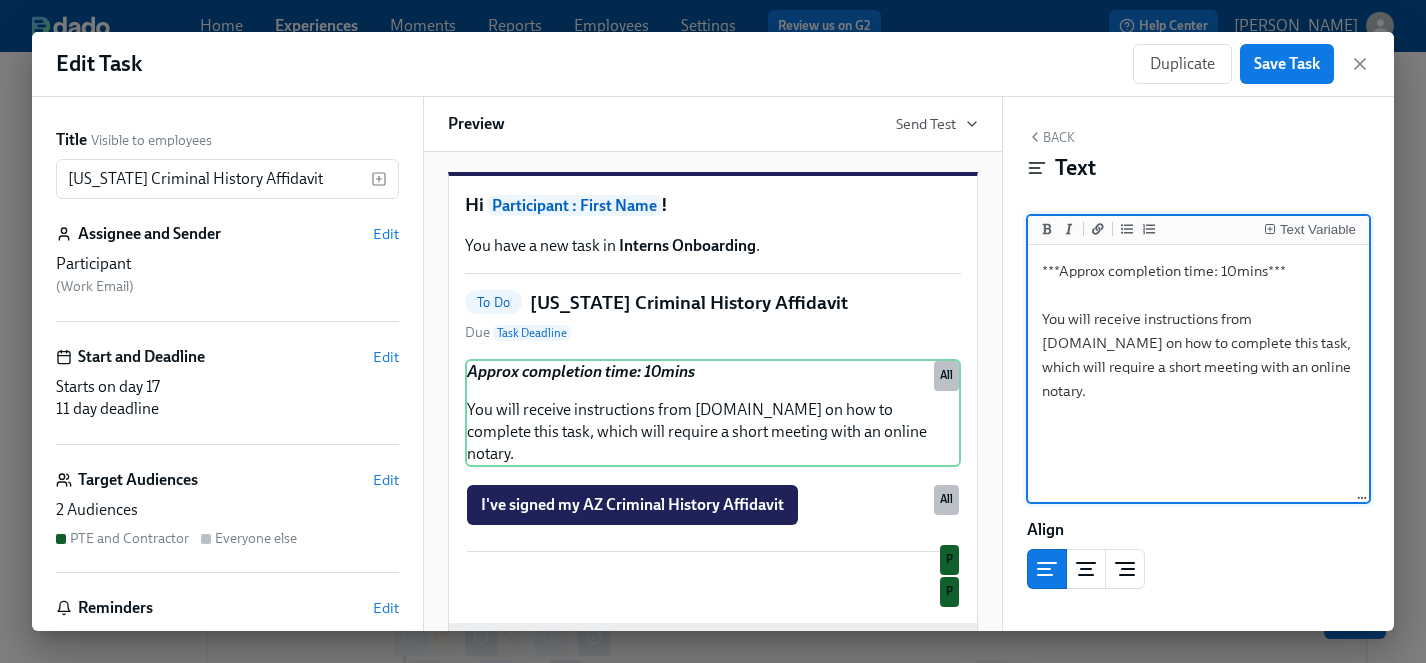 click on "***Approx completion time: 10mins***
You will receive instructions from [DOMAIN_NAME] on how to complete this task, which will require a short meeting with an online notary." at bounding box center (1198, 374) 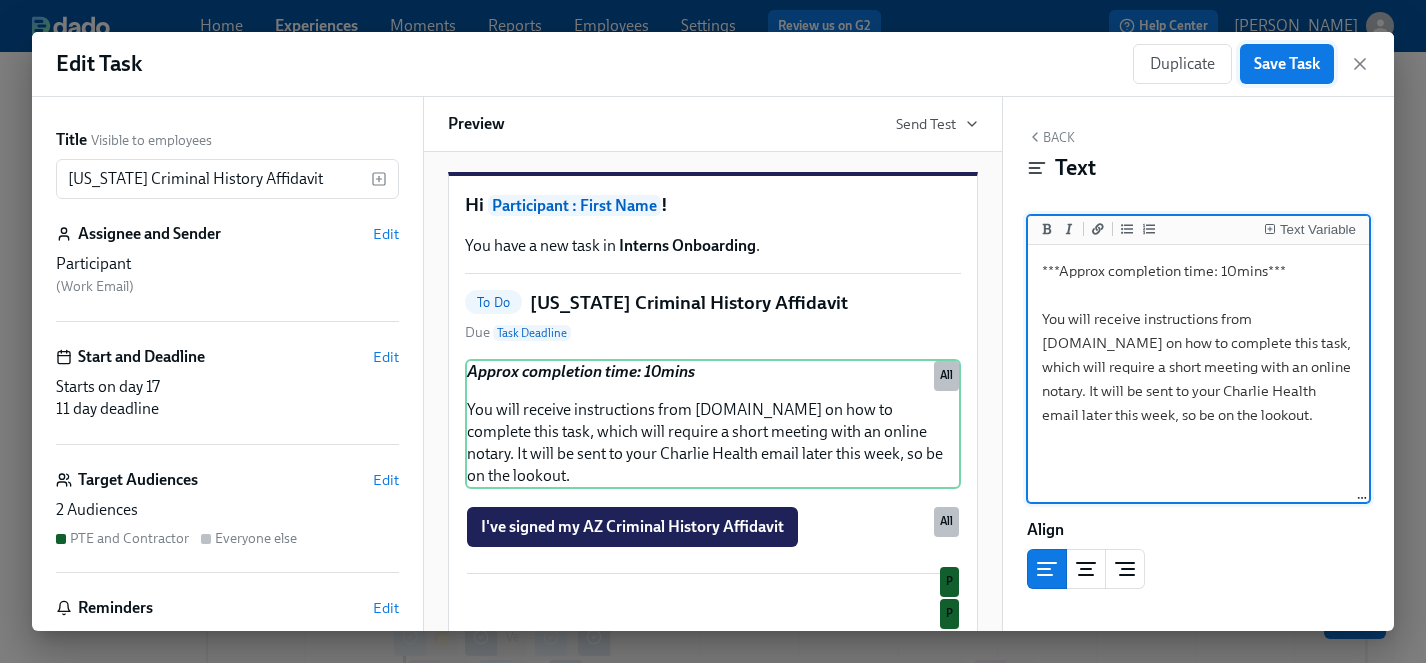 type on "***Approx completion time: 10mins***
You will receive instructions from [DOMAIN_NAME] on how to complete this task, which will require a short meeting with an online notary. It will be sent to your Charlie Health email later this week, so be on the lookout." 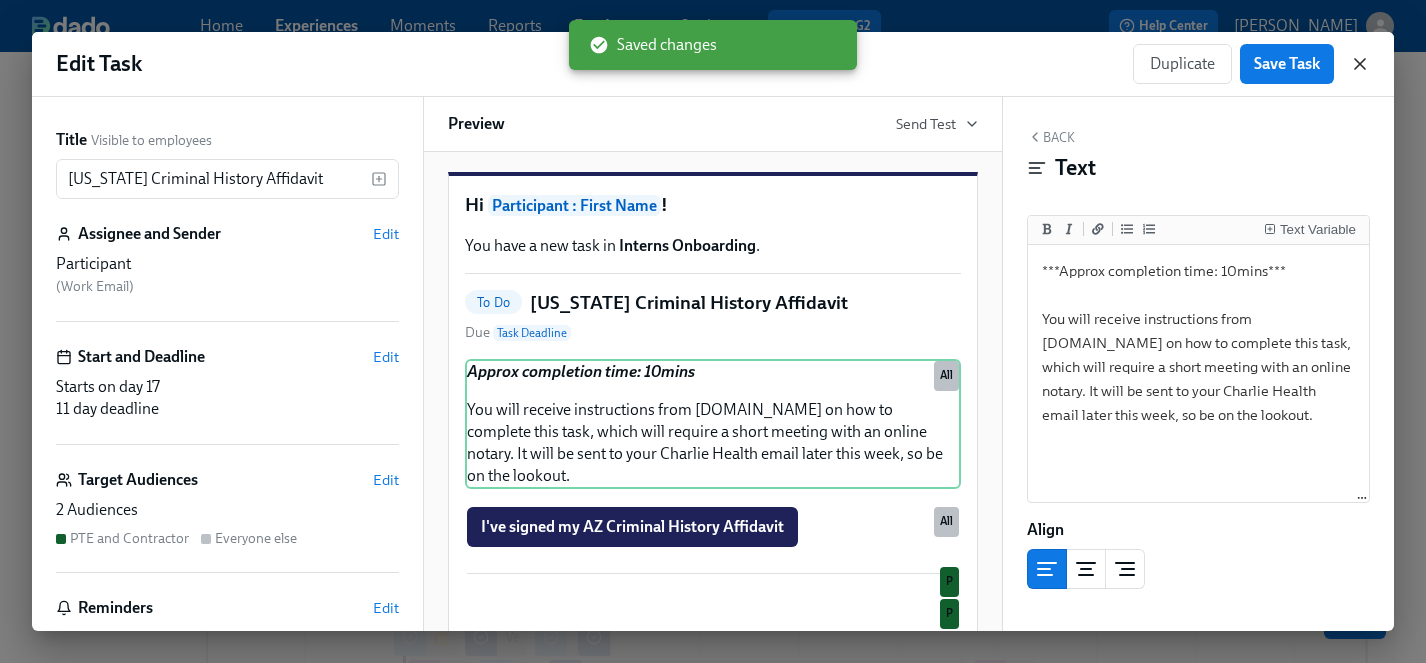 click 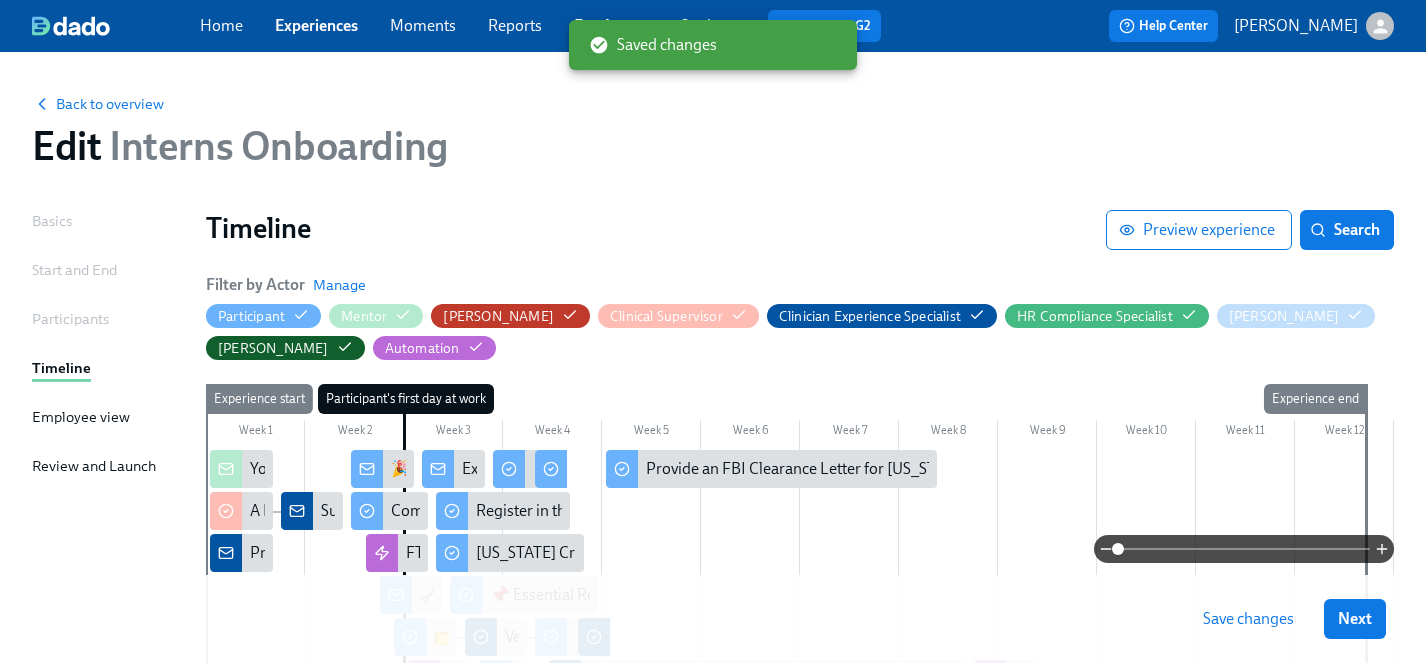 click on "Save changes" at bounding box center [1248, 619] 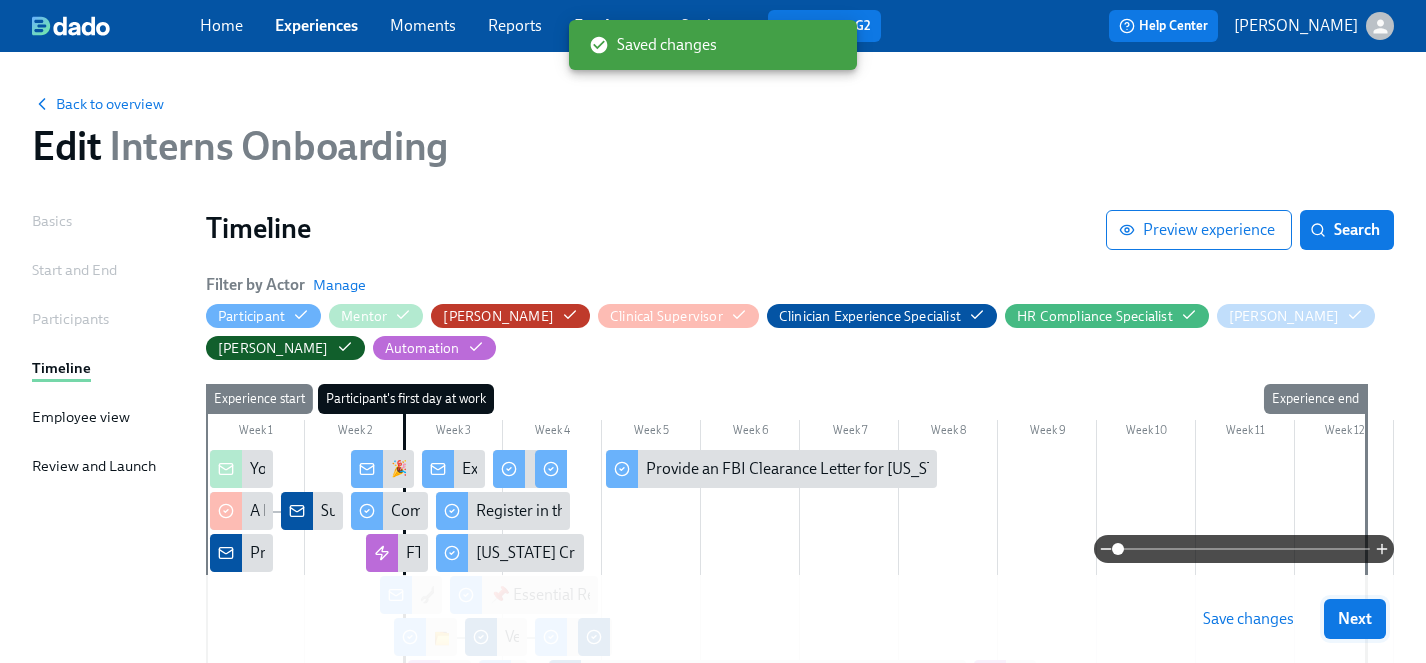 click on "Next" at bounding box center (1355, 619) 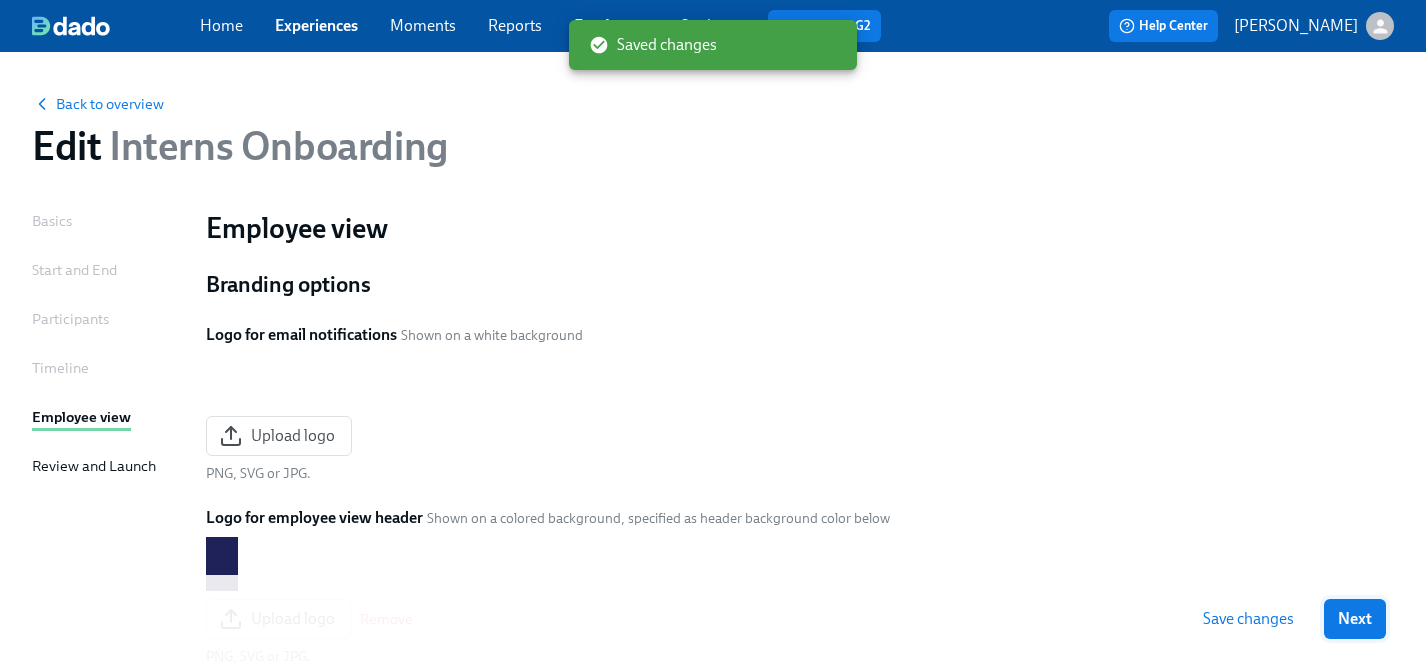 click on "Next" at bounding box center (1355, 619) 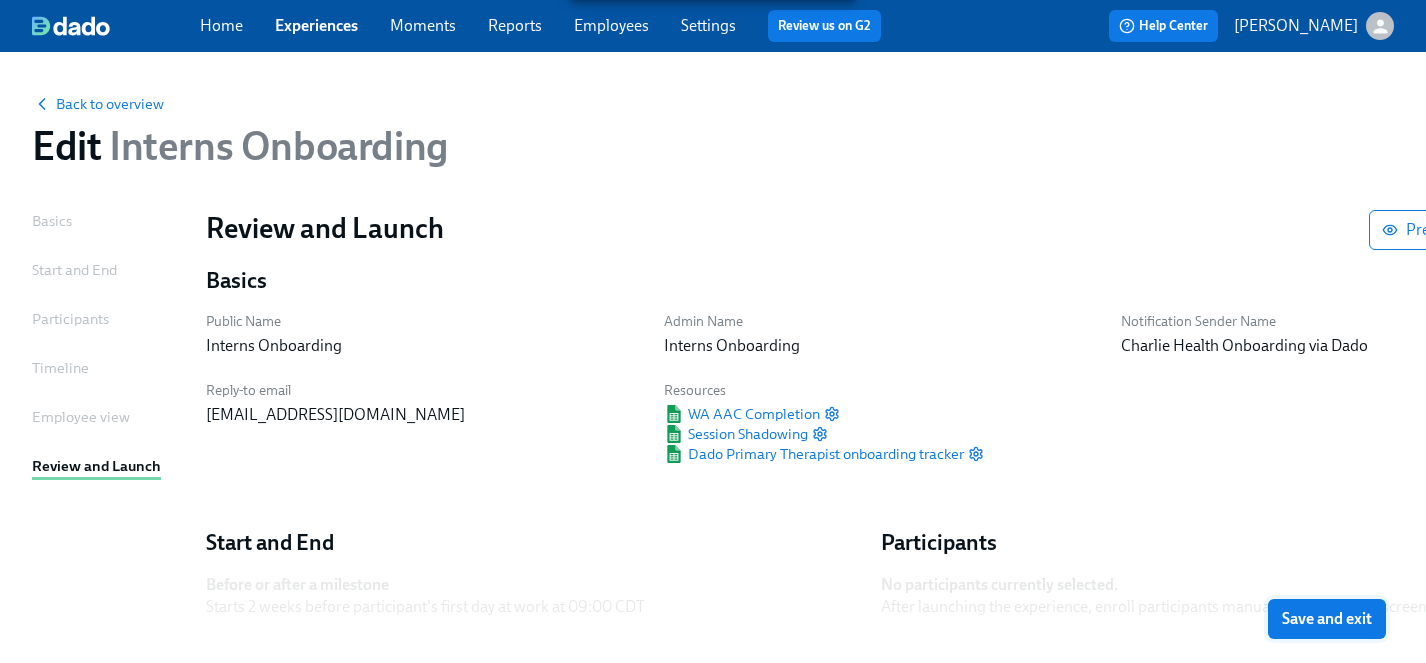 click on "Save and exit" at bounding box center (1327, 619) 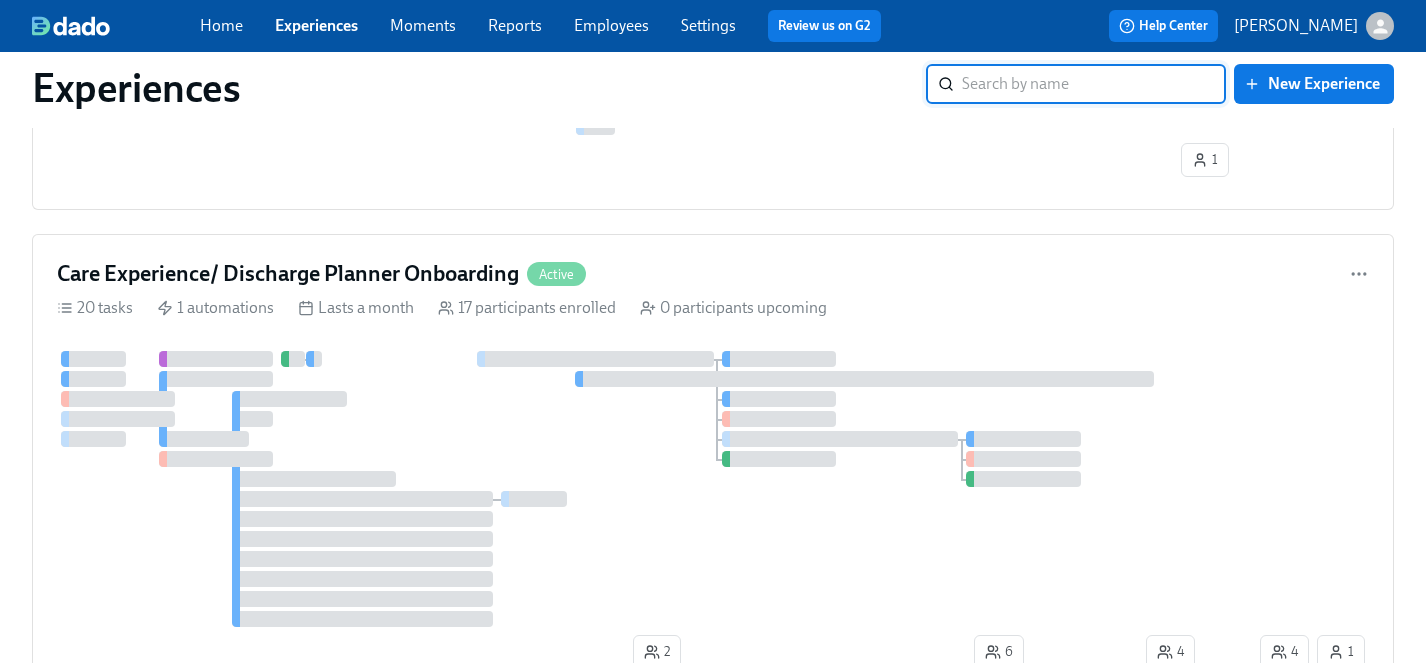 scroll, scrollTop: 7594, scrollLeft: 0, axis: vertical 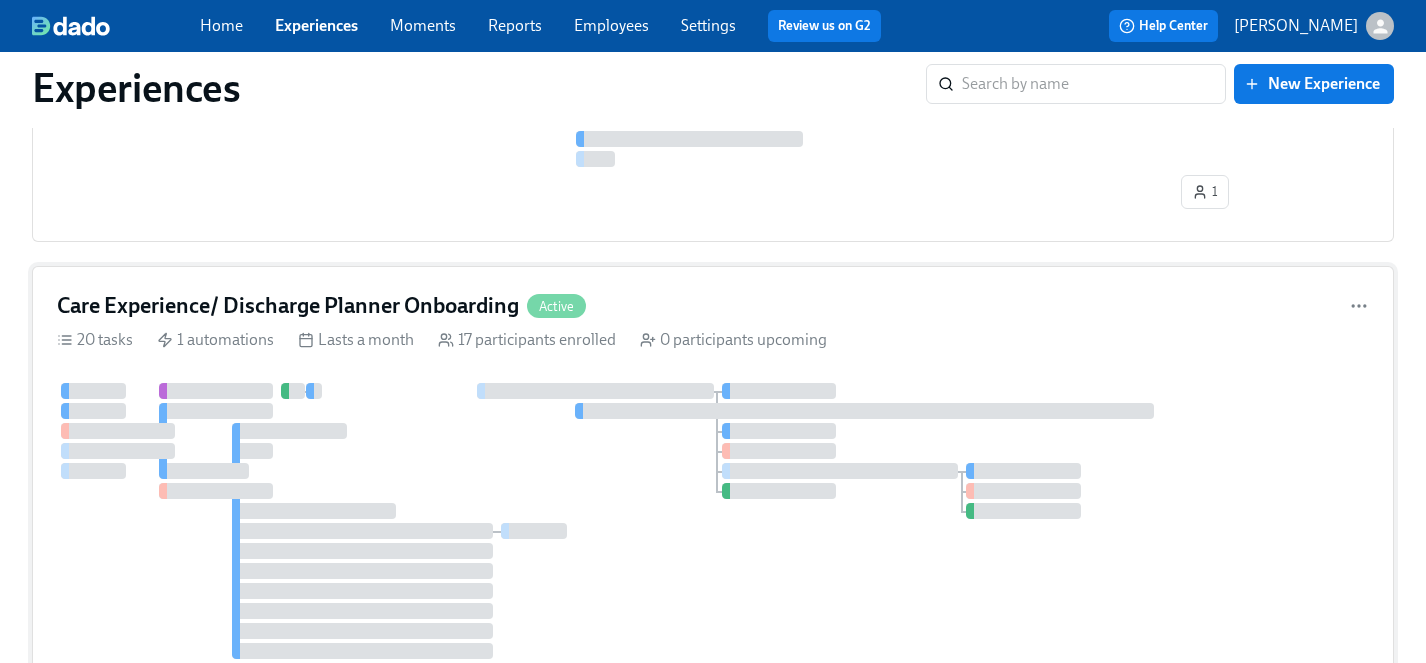 click at bounding box center (656, 521) 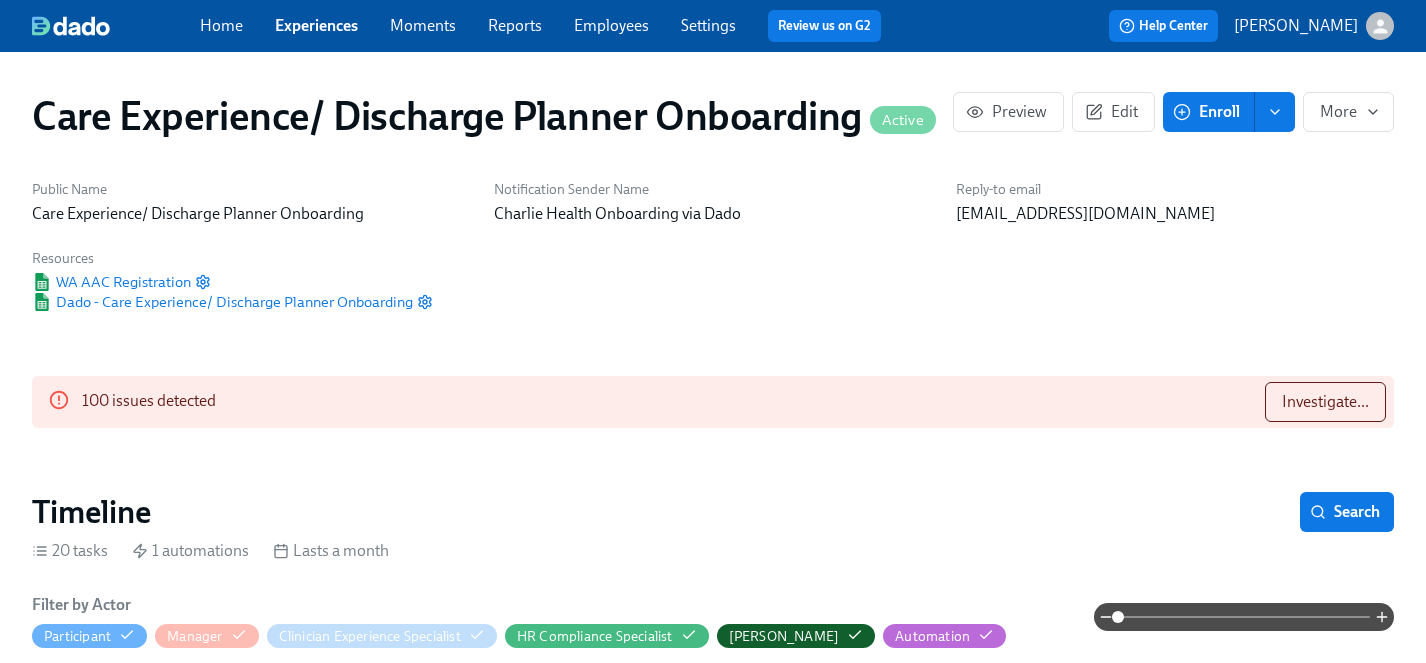 scroll, scrollTop: 0, scrollLeft: 5258, axis: horizontal 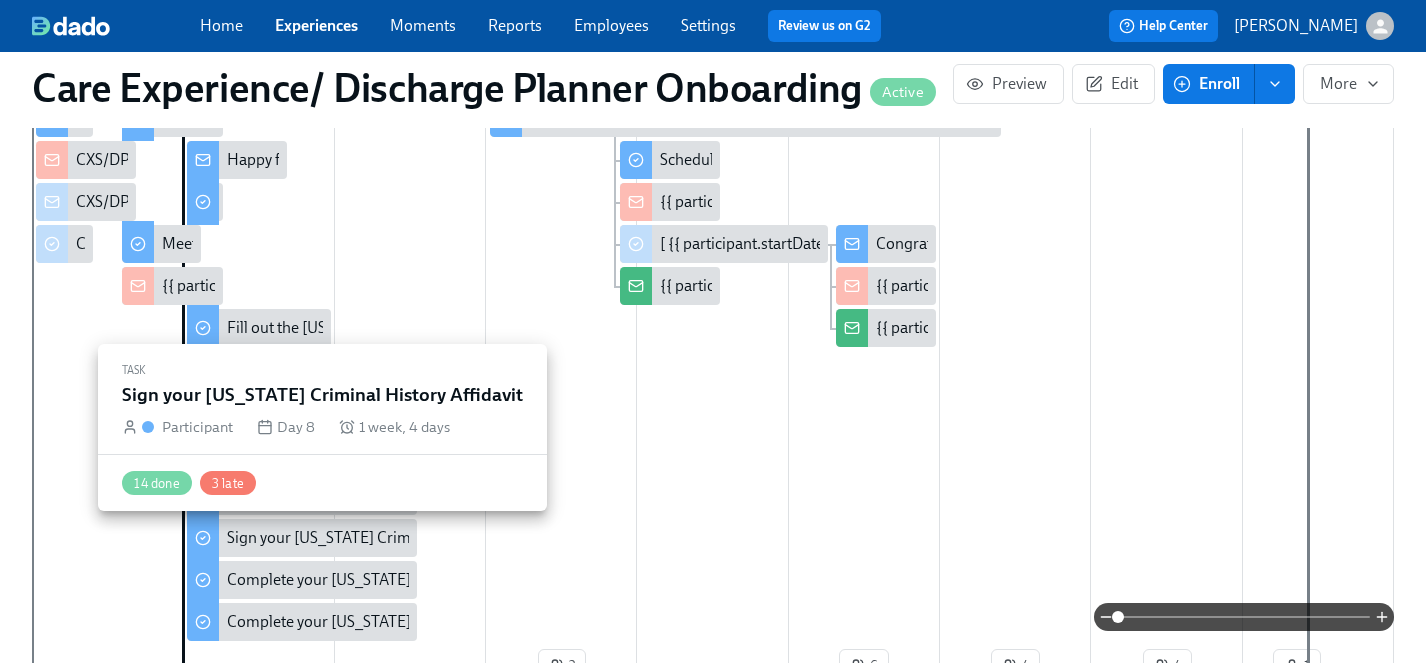 click on "Sign your [US_STATE] Criminal History Affidavit" at bounding box center [388, 538] 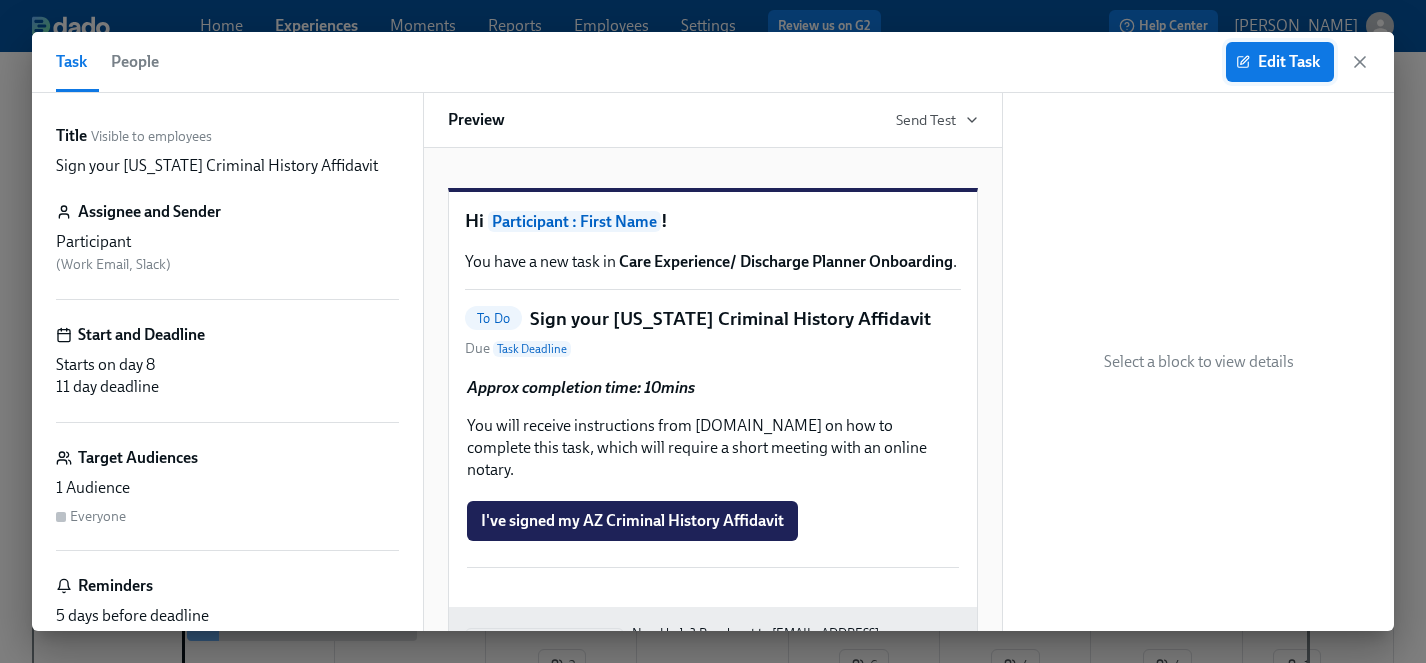 click on "Edit Task" at bounding box center (1280, 62) 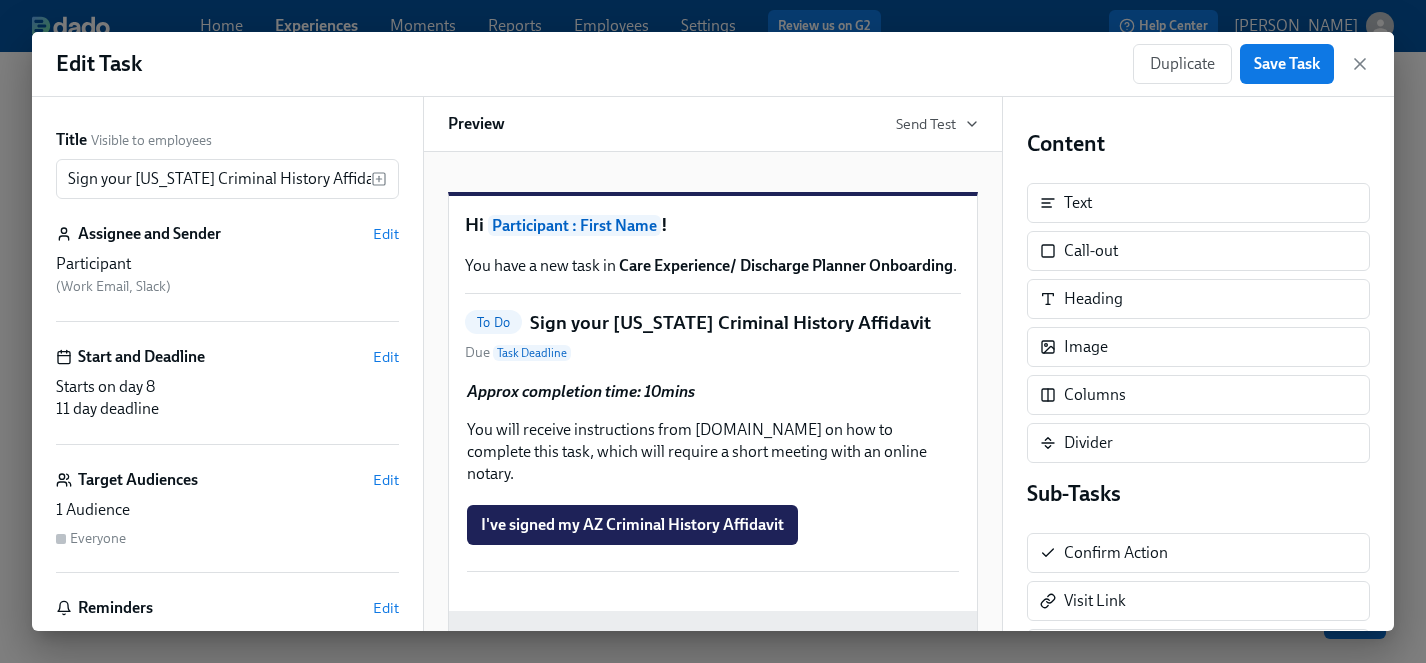 scroll, scrollTop: 0, scrollLeft: 0, axis: both 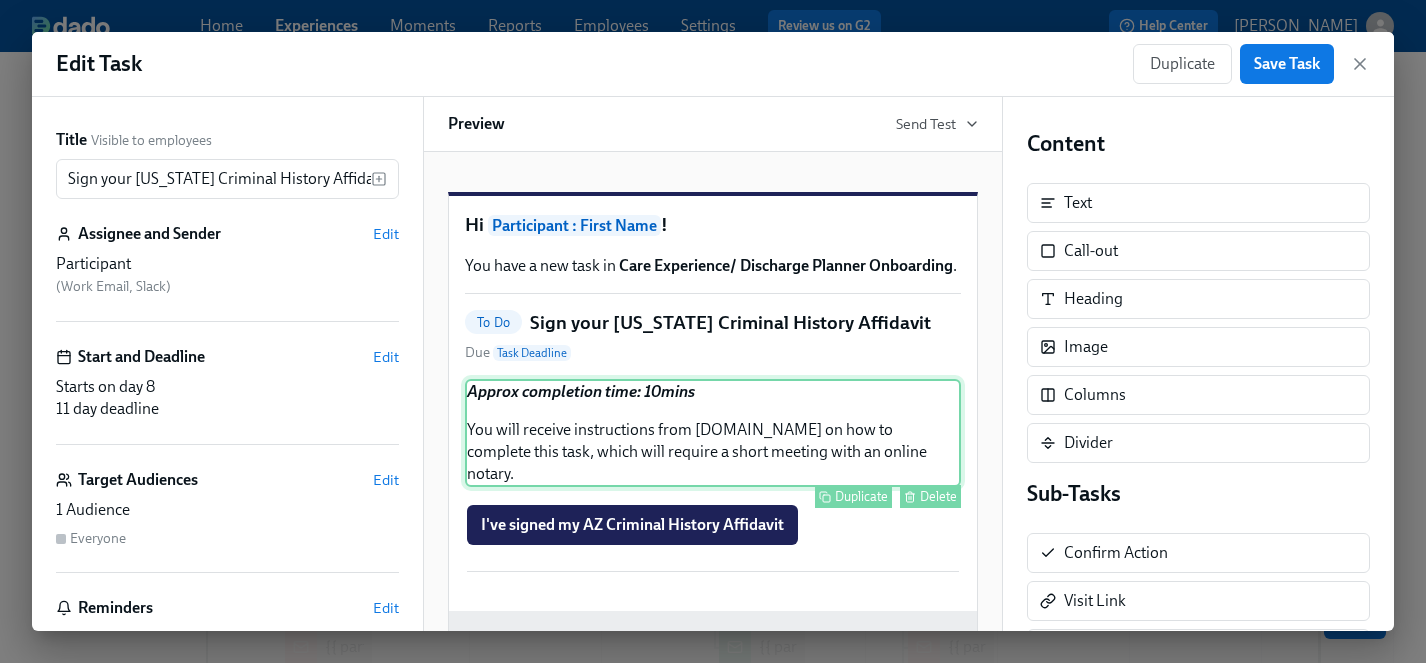 click on "Approx completion time: 10mins
You will receive instructions from [DOMAIN_NAME] on how to complete this task, which will require a short meeting with an online notary.   Duplicate   Delete" at bounding box center (713, 433) 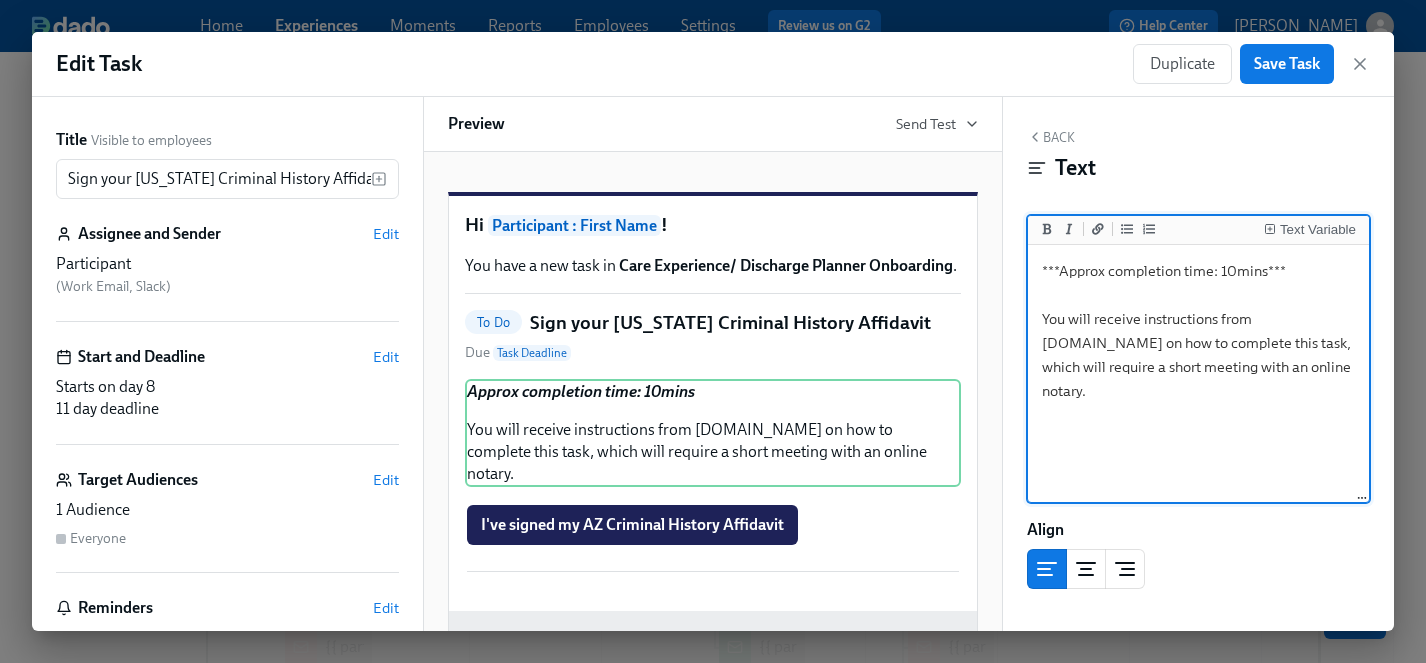 click on "***Approx completion time: 10mins***
You will receive instructions from [DOMAIN_NAME] on how to complete this task, which will require a short meeting with an online notary." at bounding box center (1198, 374) 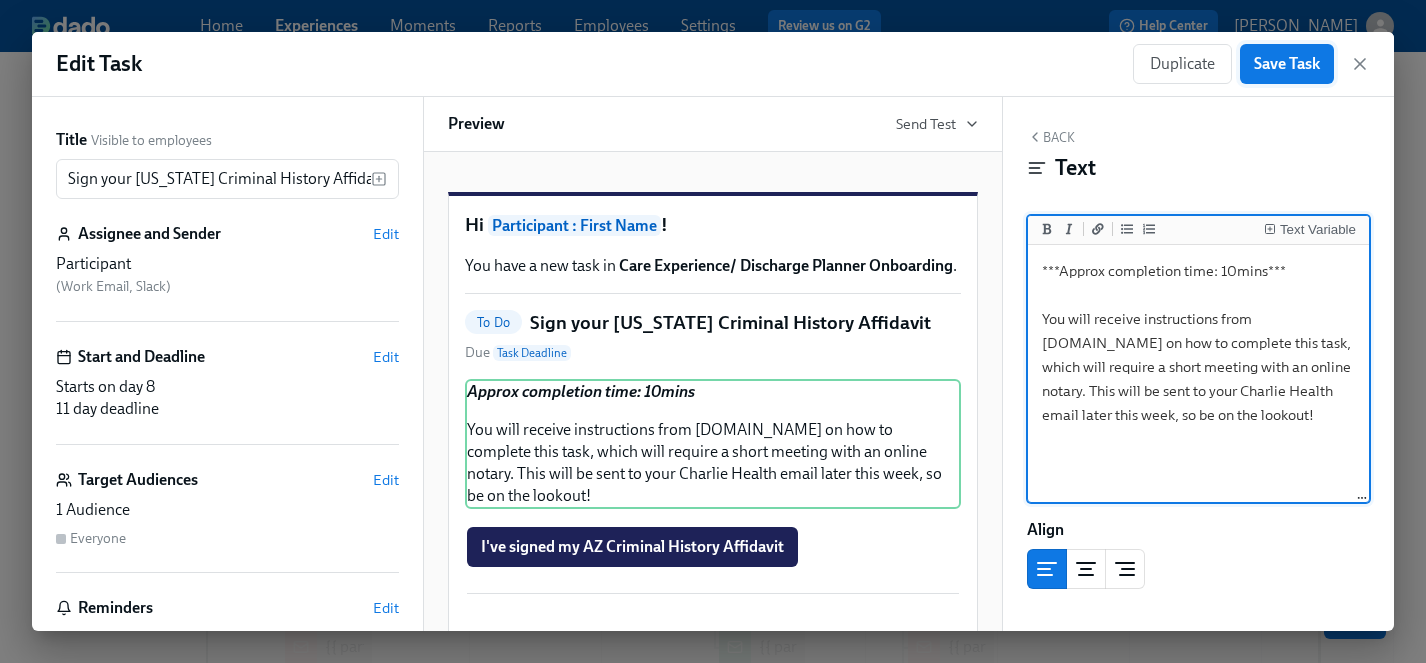 type on "***Approx completion time: 10mins***
You will receive instructions from [DOMAIN_NAME] on how to complete this task, which will require a short meeting with an online notary. This will be sent to your Charlie Health email later this week, so be on the lookout!" 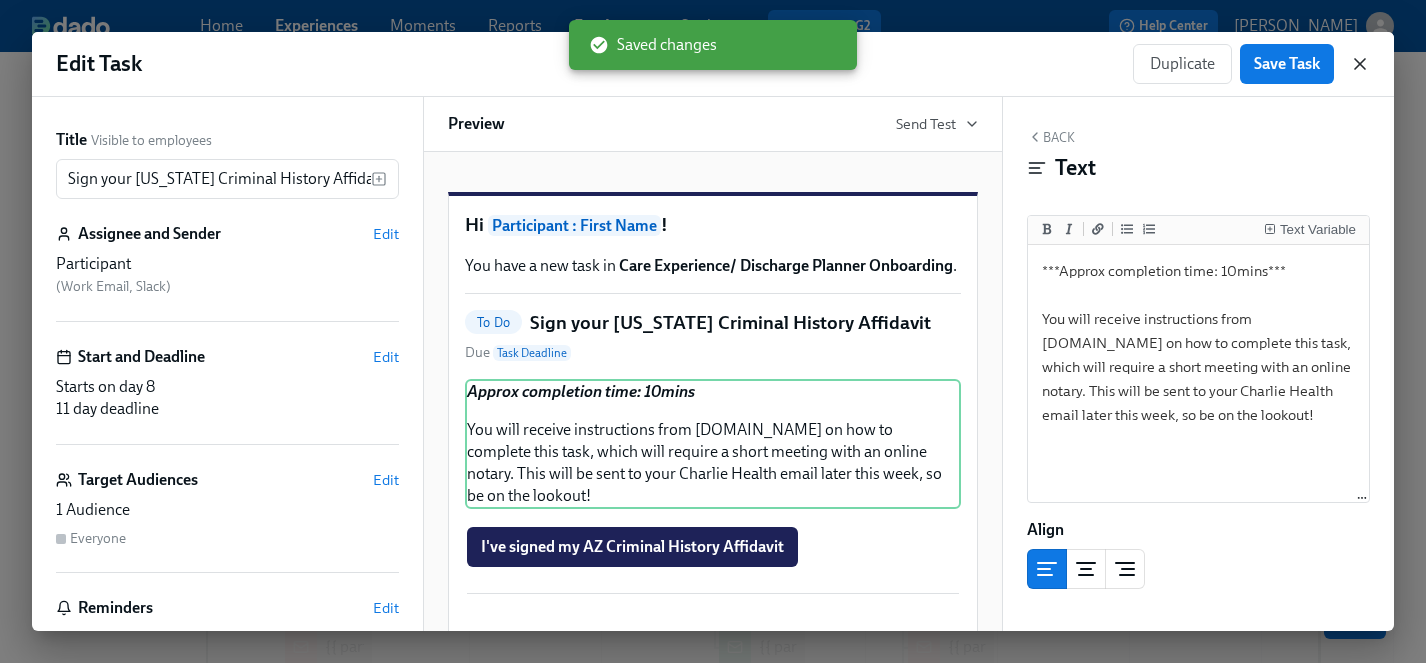 click 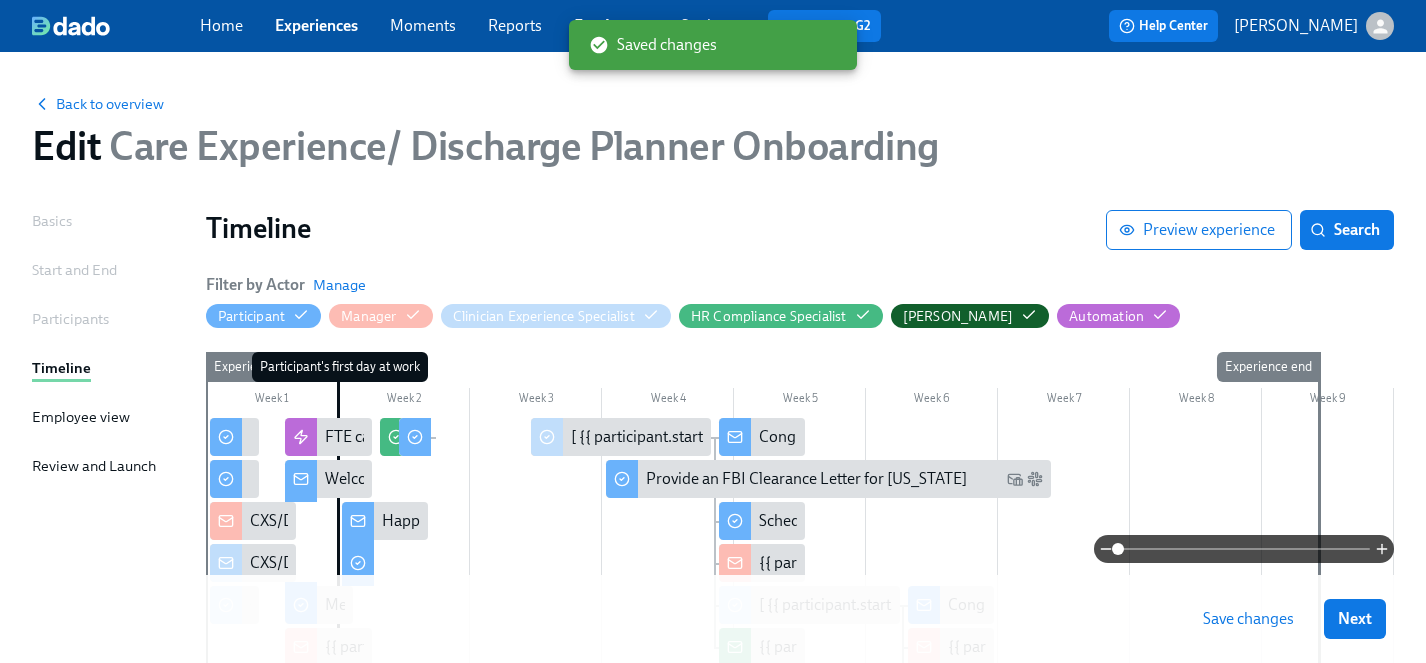 click on "Save changes" at bounding box center (1248, 619) 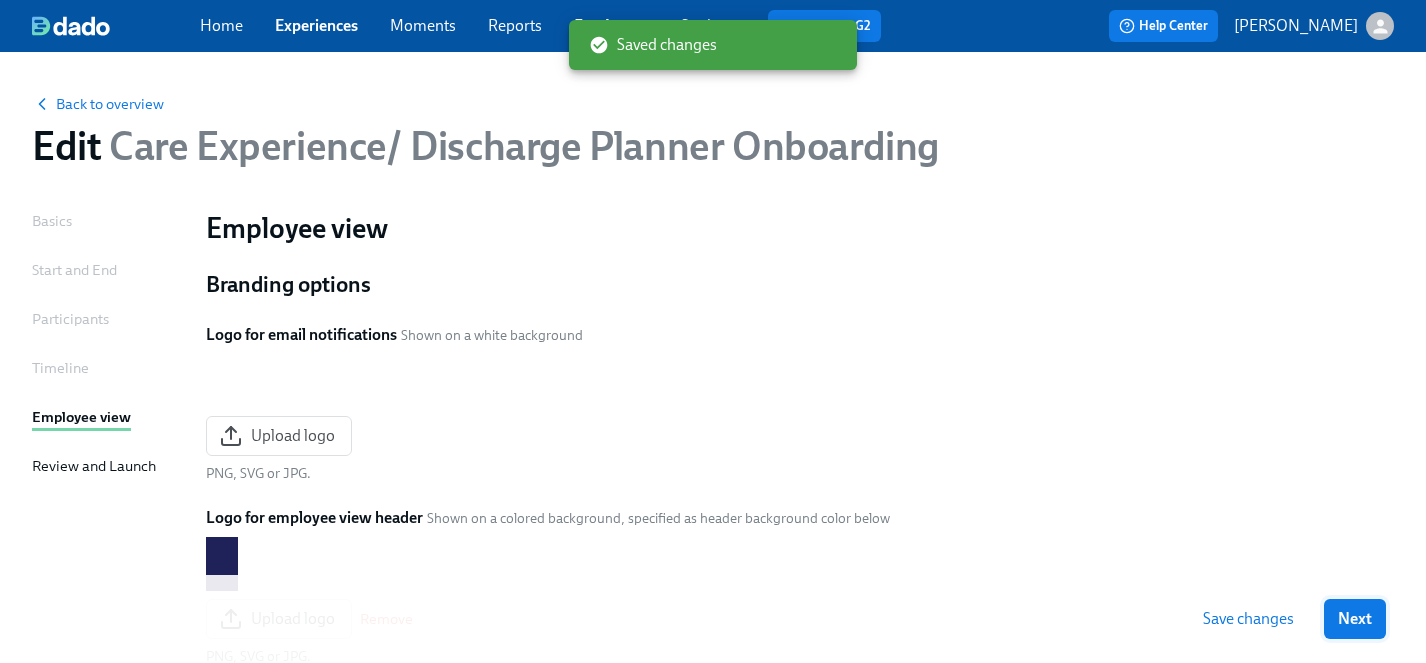 click on "Next" at bounding box center [1355, 619] 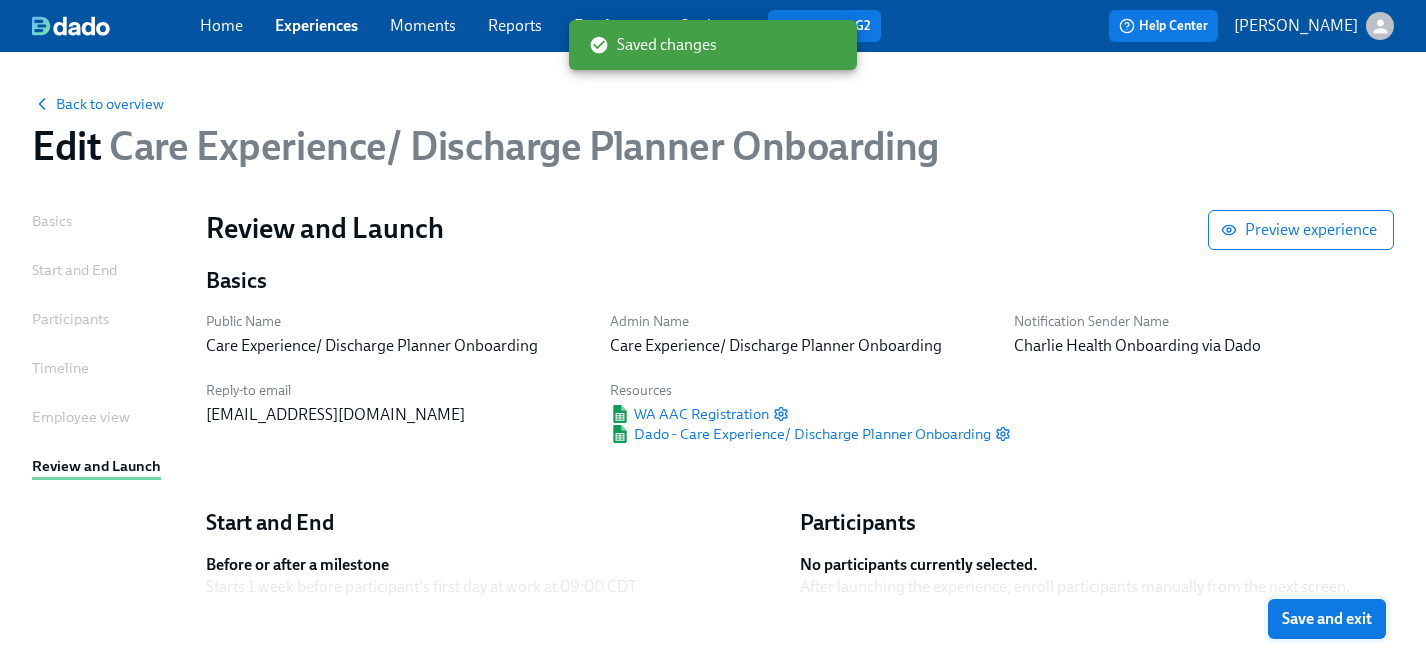 click on "Save and exit" at bounding box center (1327, 619) 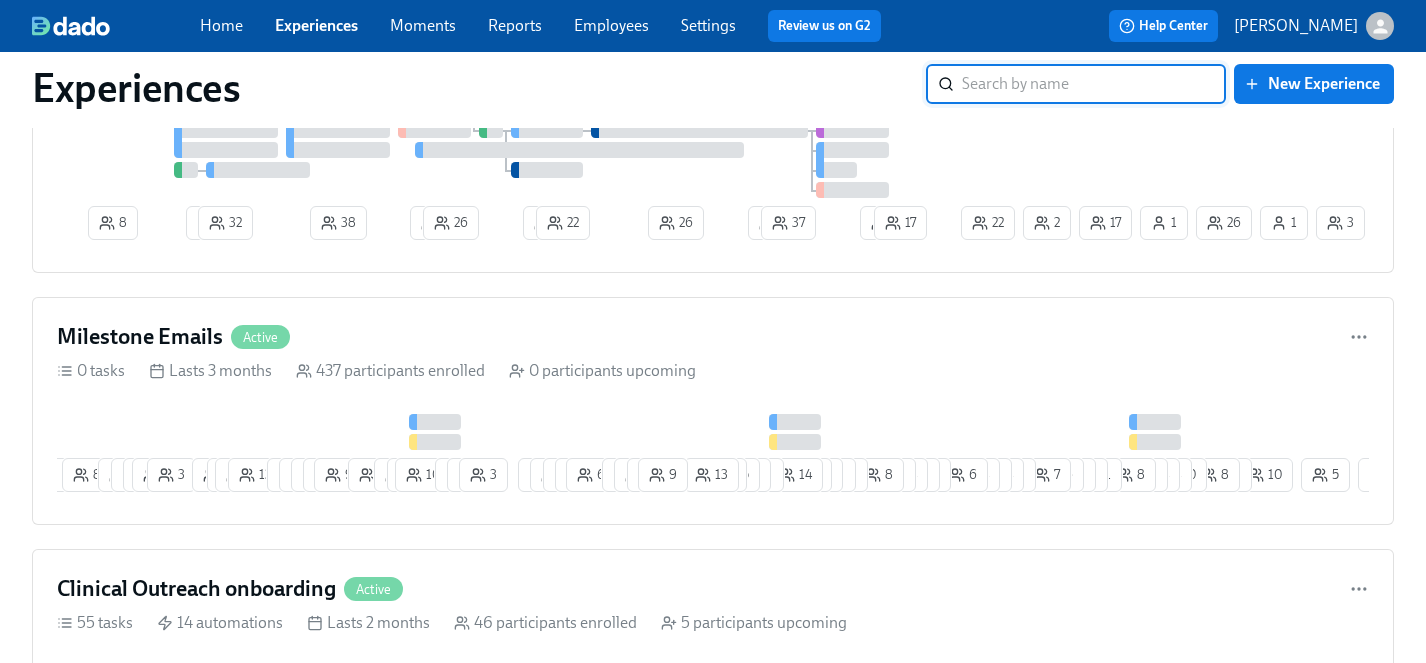 scroll, scrollTop: 5313, scrollLeft: 0, axis: vertical 